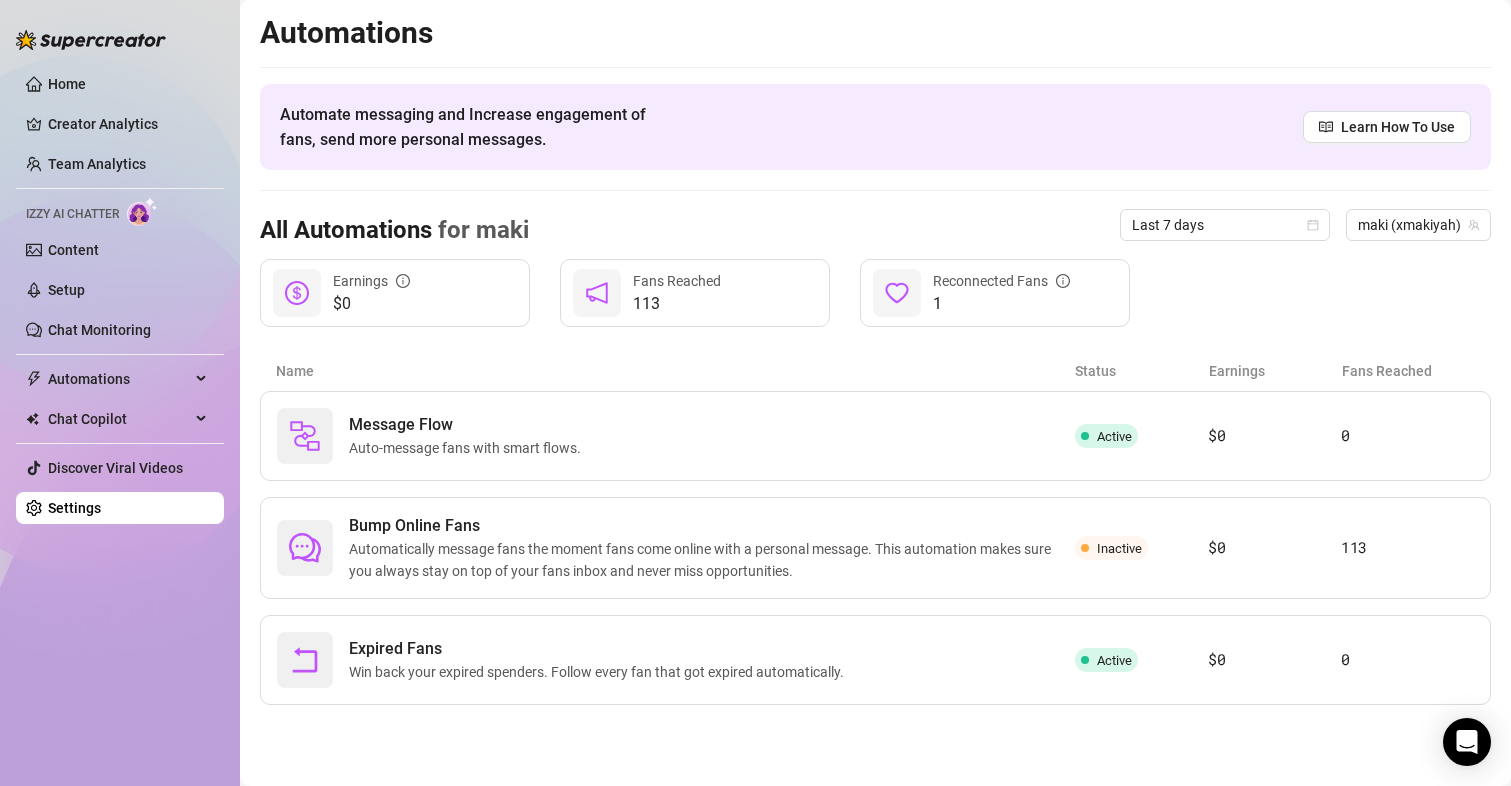 scroll, scrollTop: 0, scrollLeft: 0, axis: both 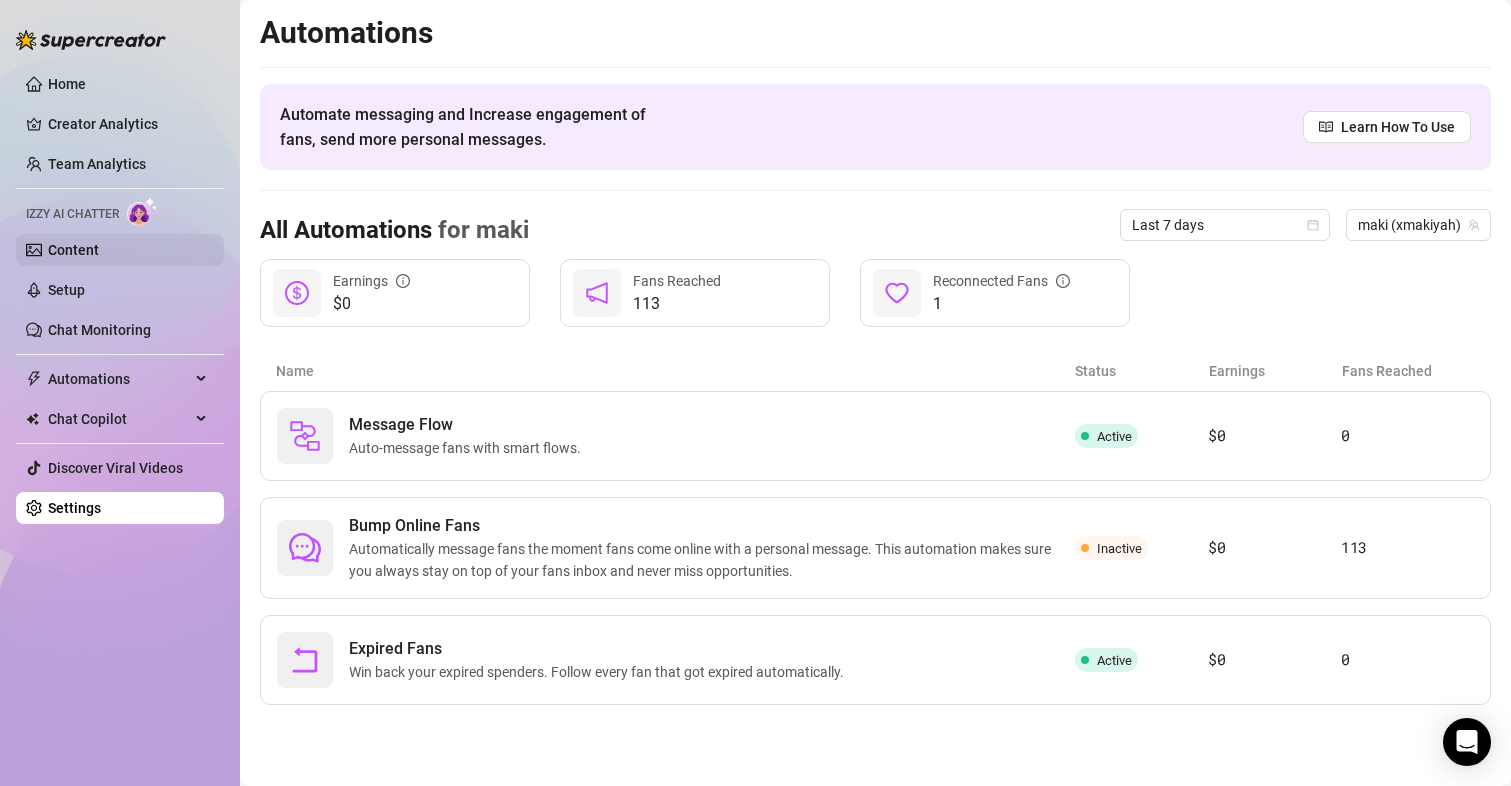 click on "Content" at bounding box center [73, 250] 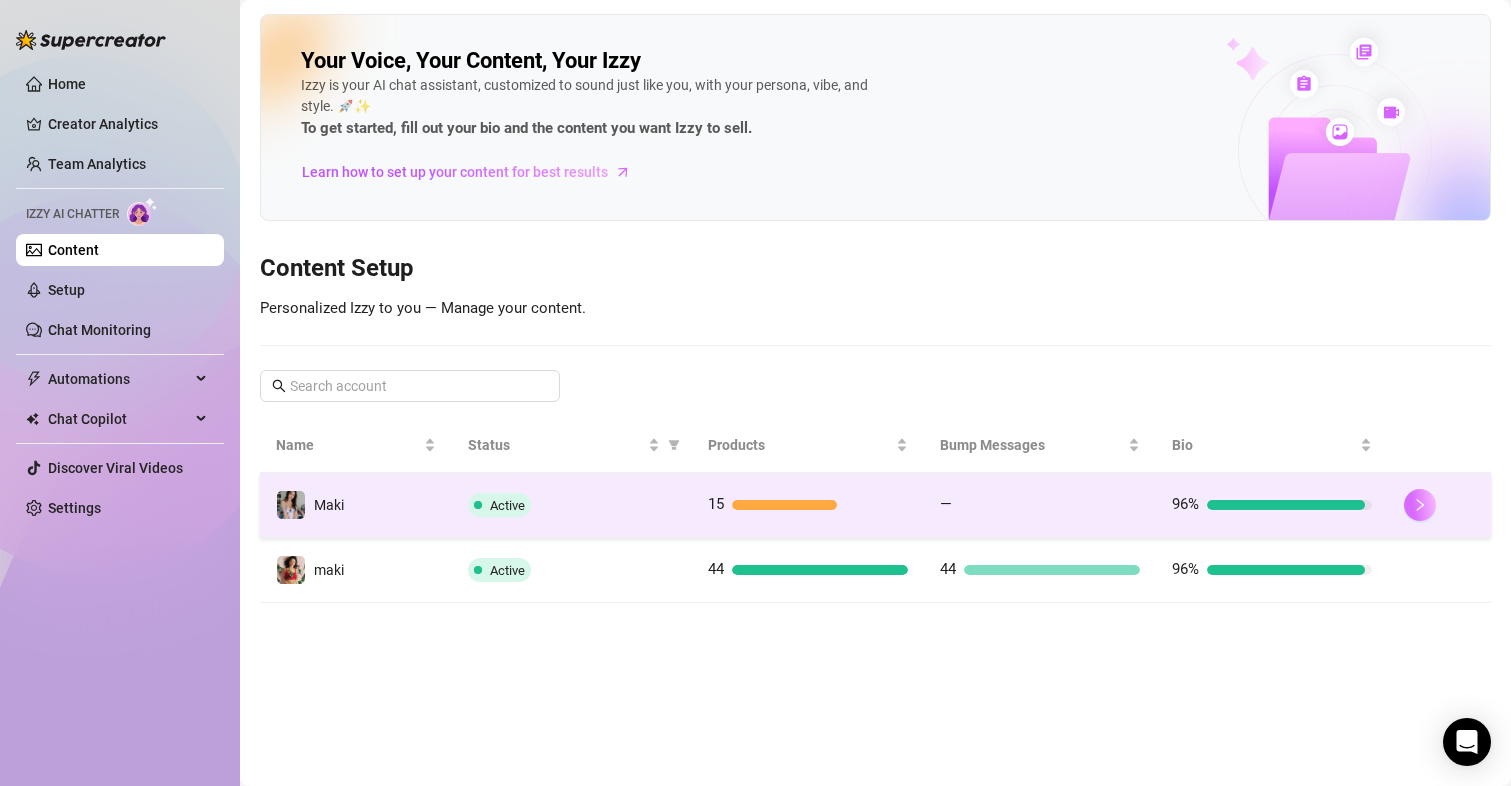 click 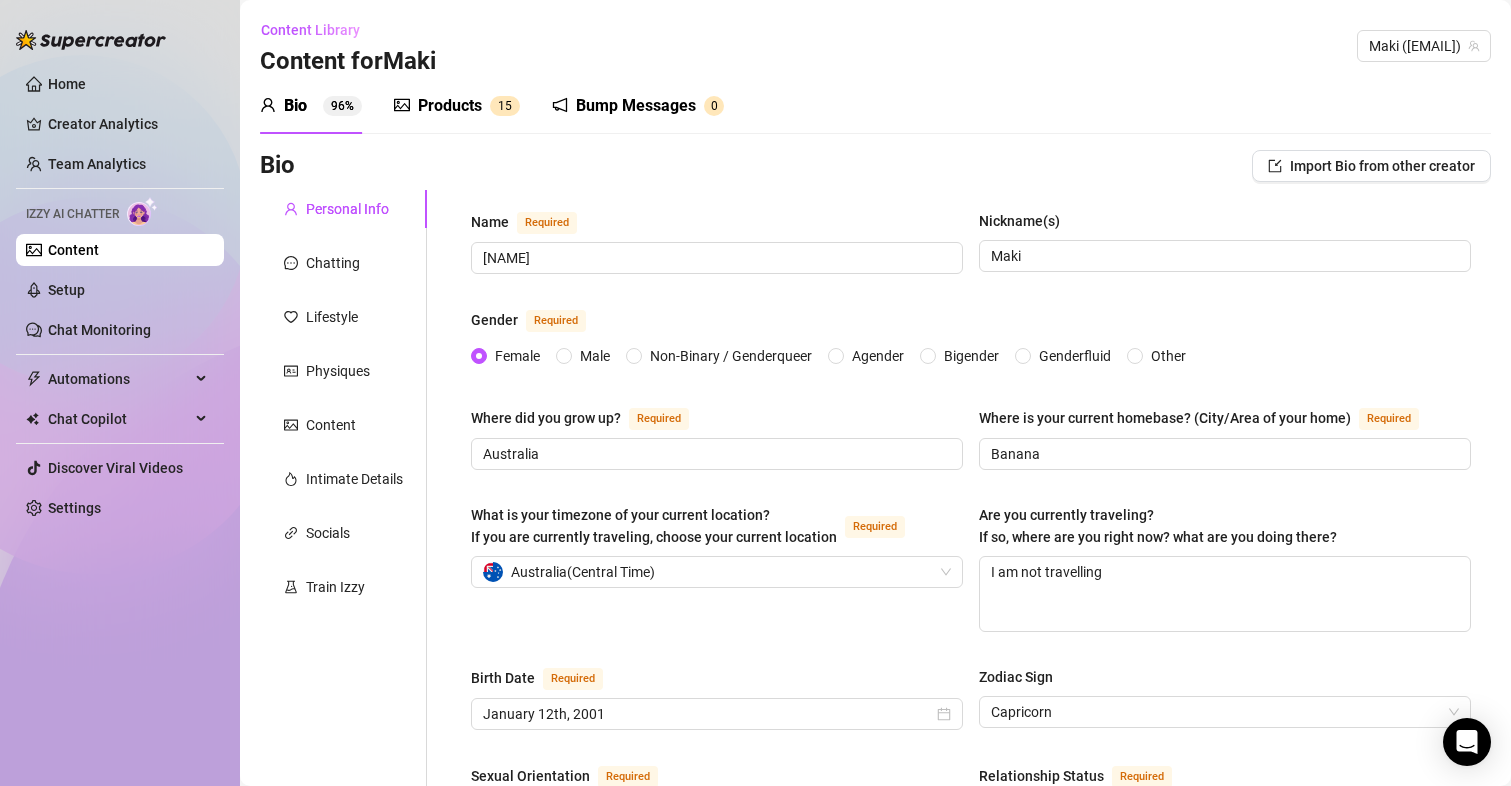 click on "5" at bounding box center [508, 106] 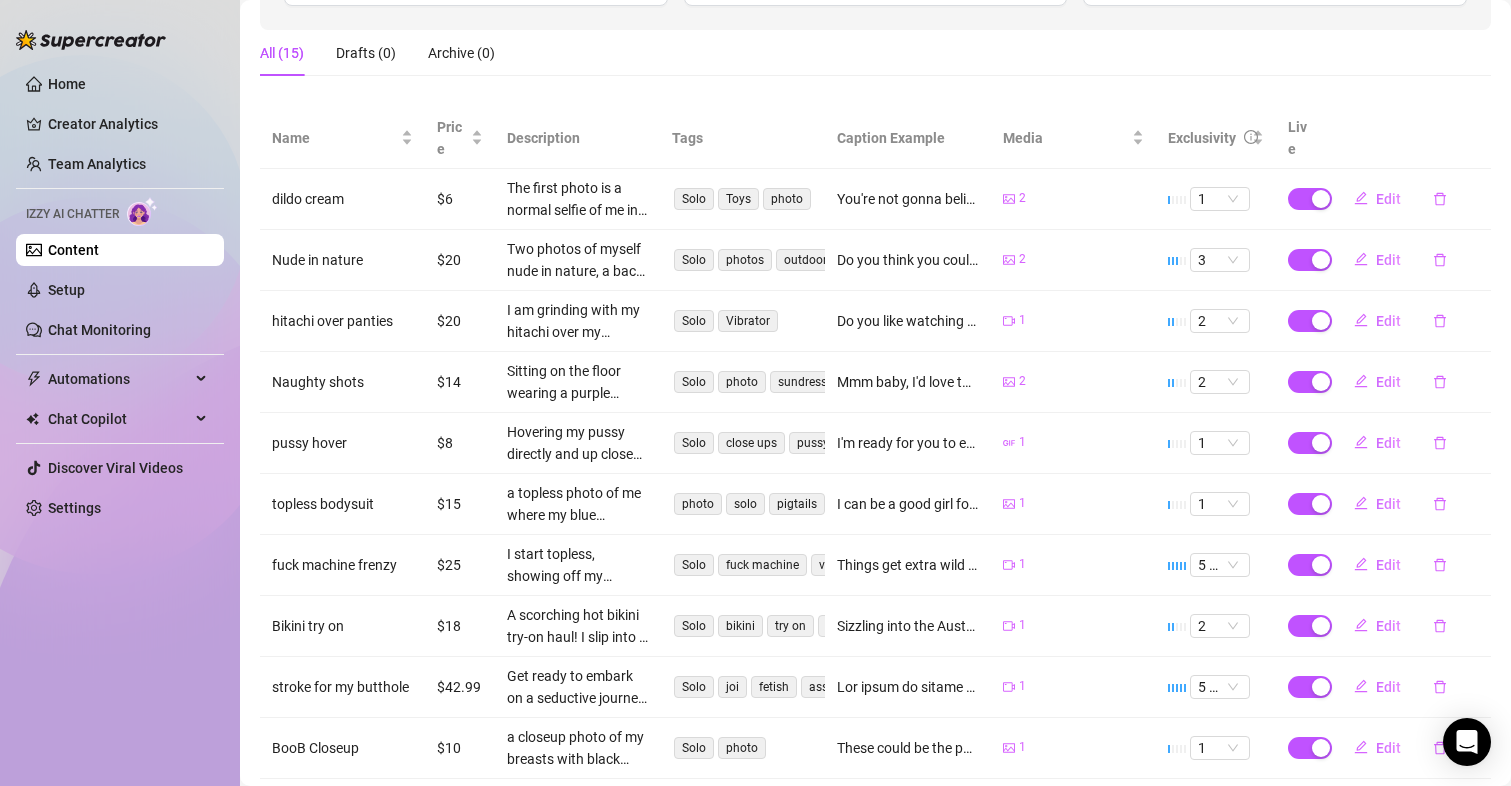 scroll, scrollTop: 0, scrollLeft: 0, axis: both 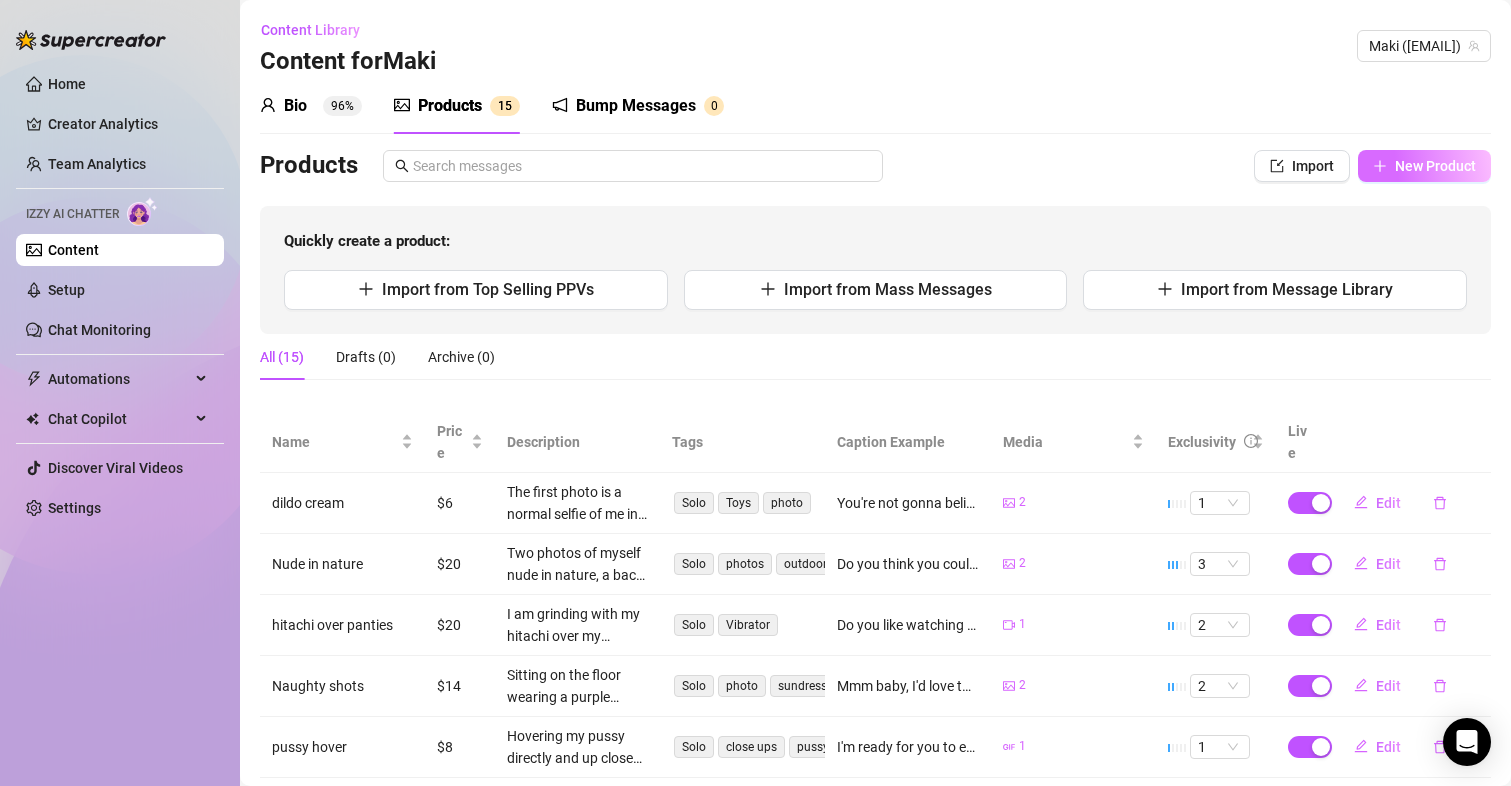 click on "New Product" at bounding box center (1435, 166) 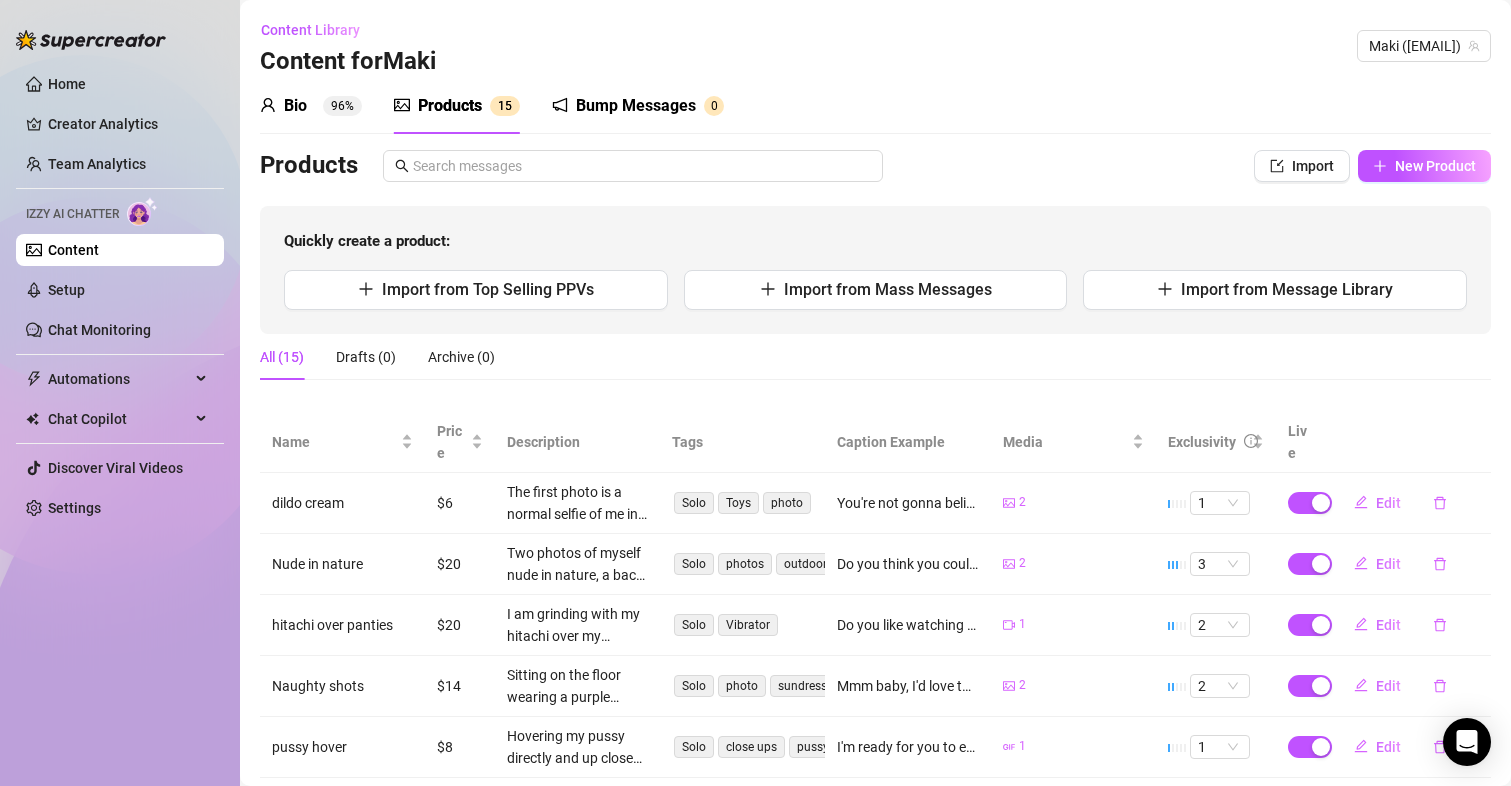 type on "Type your message here..." 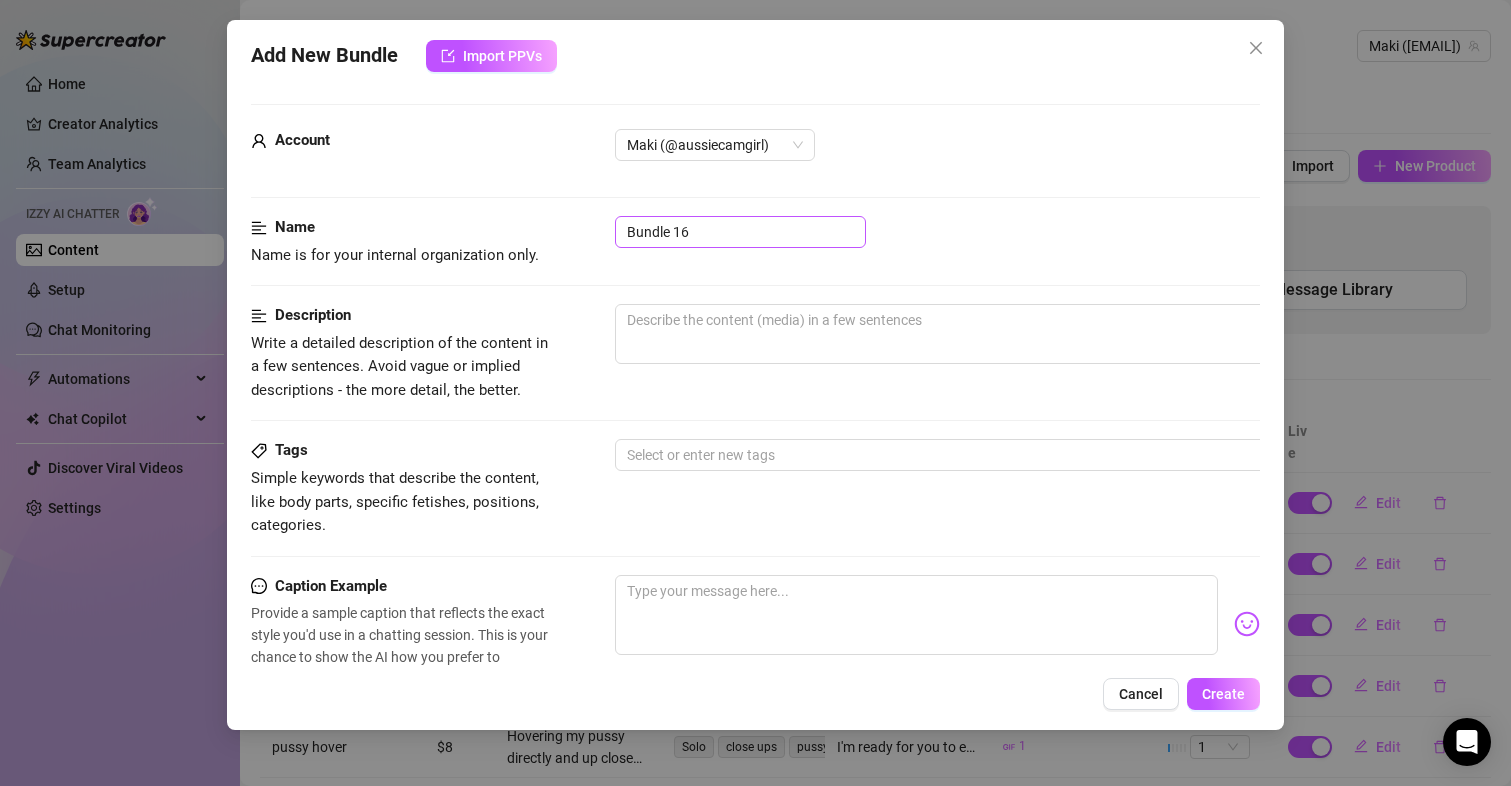 click on "Account Maki ([EMAIL])" at bounding box center [756, 172] 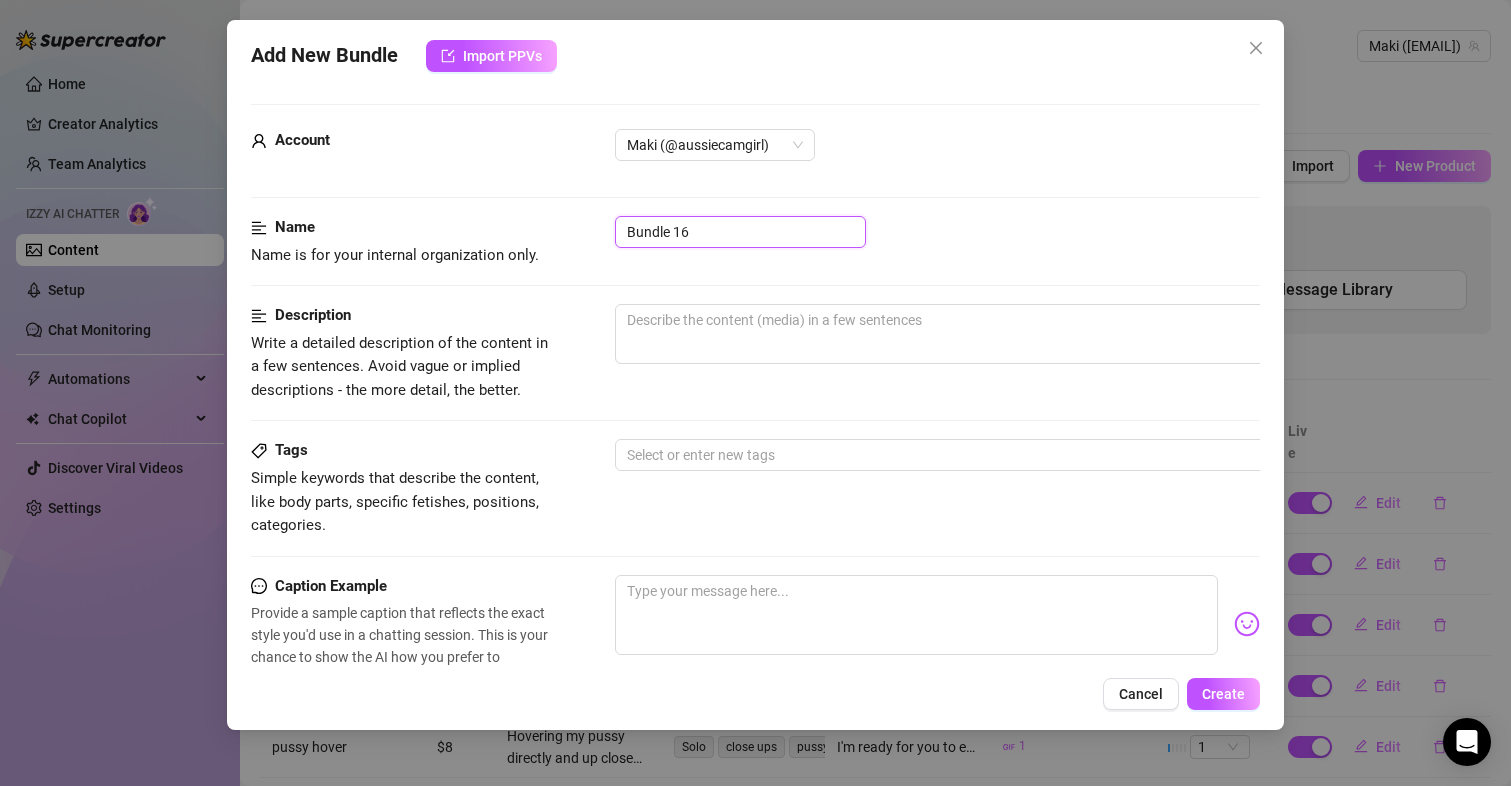 drag, startPoint x: 738, startPoint y: 245, endPoint x: 565, endPoint y: 229, distance: 173.73831 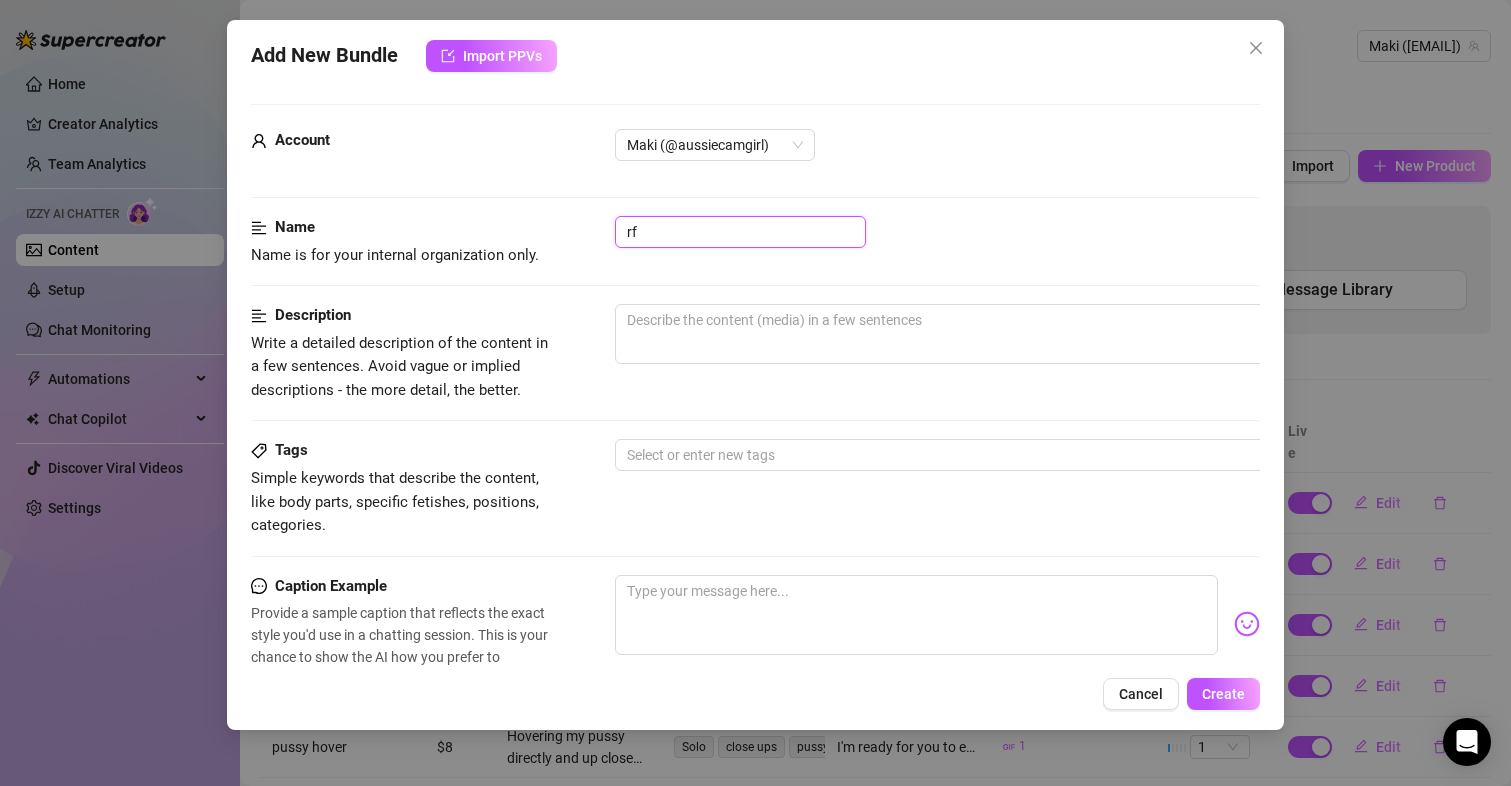 type on "r" 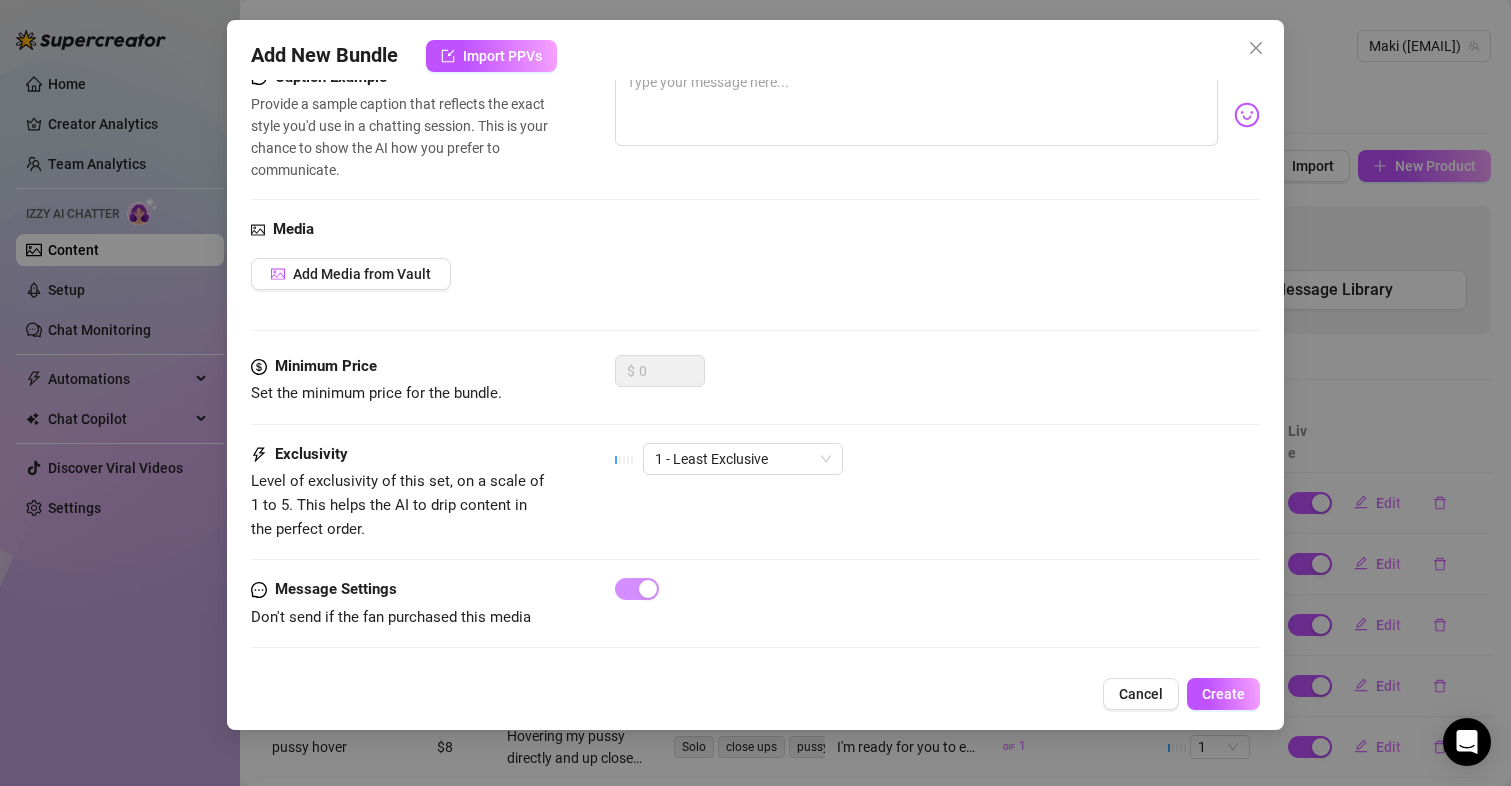 scroll, scrollTop: 526, scrollLeft: 0, axis: vertical 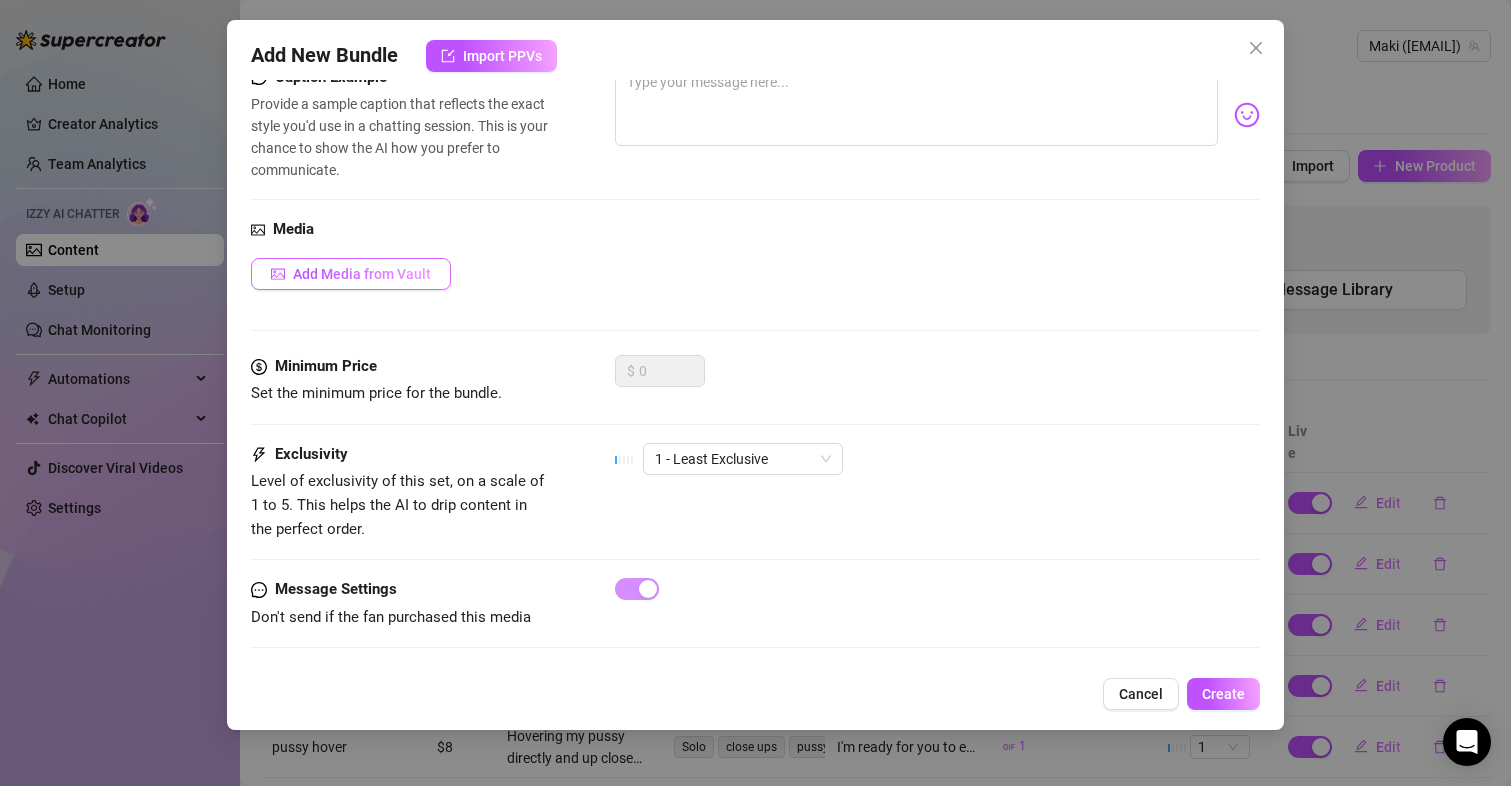 type on "freebie pic" 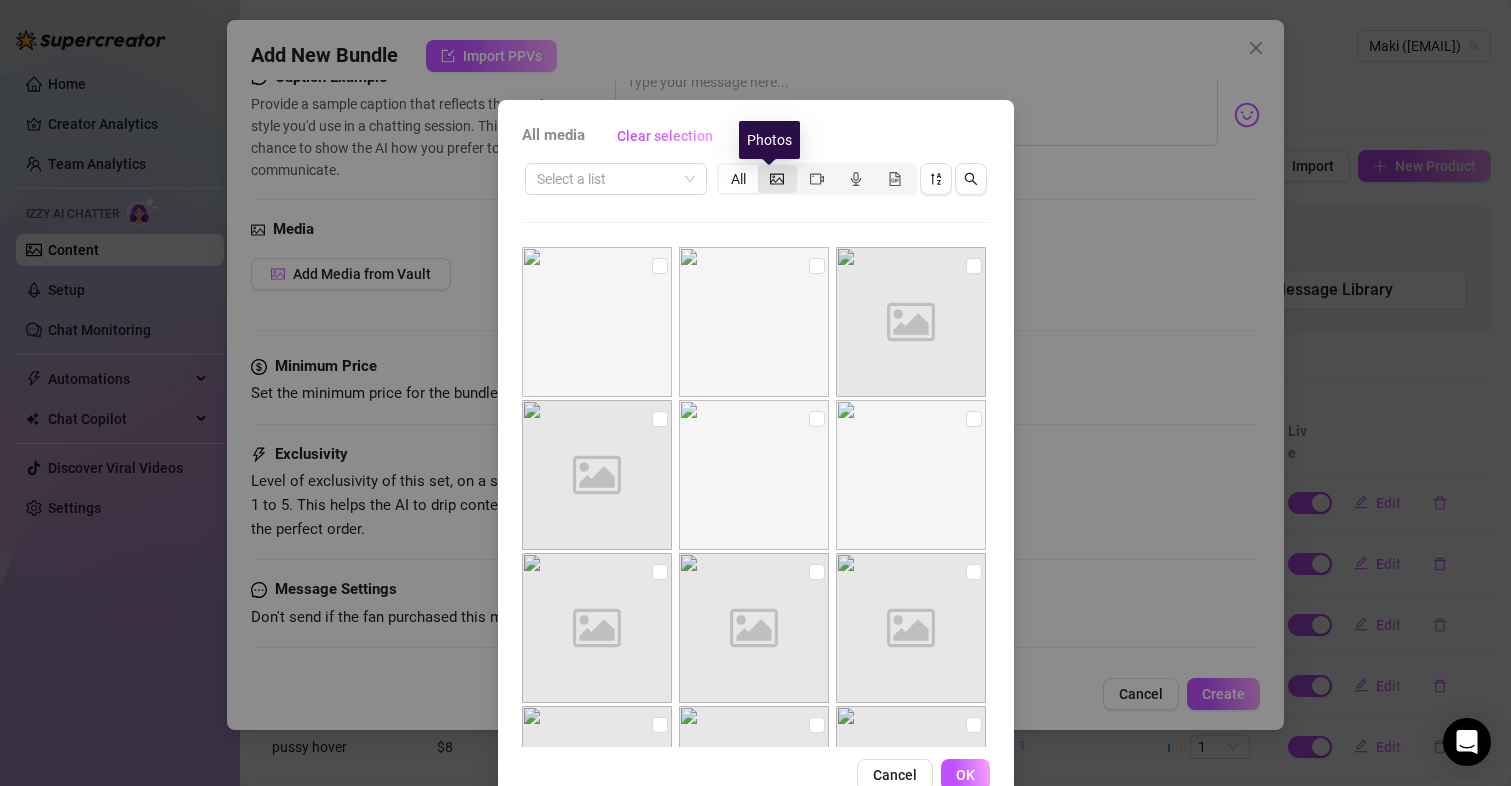 click 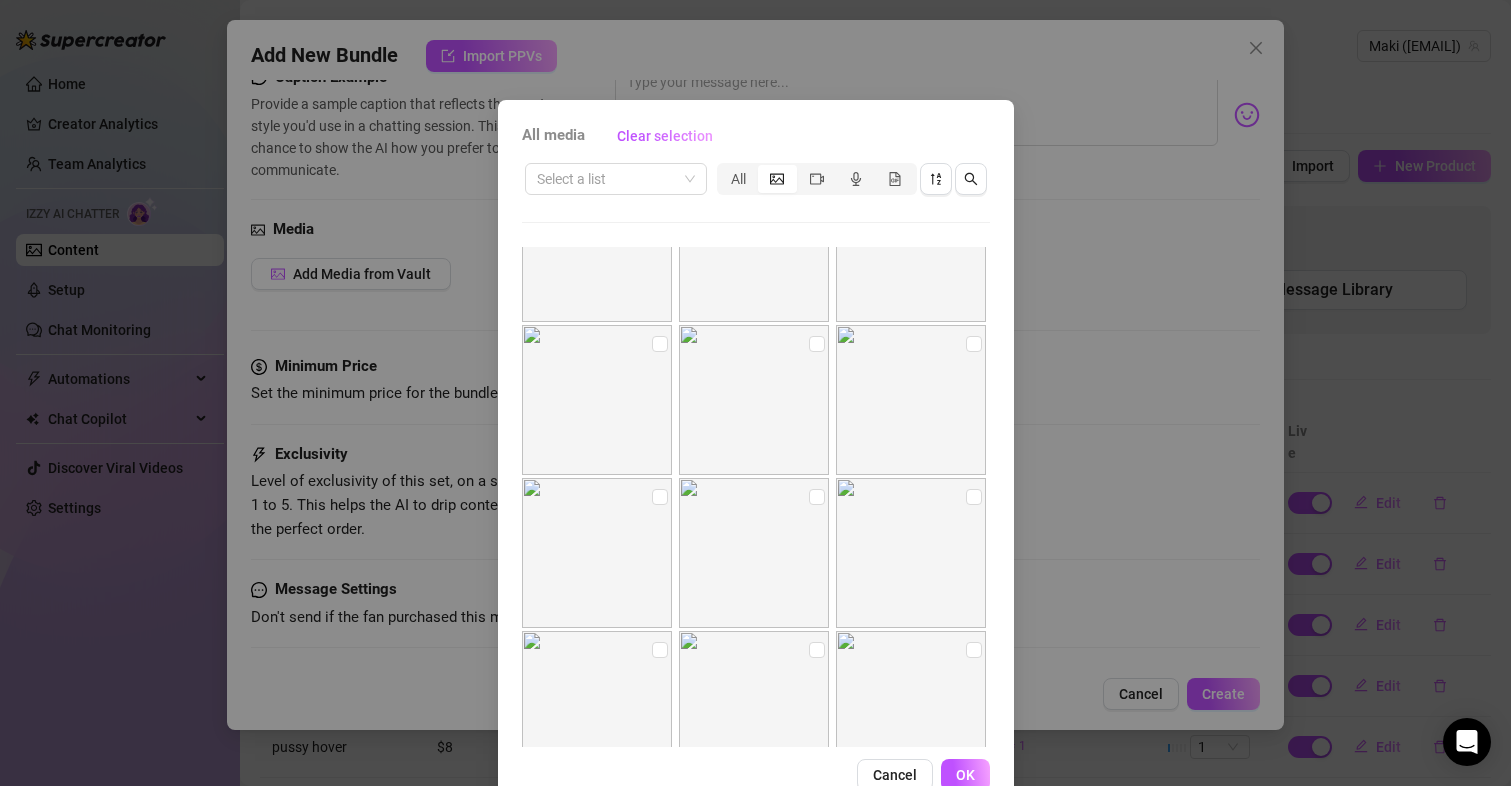 scroll, scrollTop: 62, scrollLeft: 0, axis: vertical 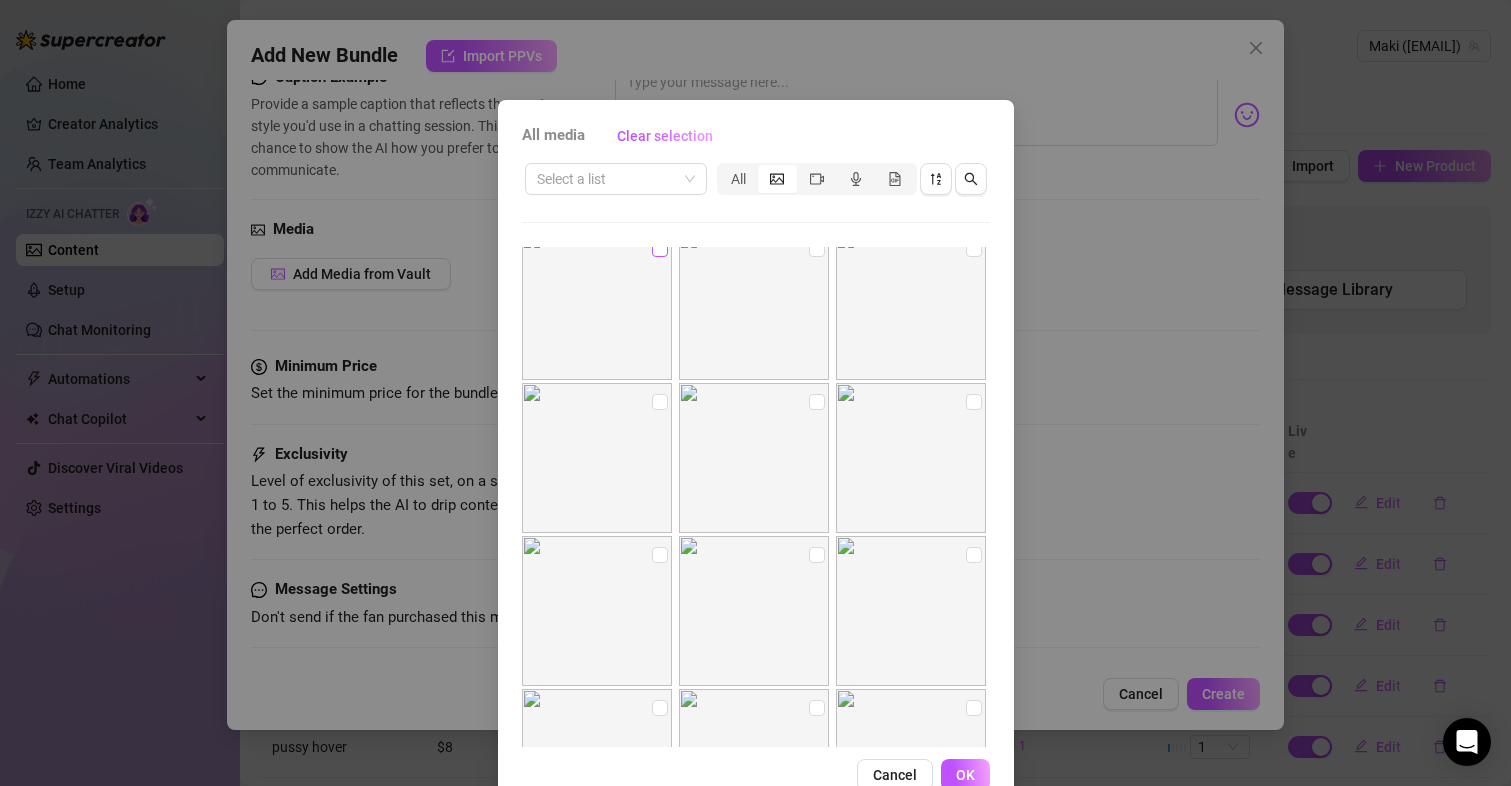 click at bounding box center [660, 249] 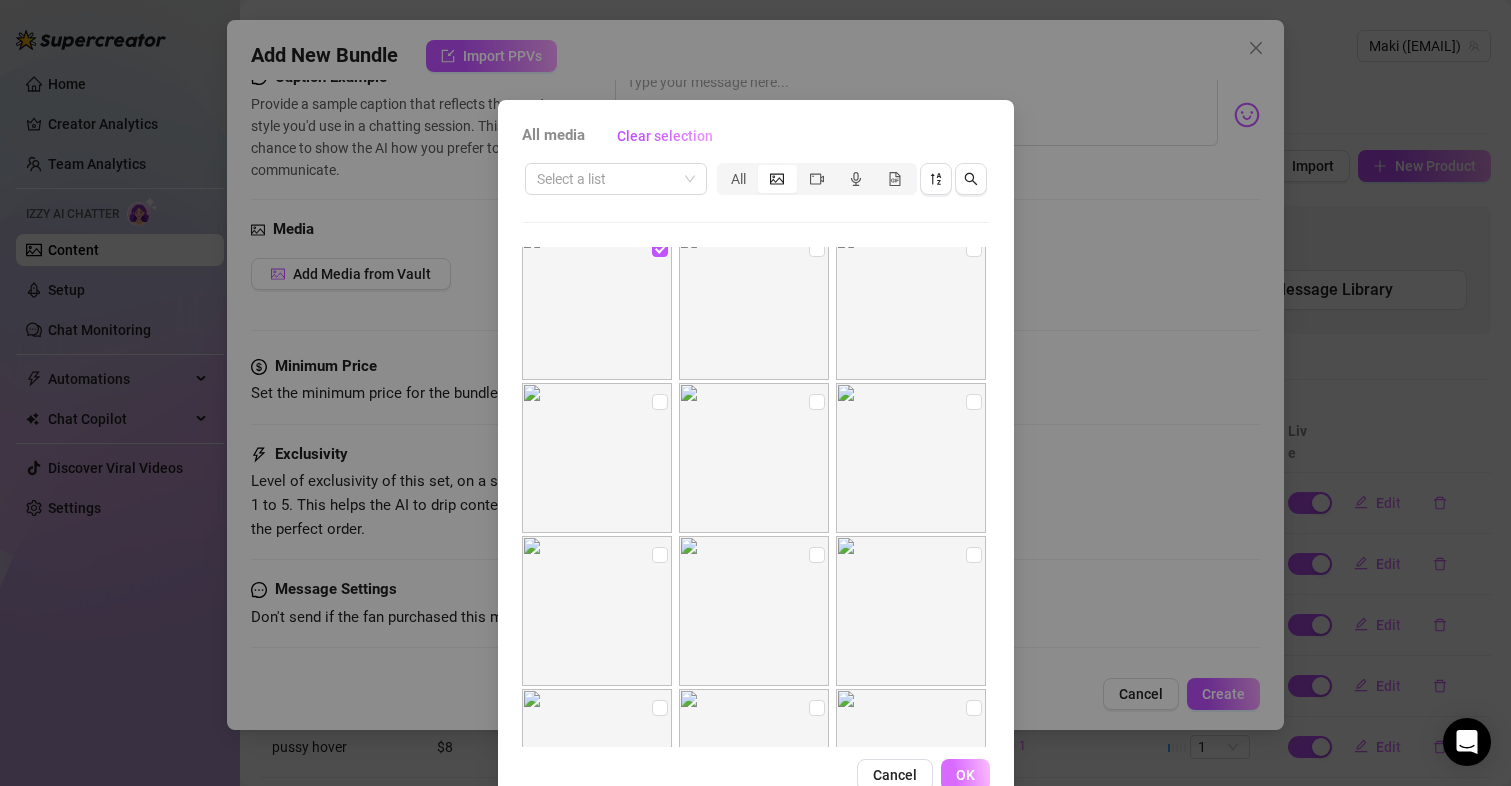 click on "OK" at bounding box center (965, 775) 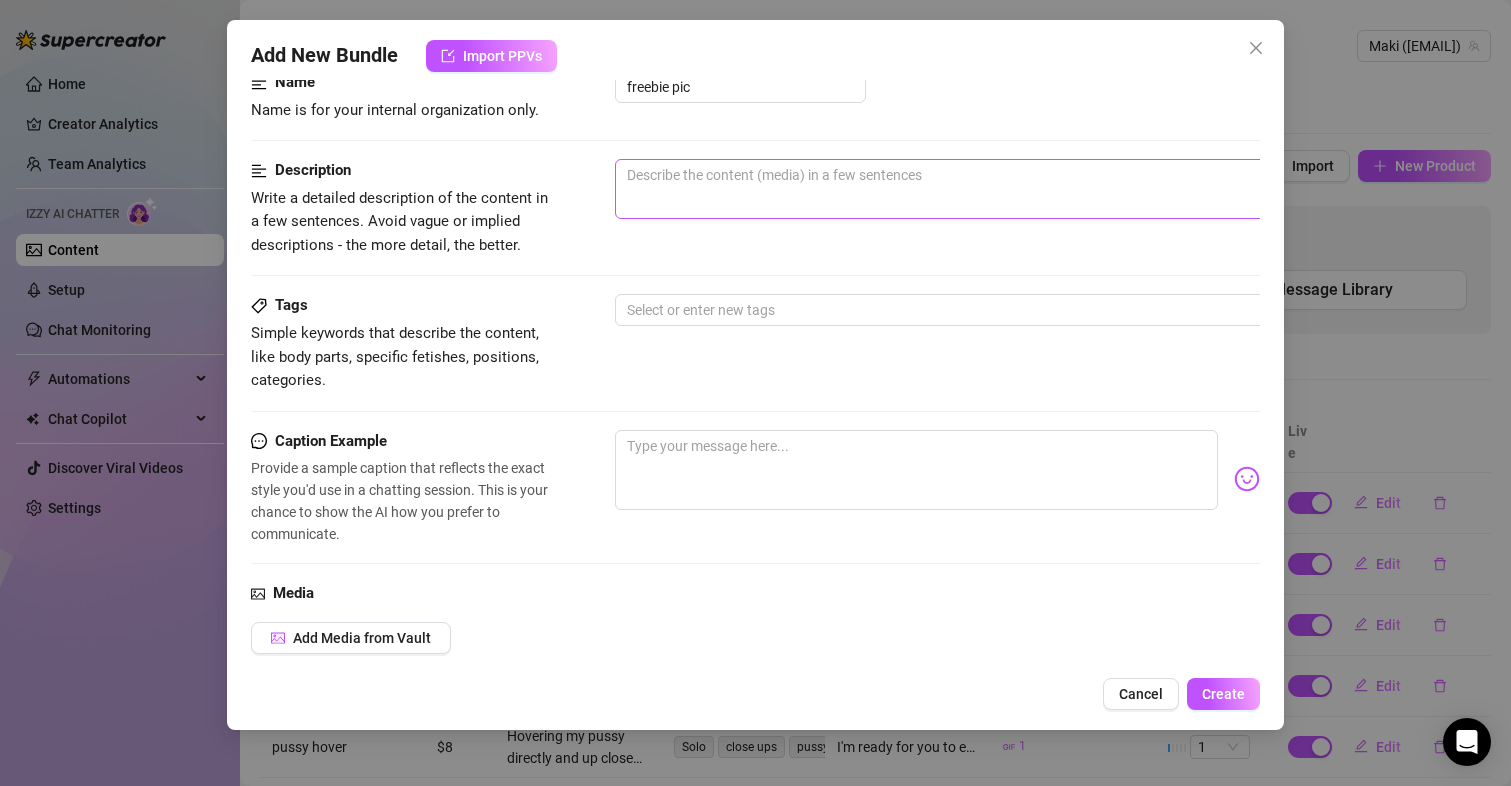 scroll, scrollTop: 0, scrollLeft: 0, axis: both 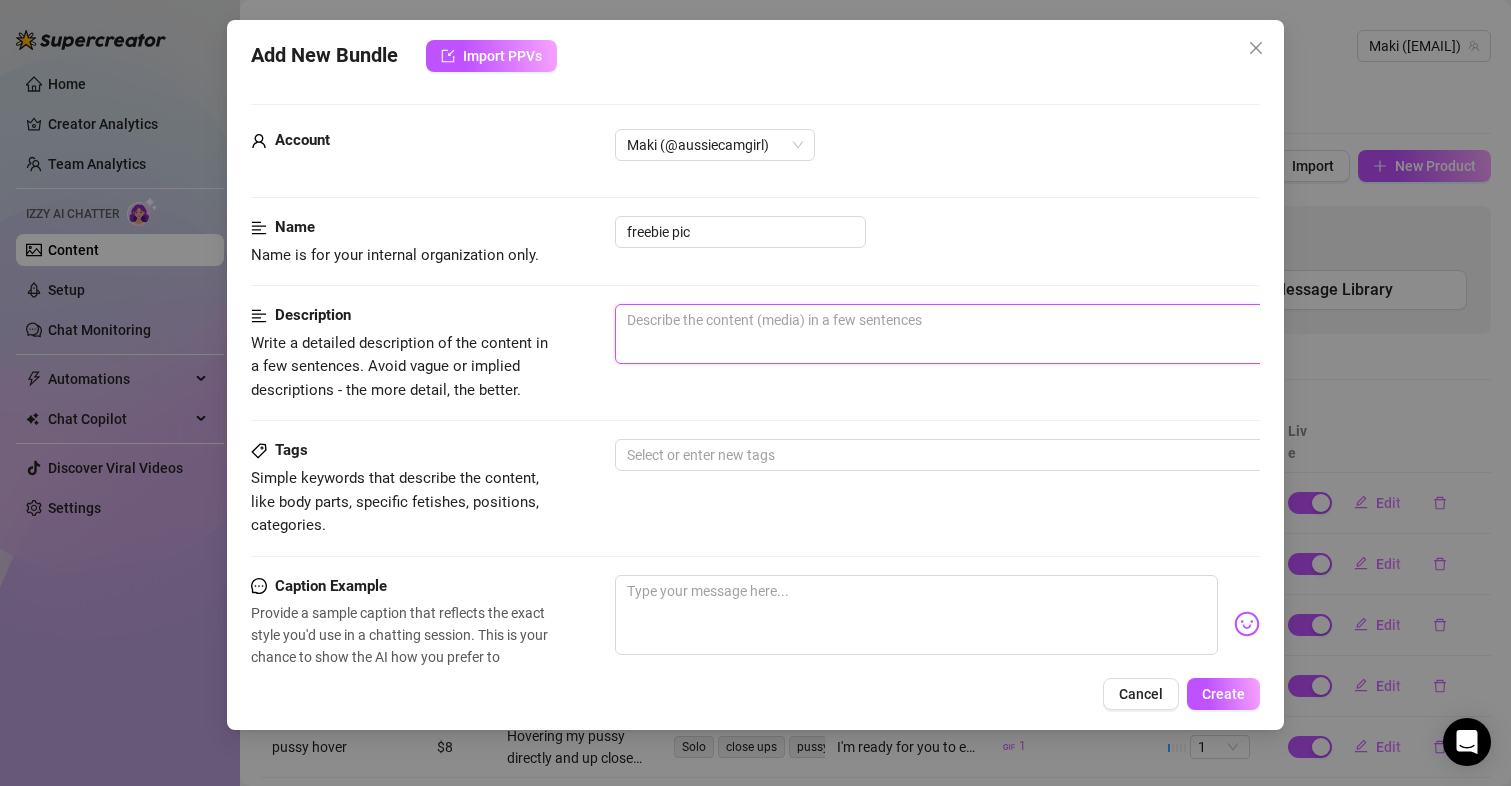 click at bounding box center [965, 334] 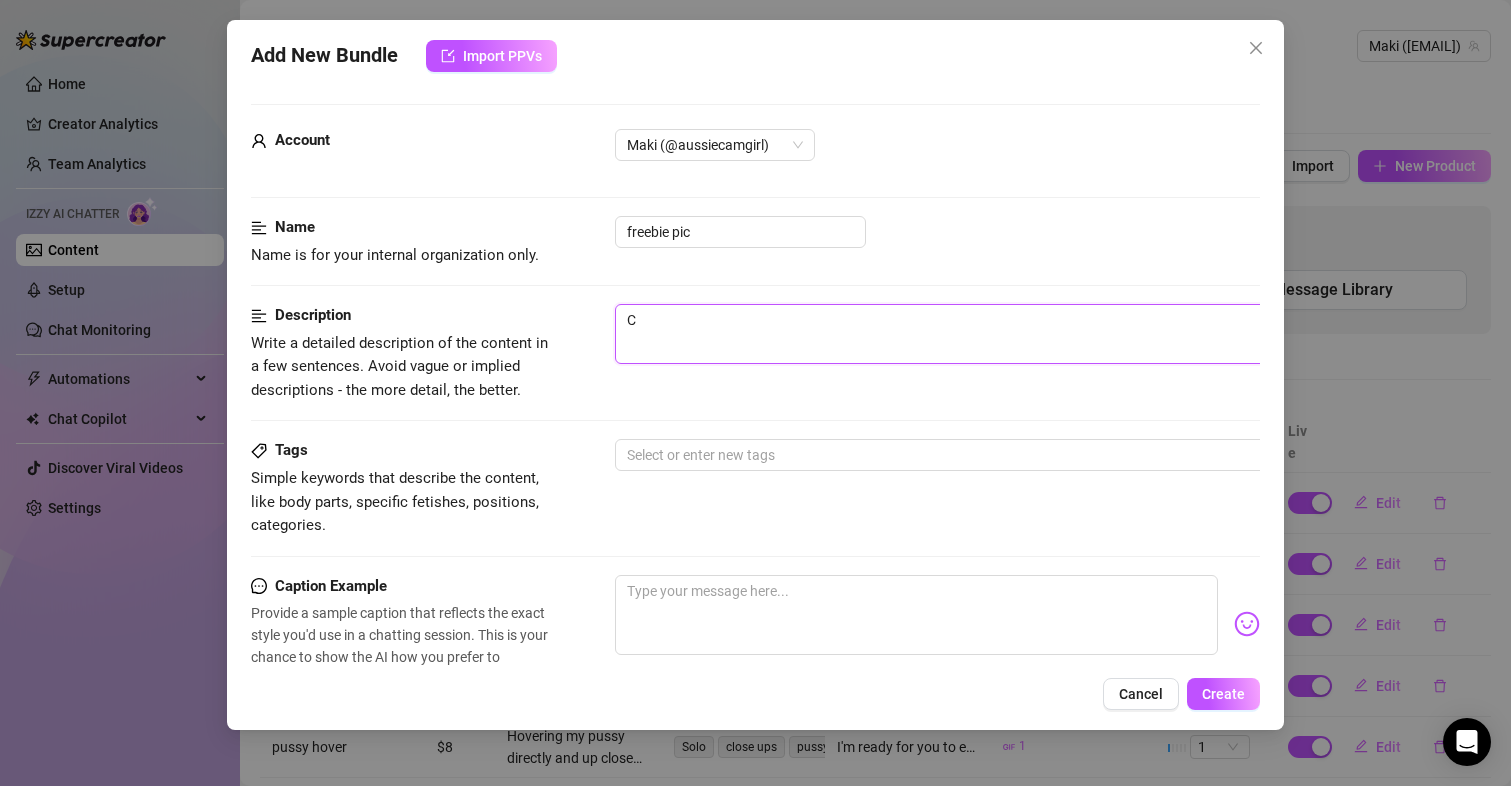type on "Ca" 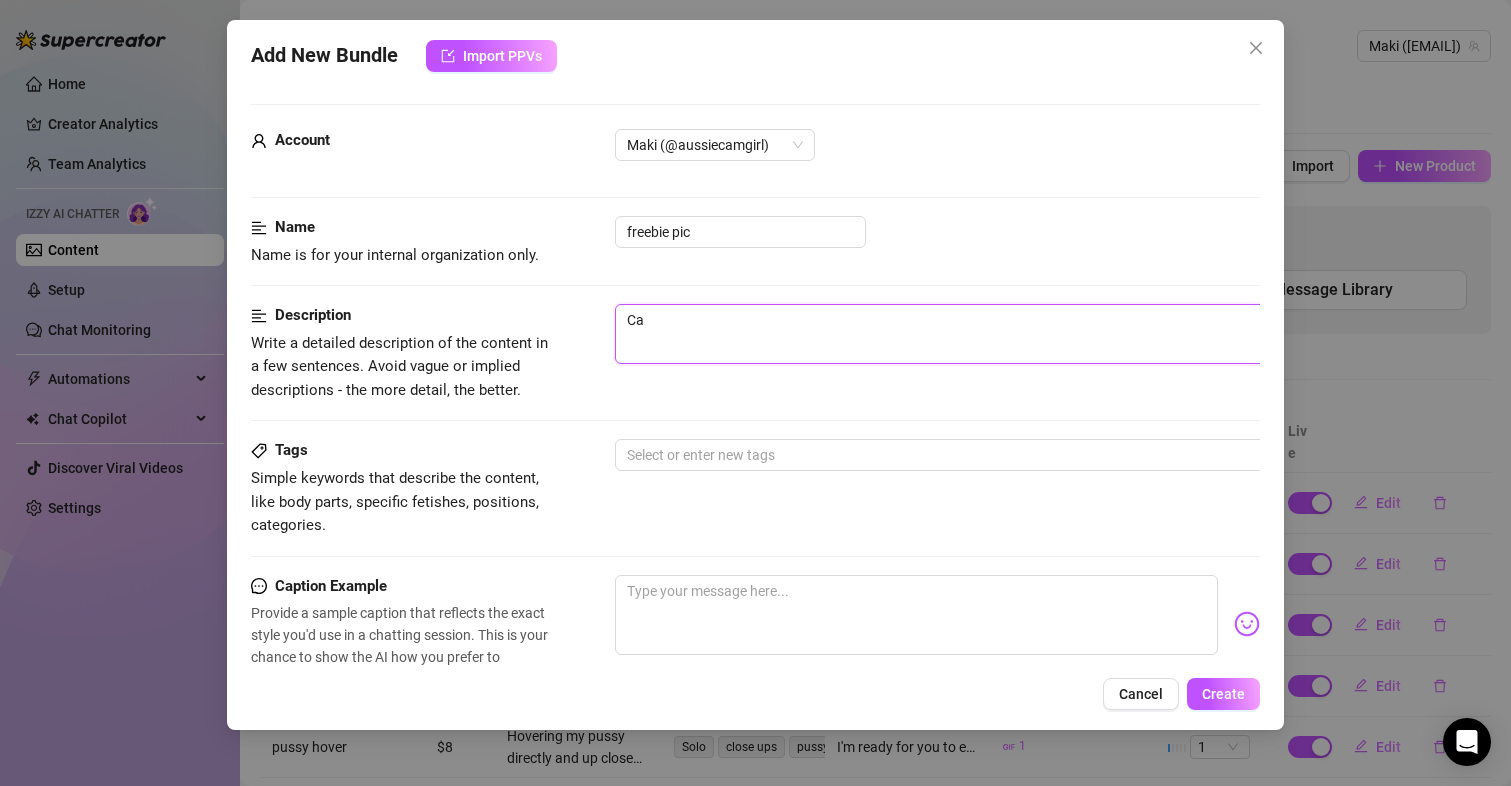 type on "Cas" 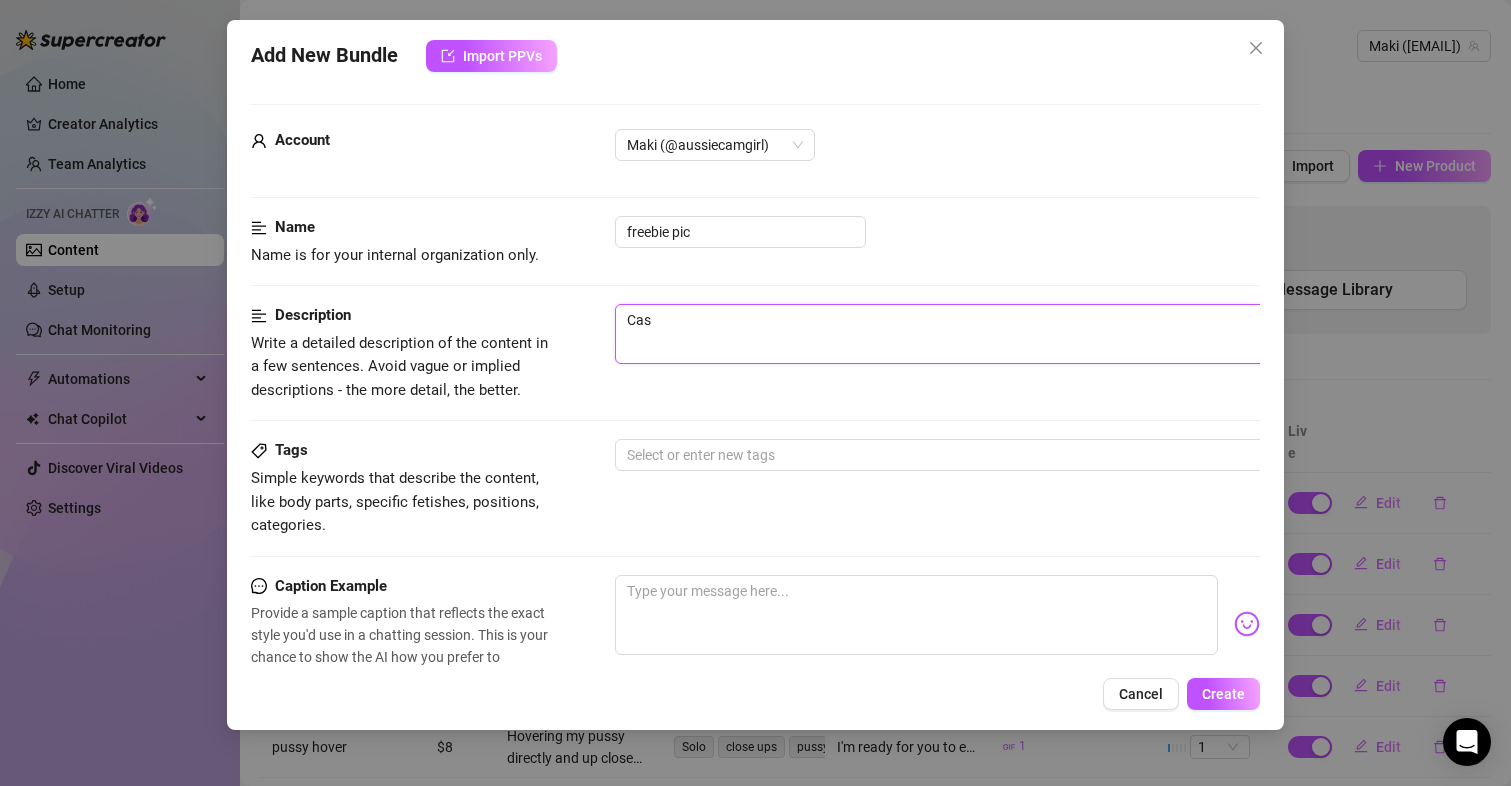 type on "Casu" 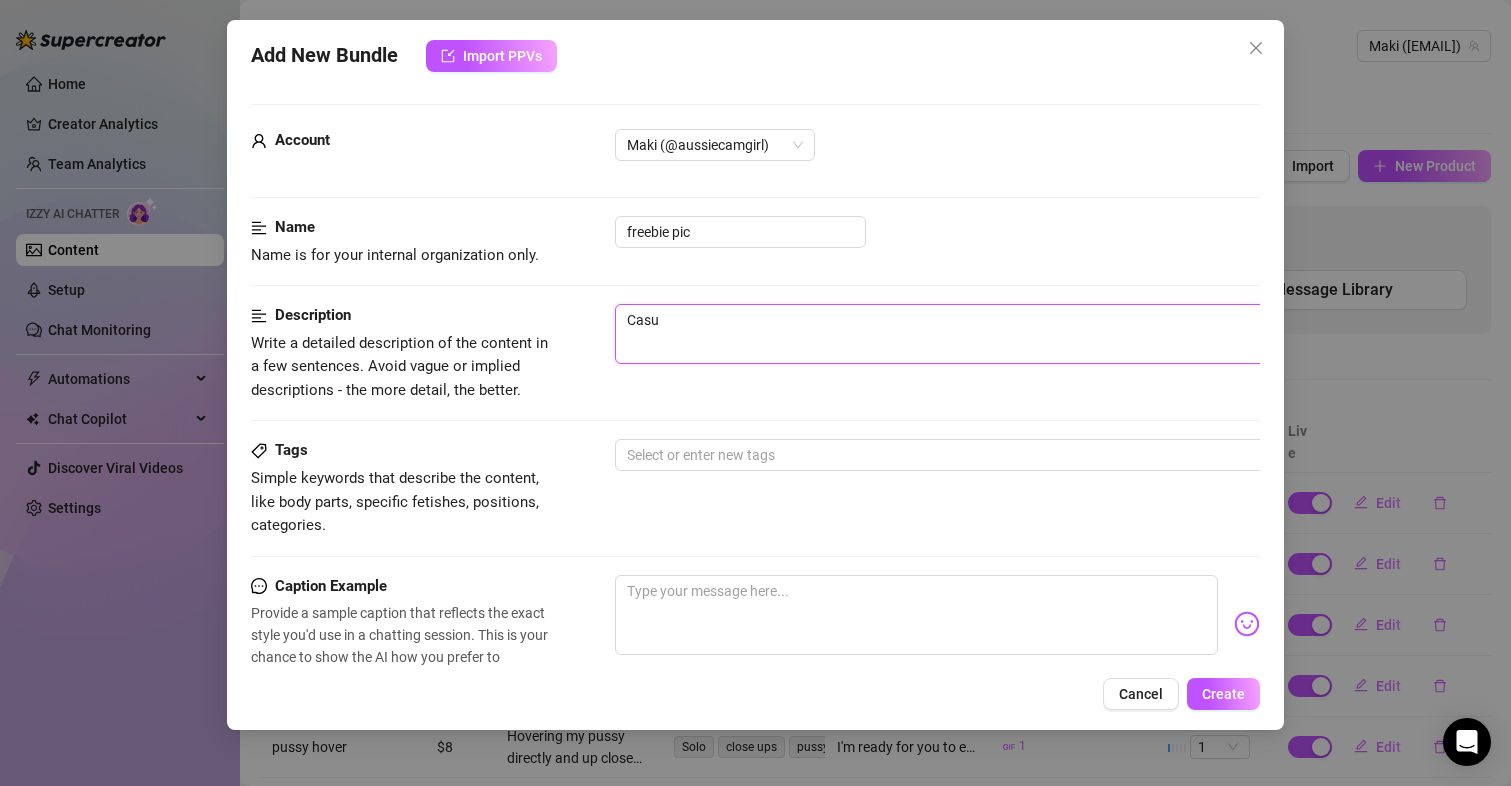 type on "Casua" 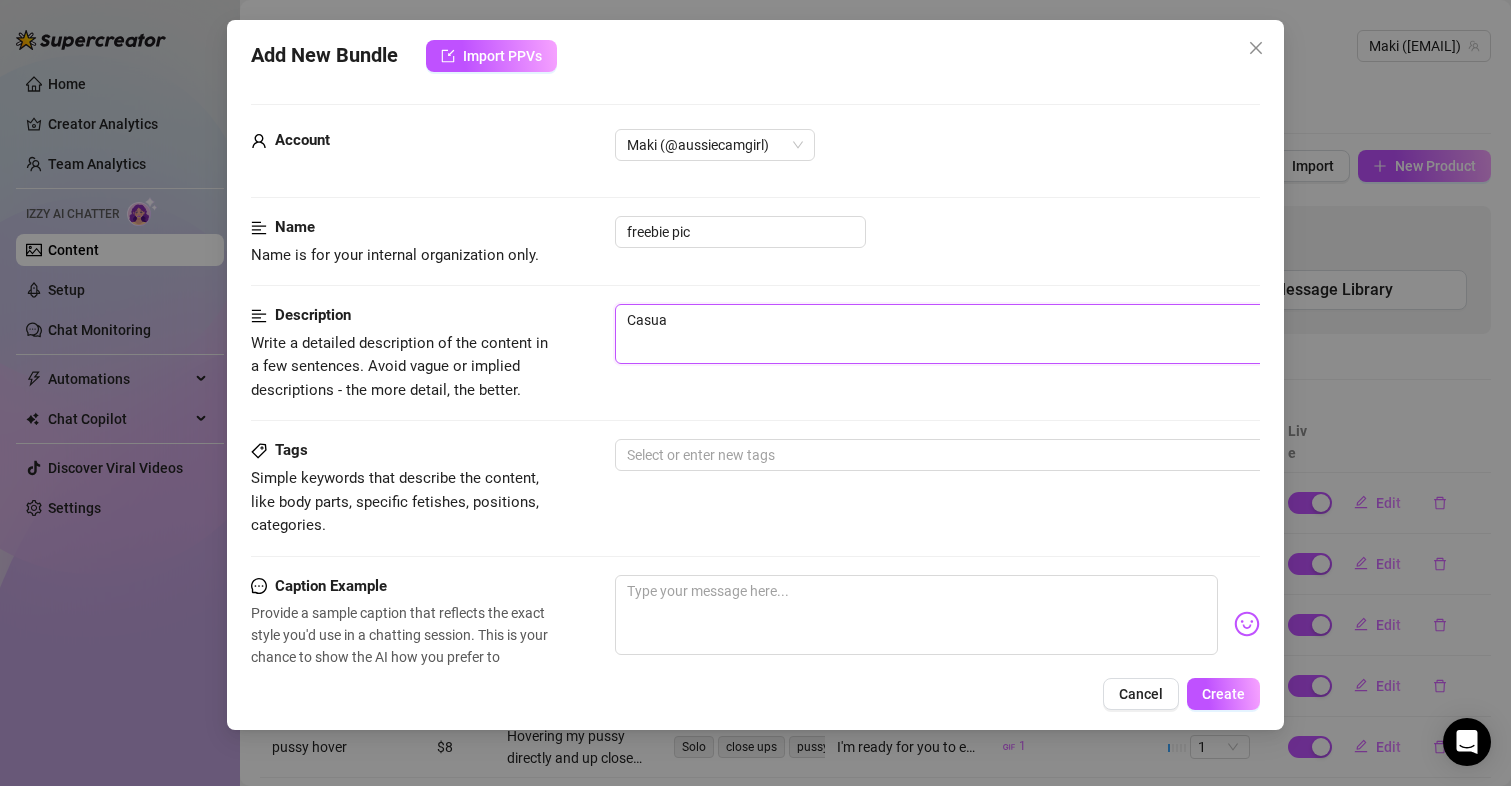 type on "Casual" 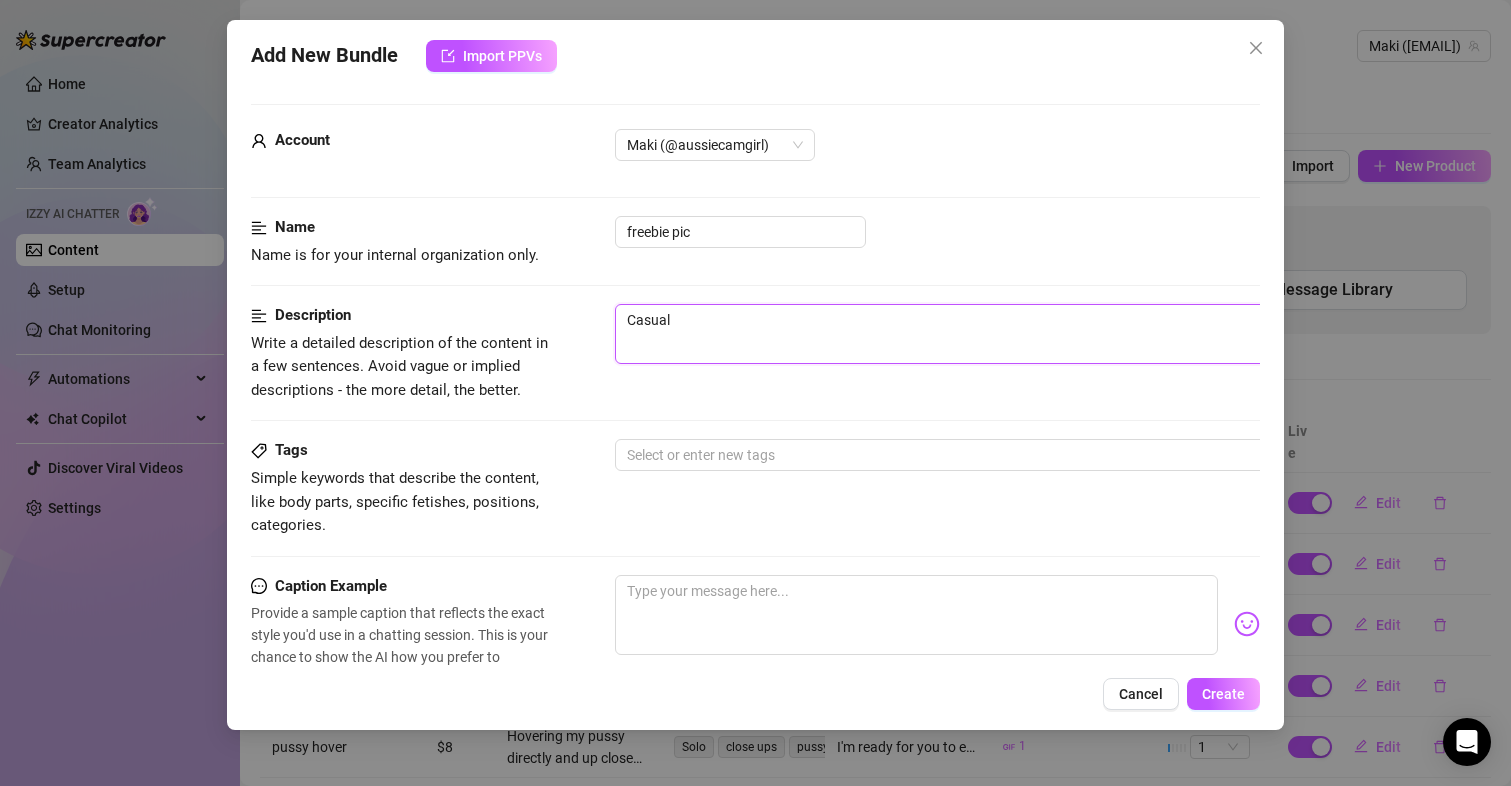 type on "Casual" 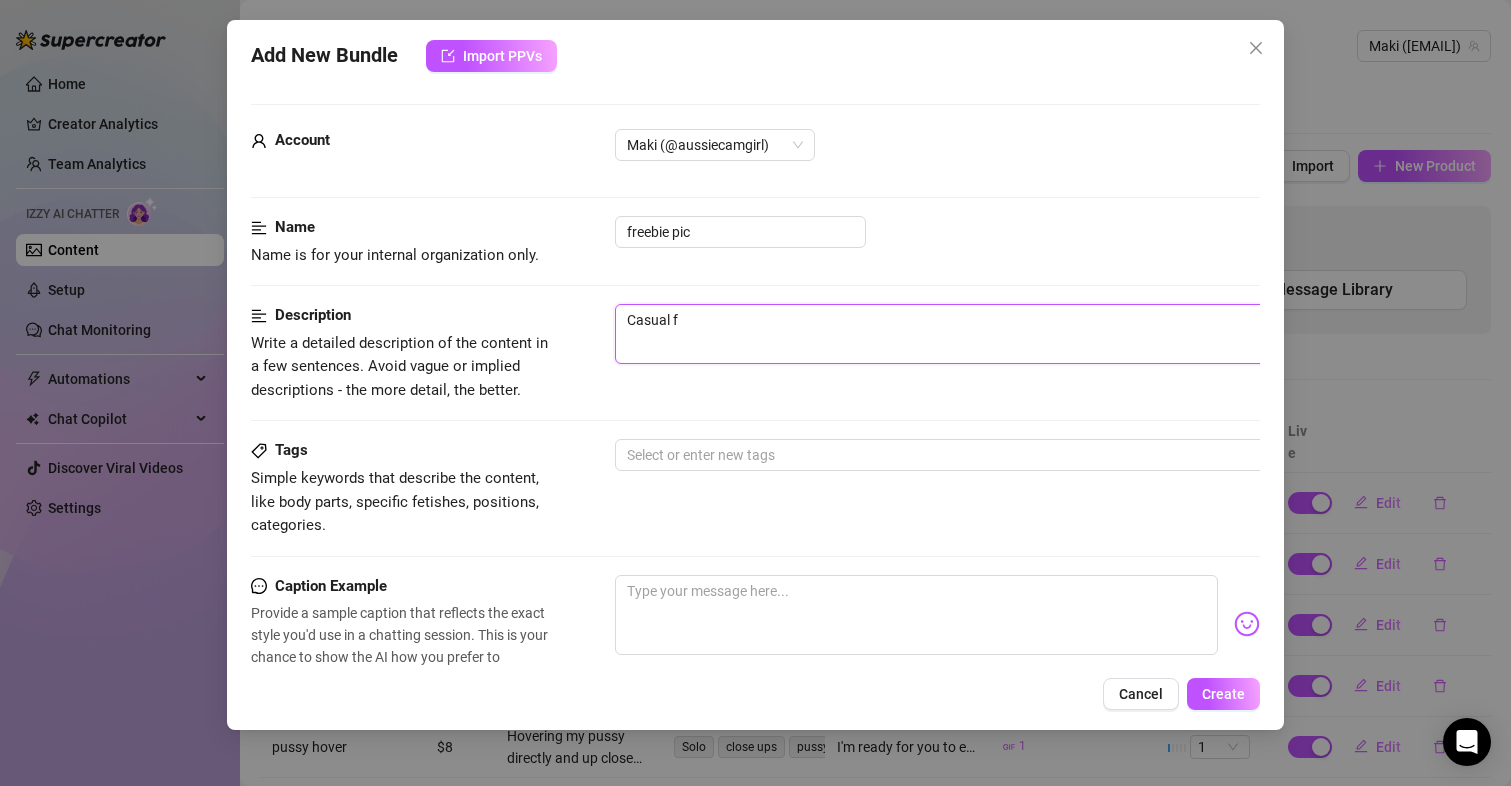 type on "Casual fr" 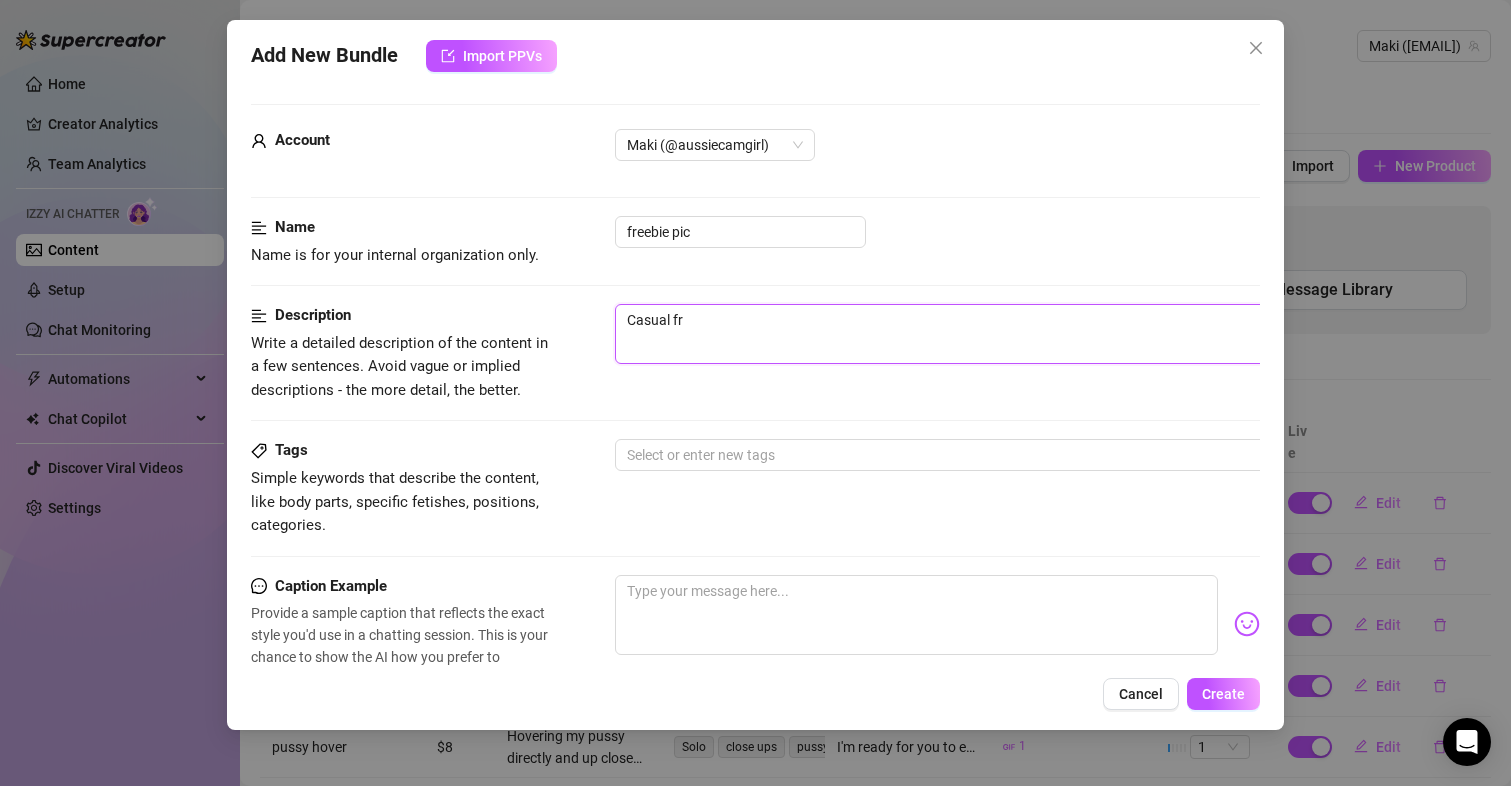 type on "Casual fre" 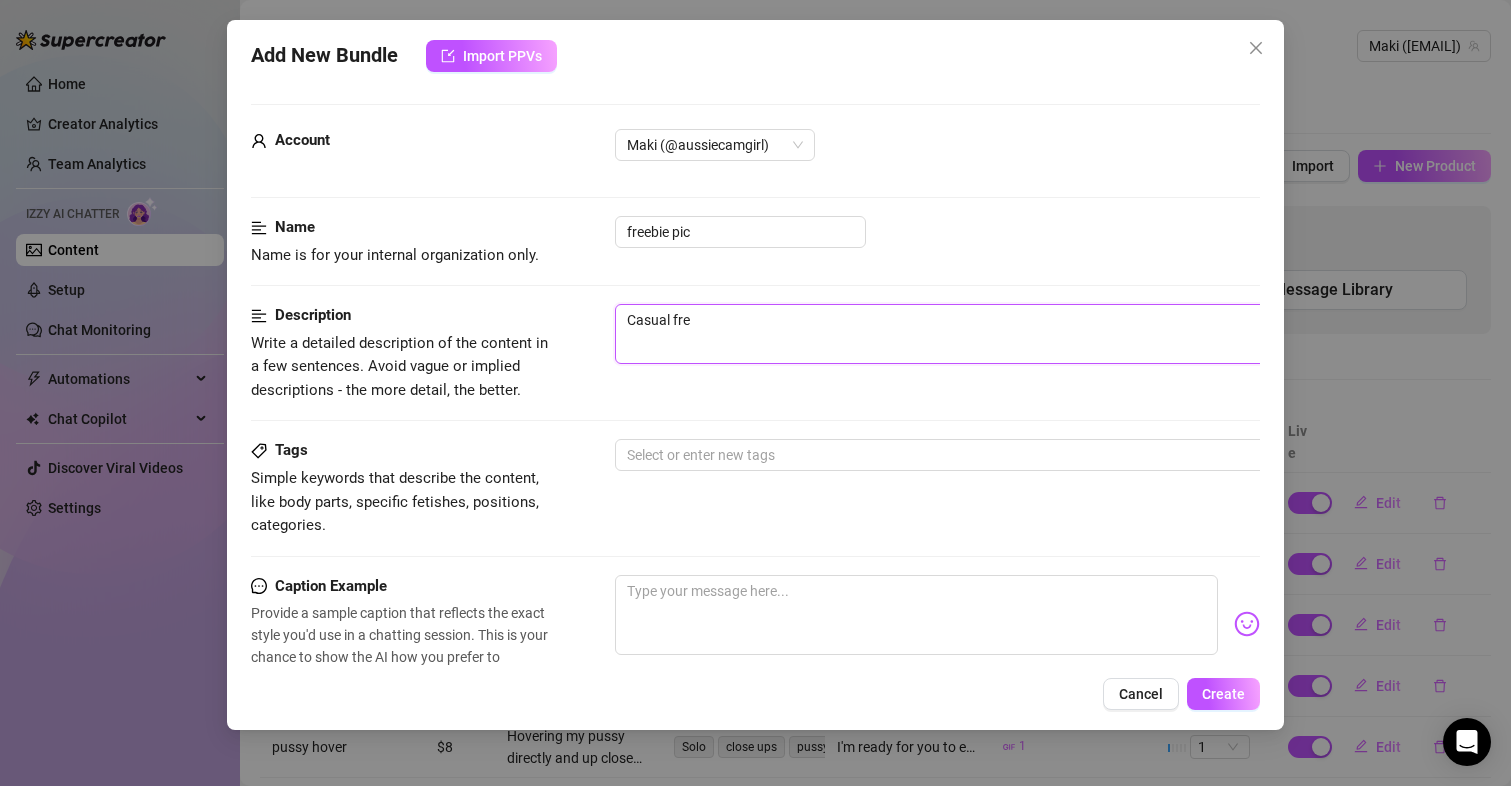 type on "Casual free" 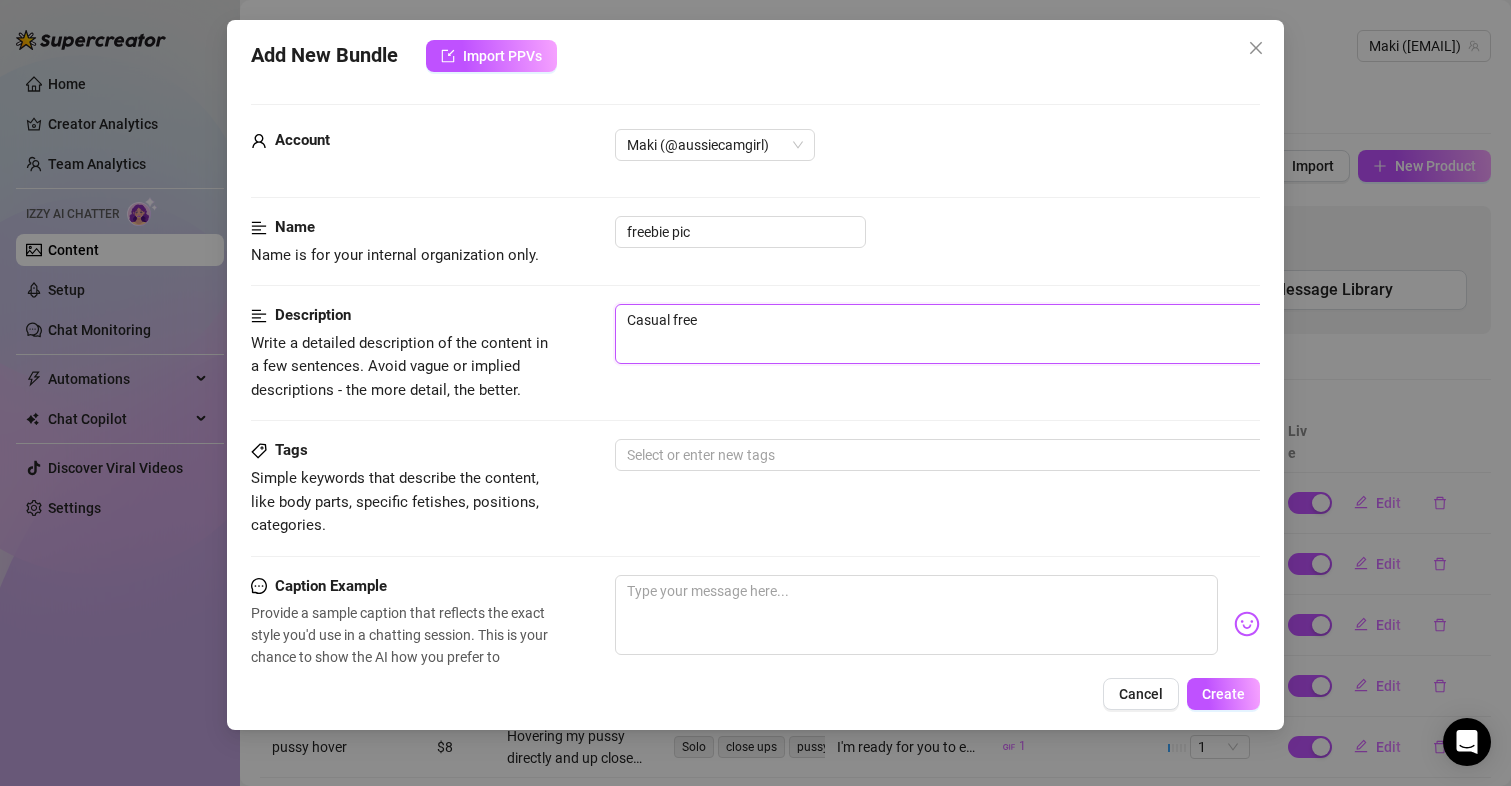 type on "Casual freeb" 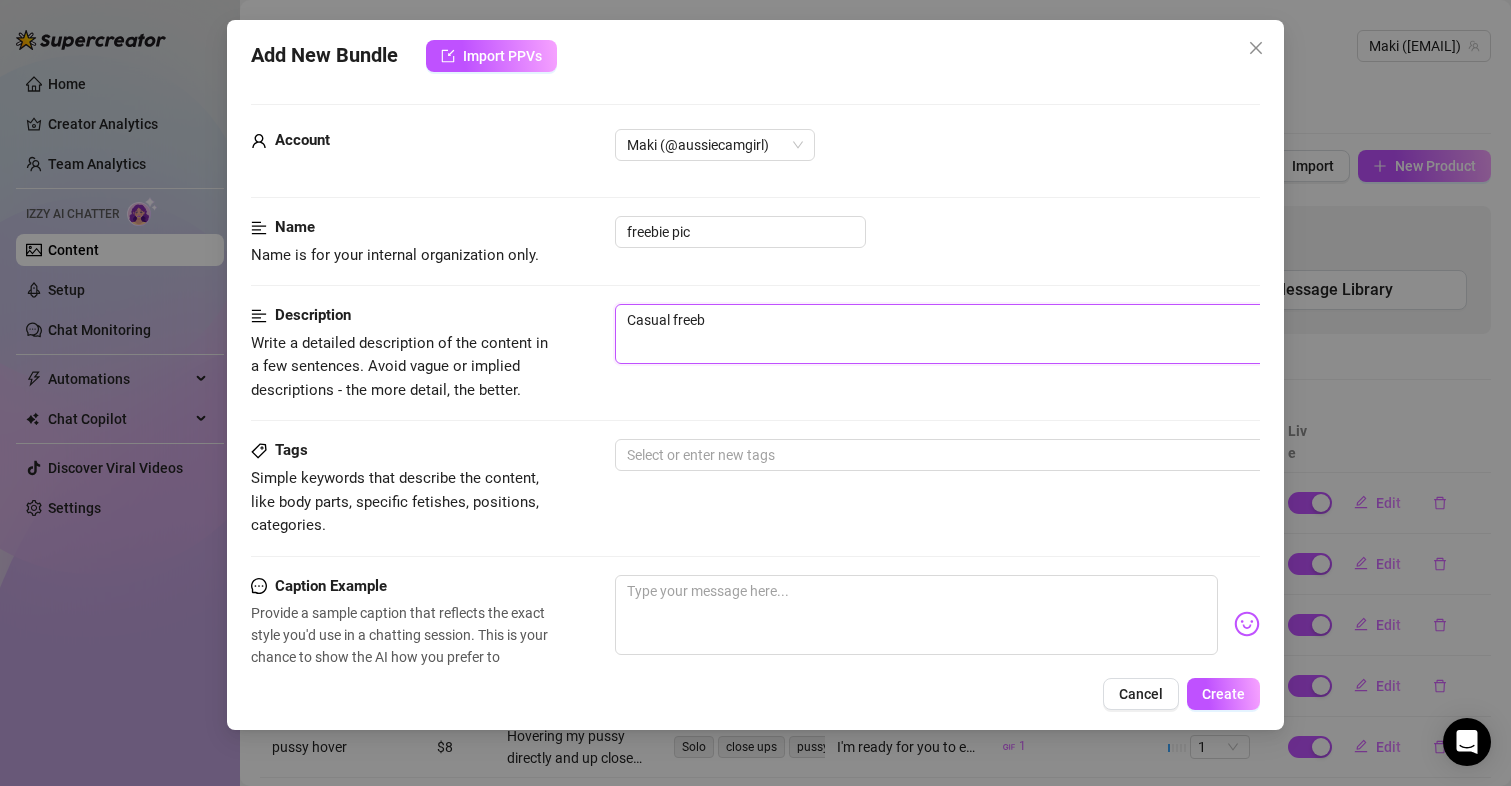 type on "Casual freebi" 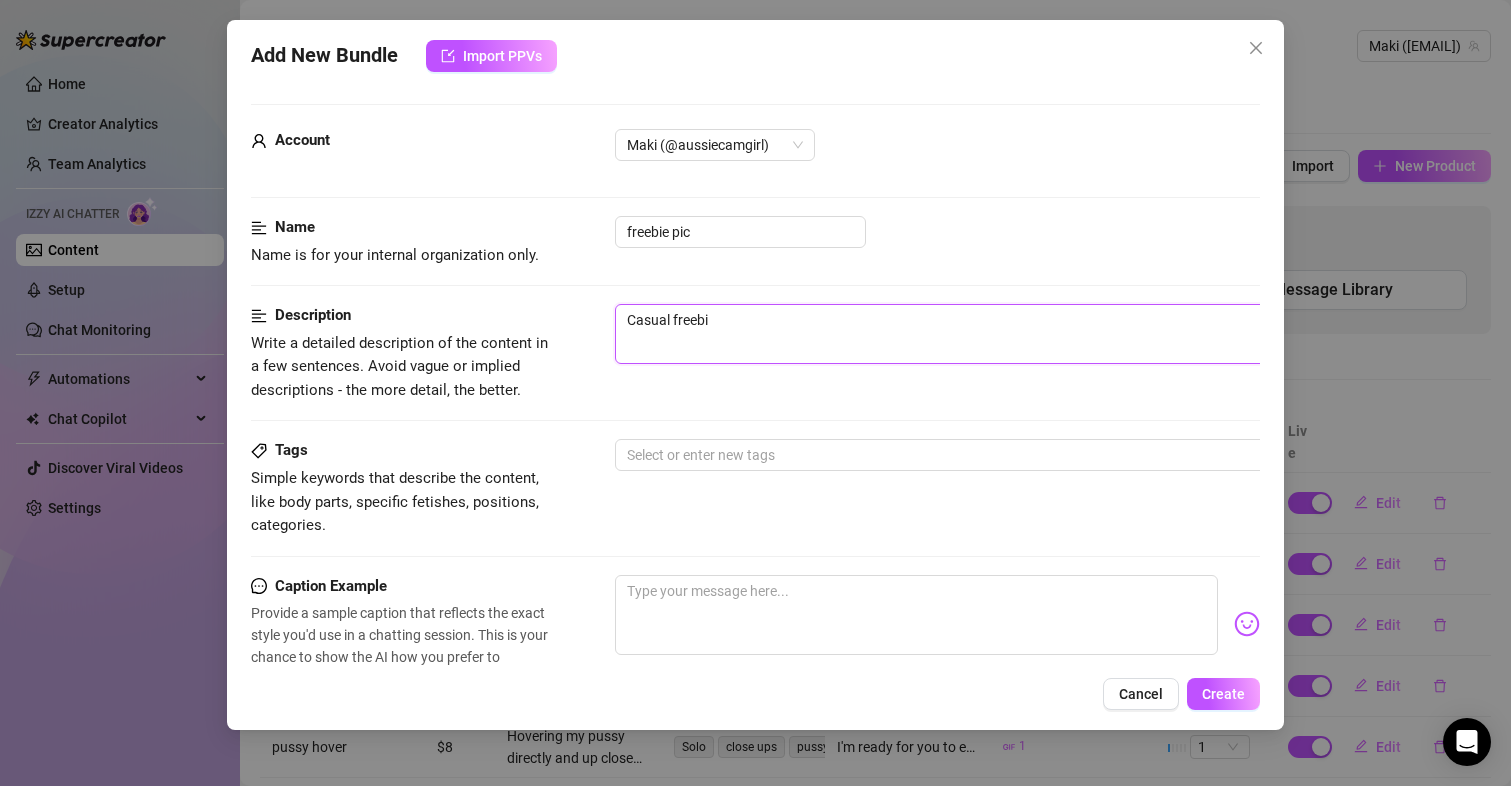 type on "Casual freebie" 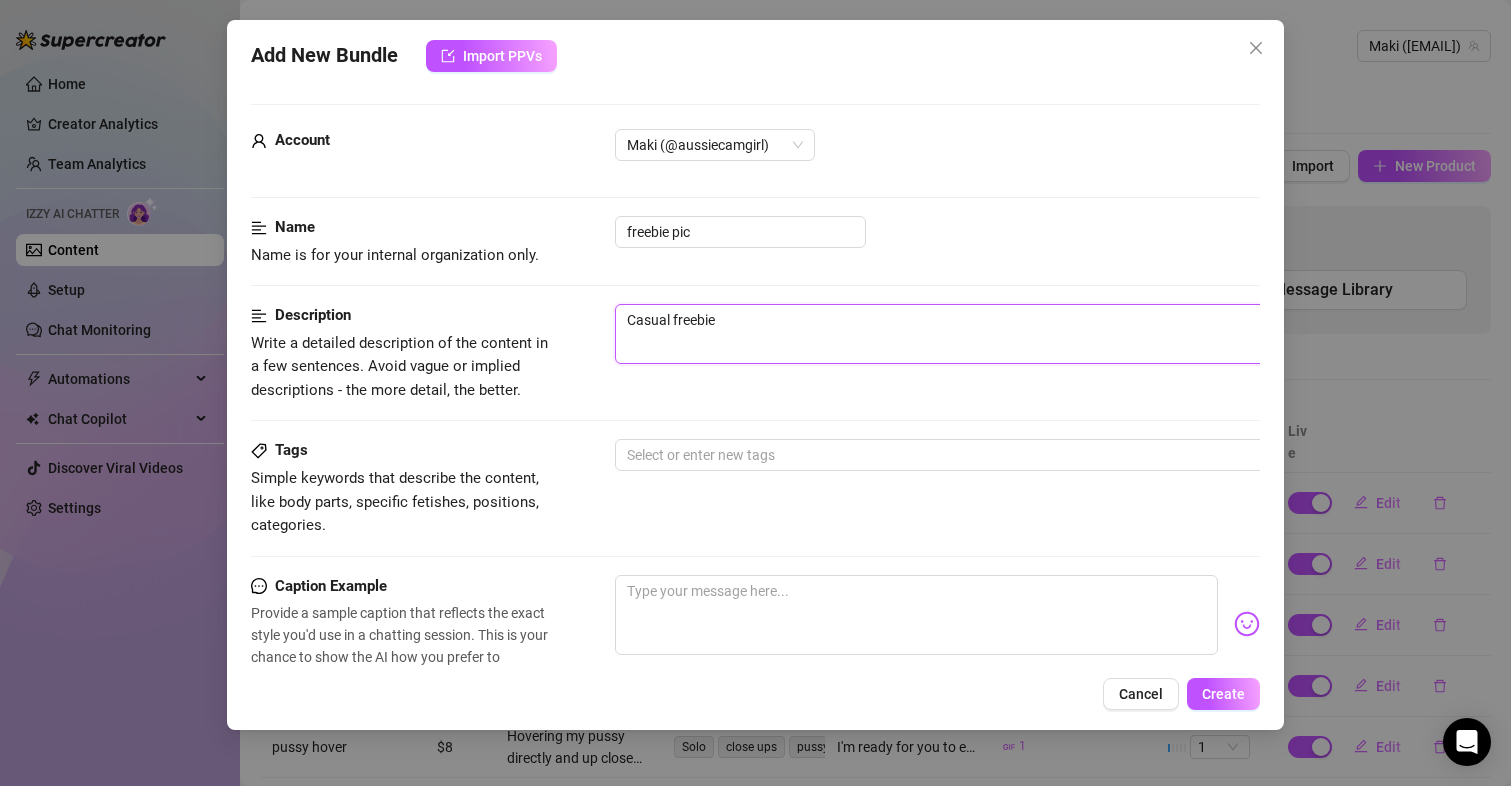 type on "Casual freebie" 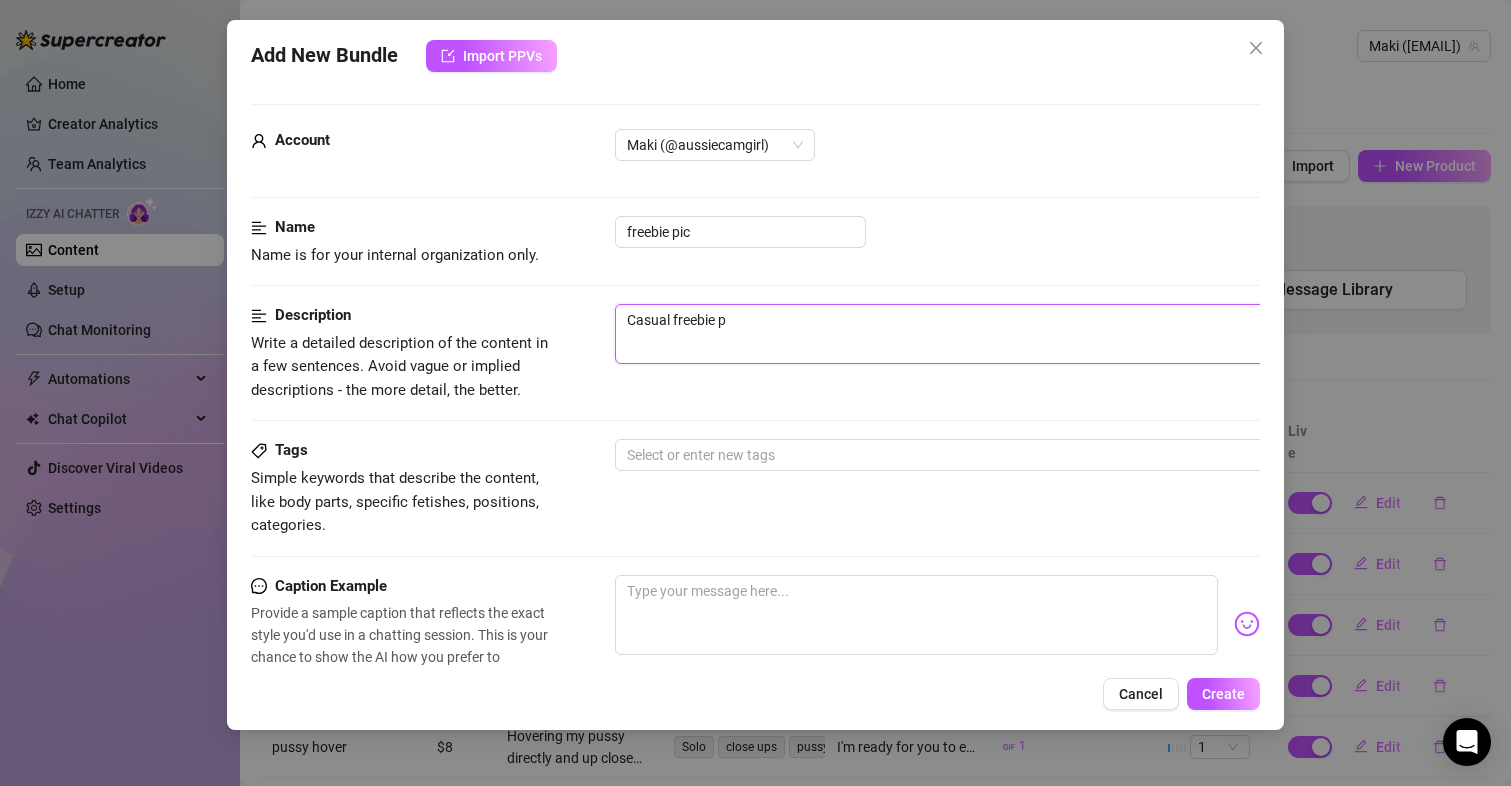 type on "Casual freebie pi" 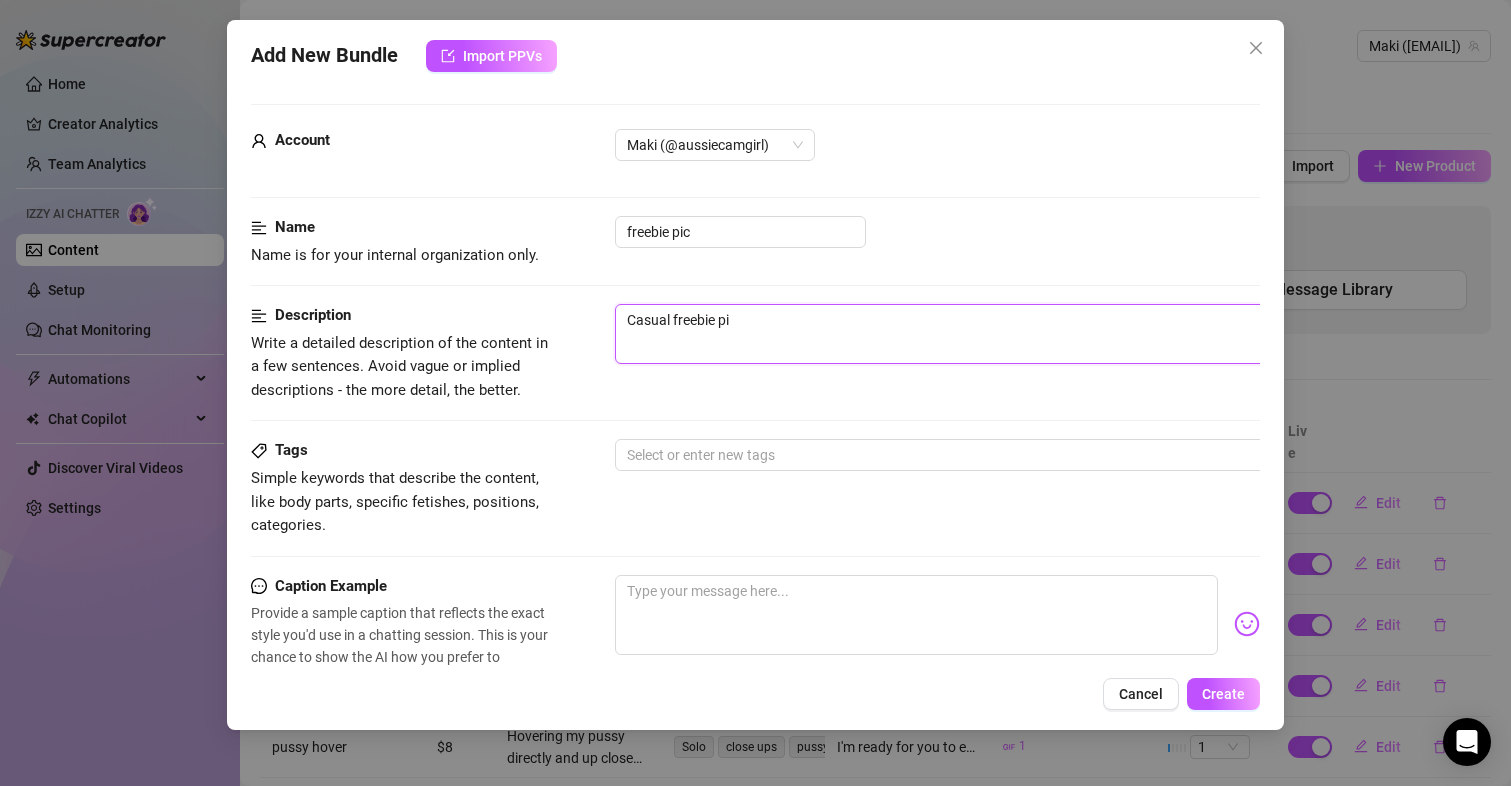 type on "Casual freebie pic" 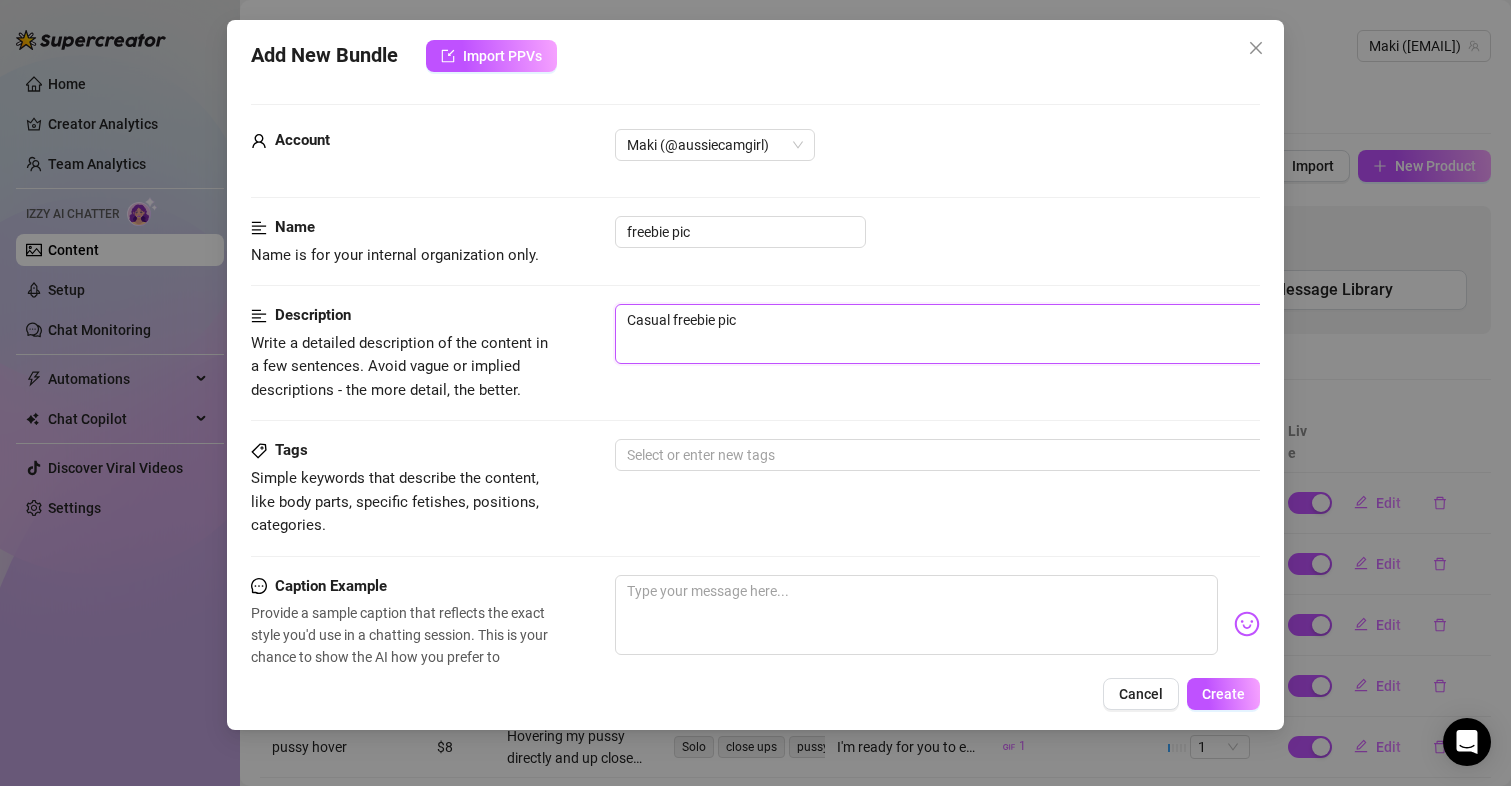 type on "Casual freebie pic" 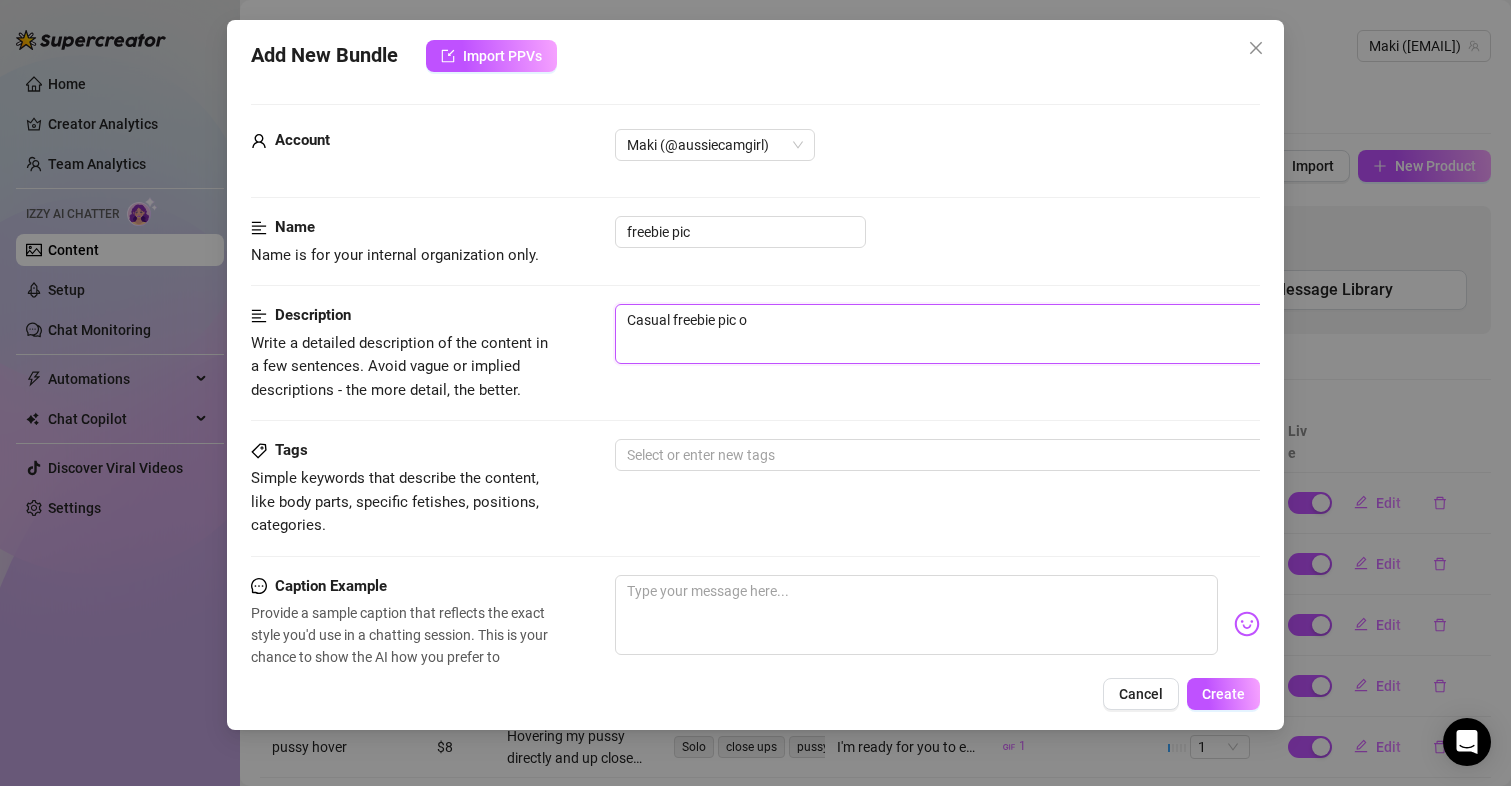 type on "Casual freebie pic of" 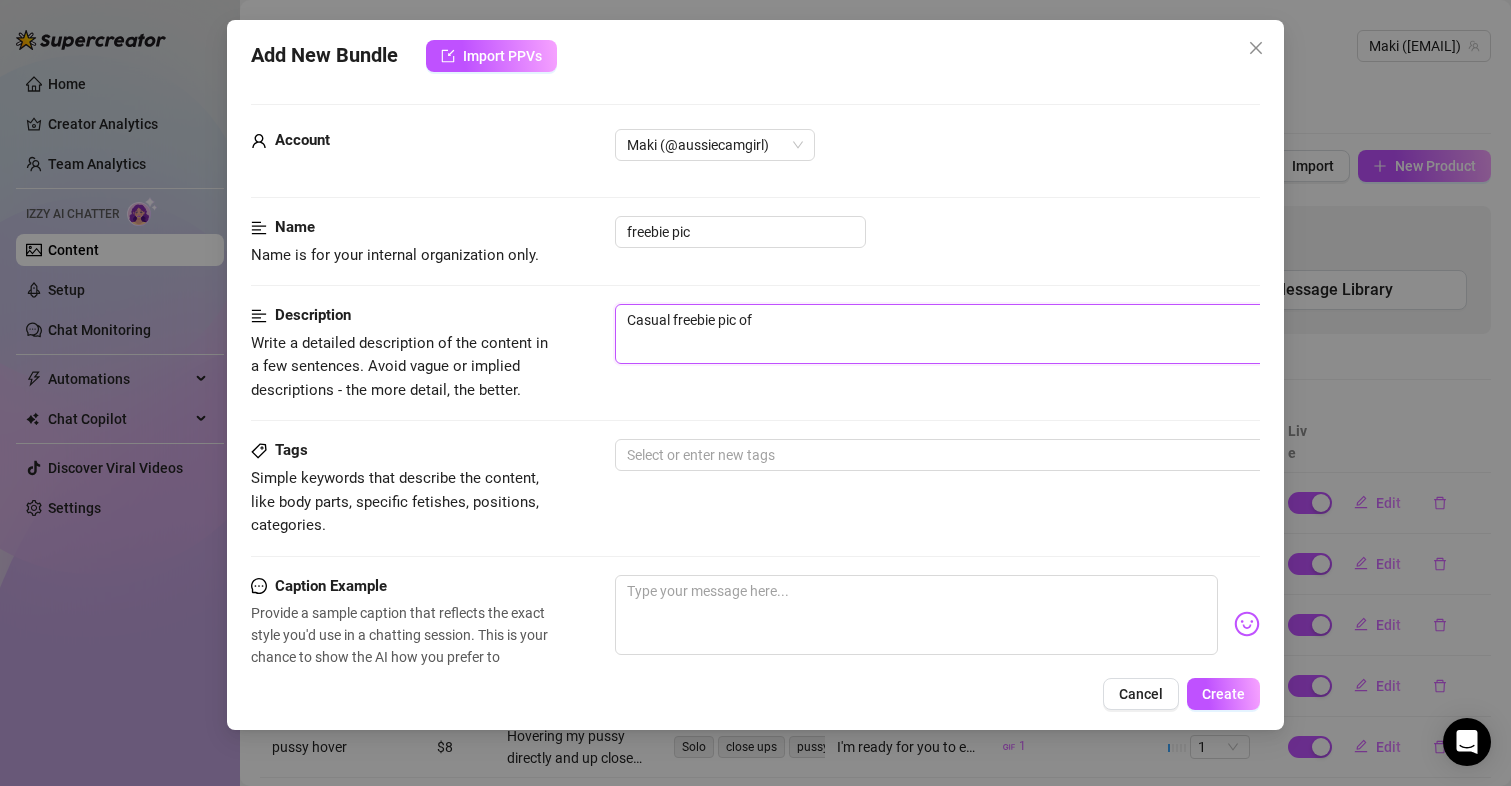 type on "Casual freebie pic of" 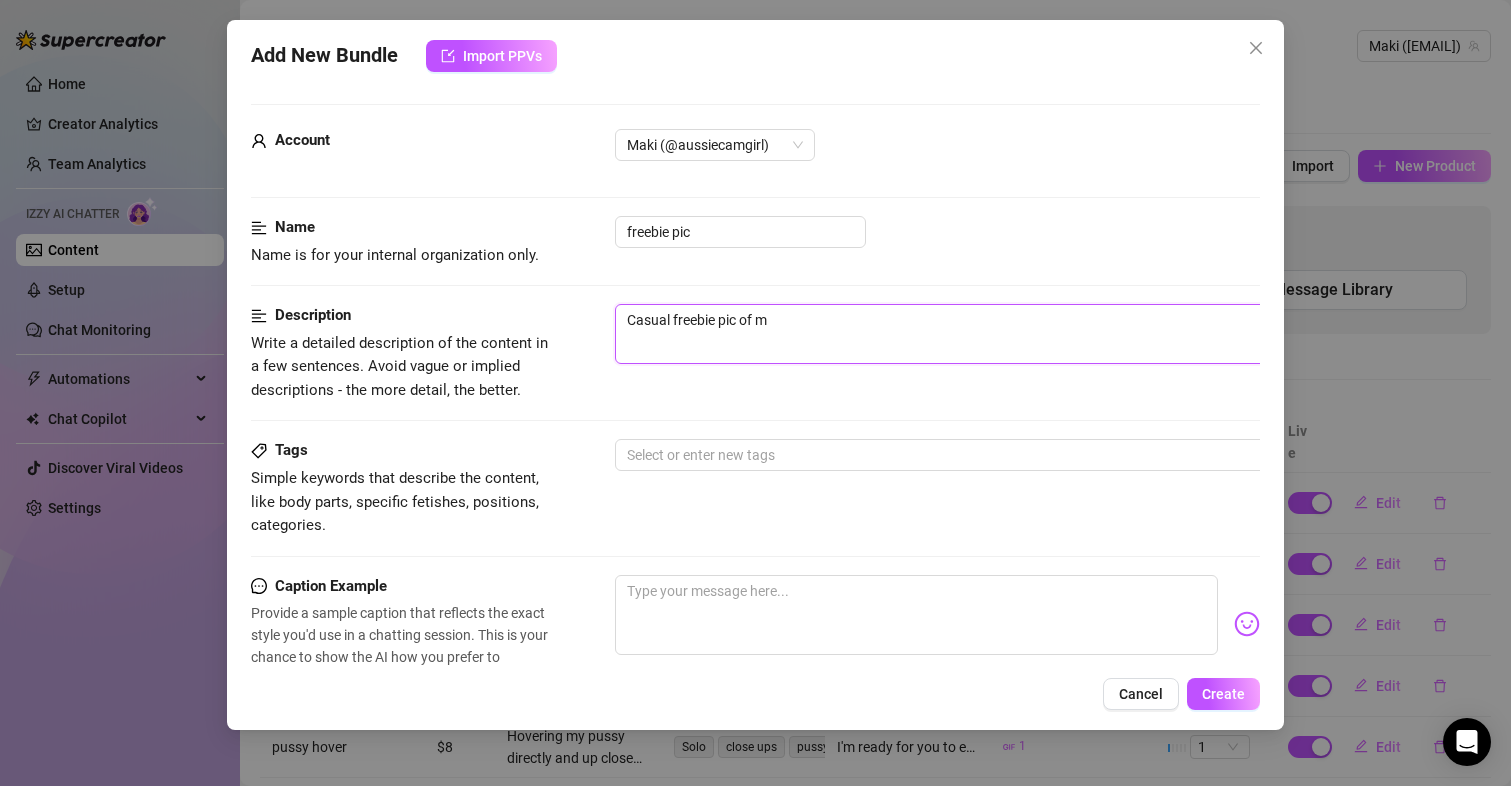 type on "Casual freebie pic of me" 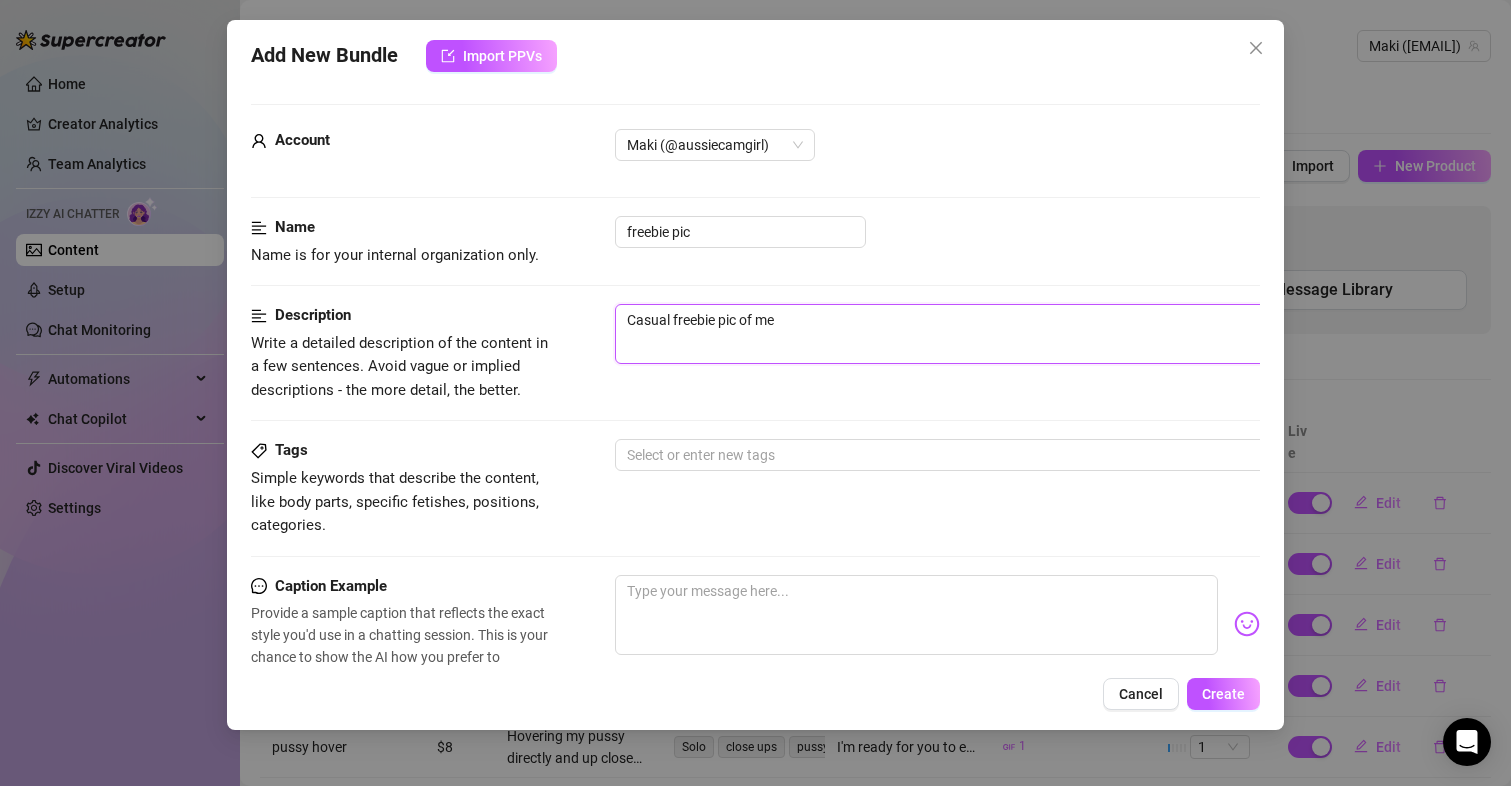 type on "Casual freebie pic of me" 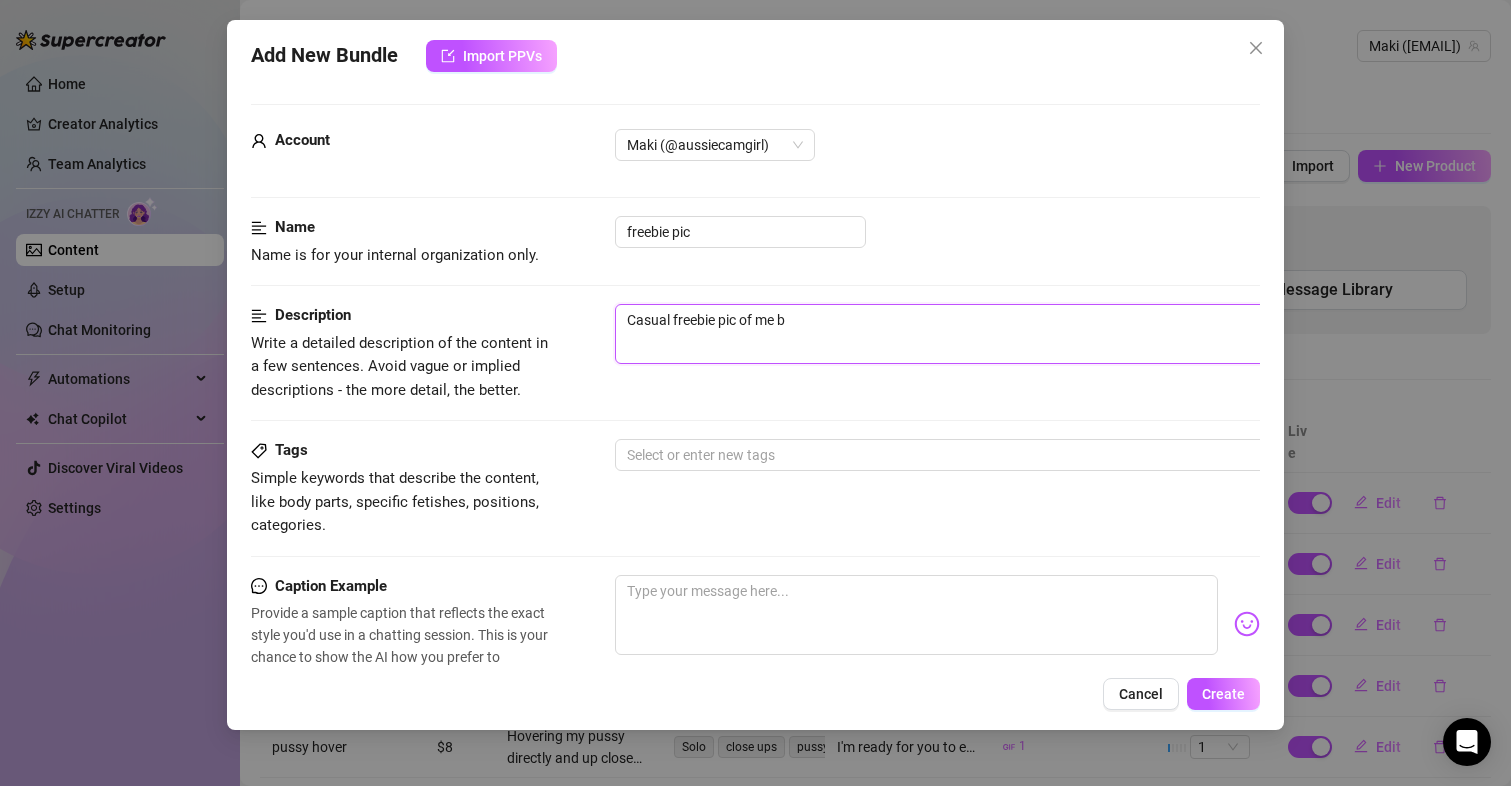 type on "Casual freebie pic of me be" 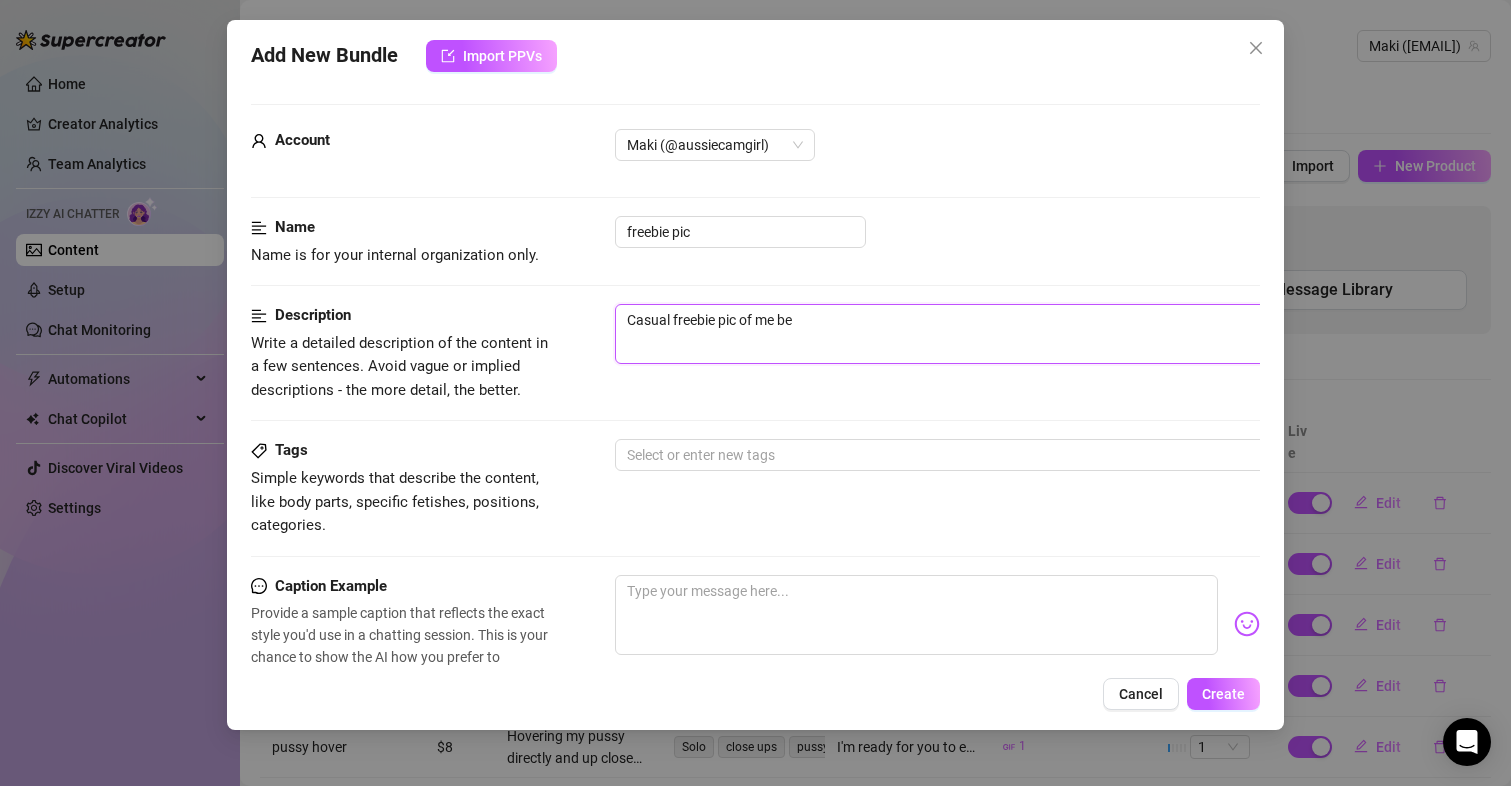 type on "Casual freebie pic of me bei" 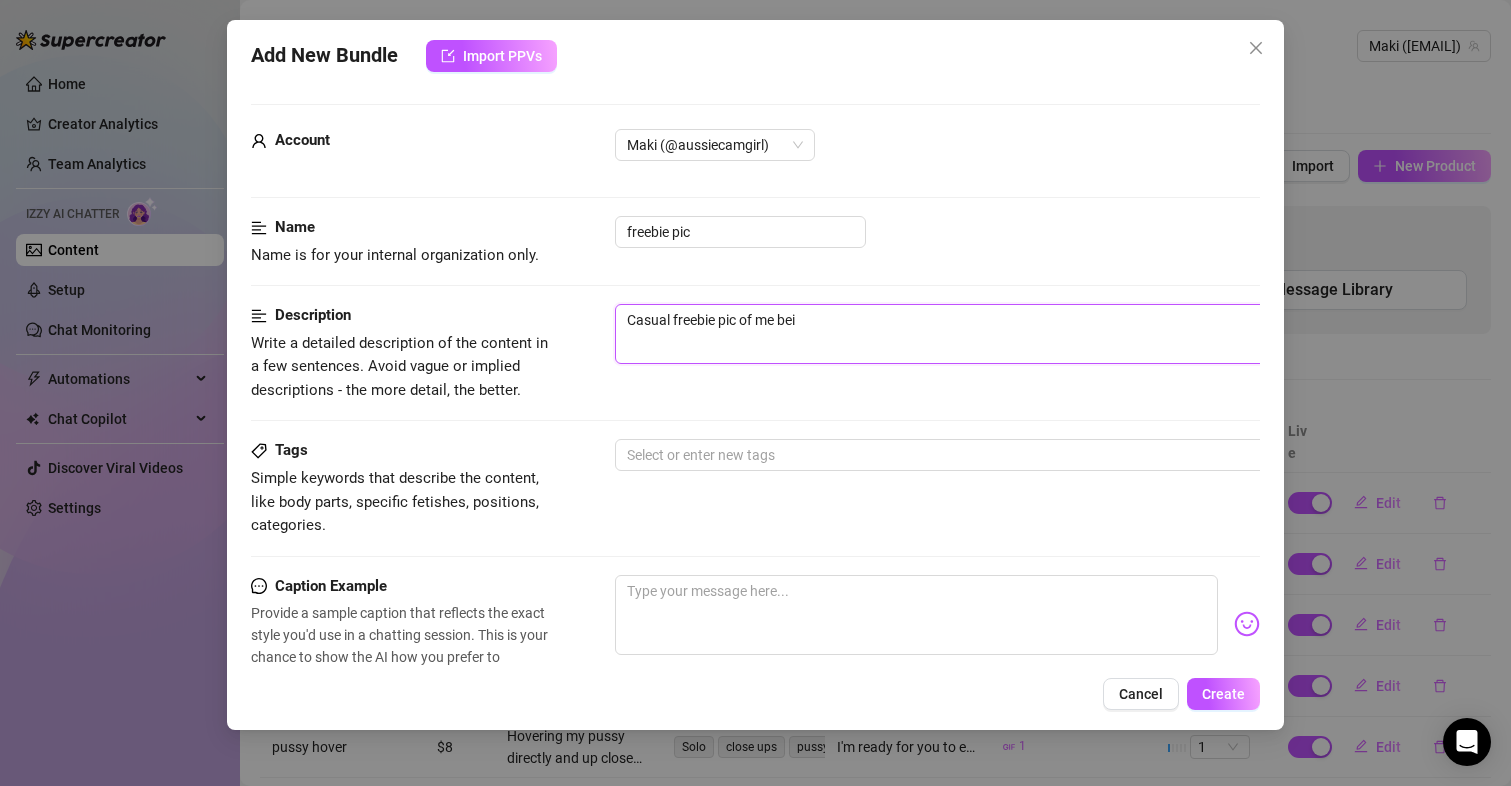 type on "Casual freebie pic of me bein" 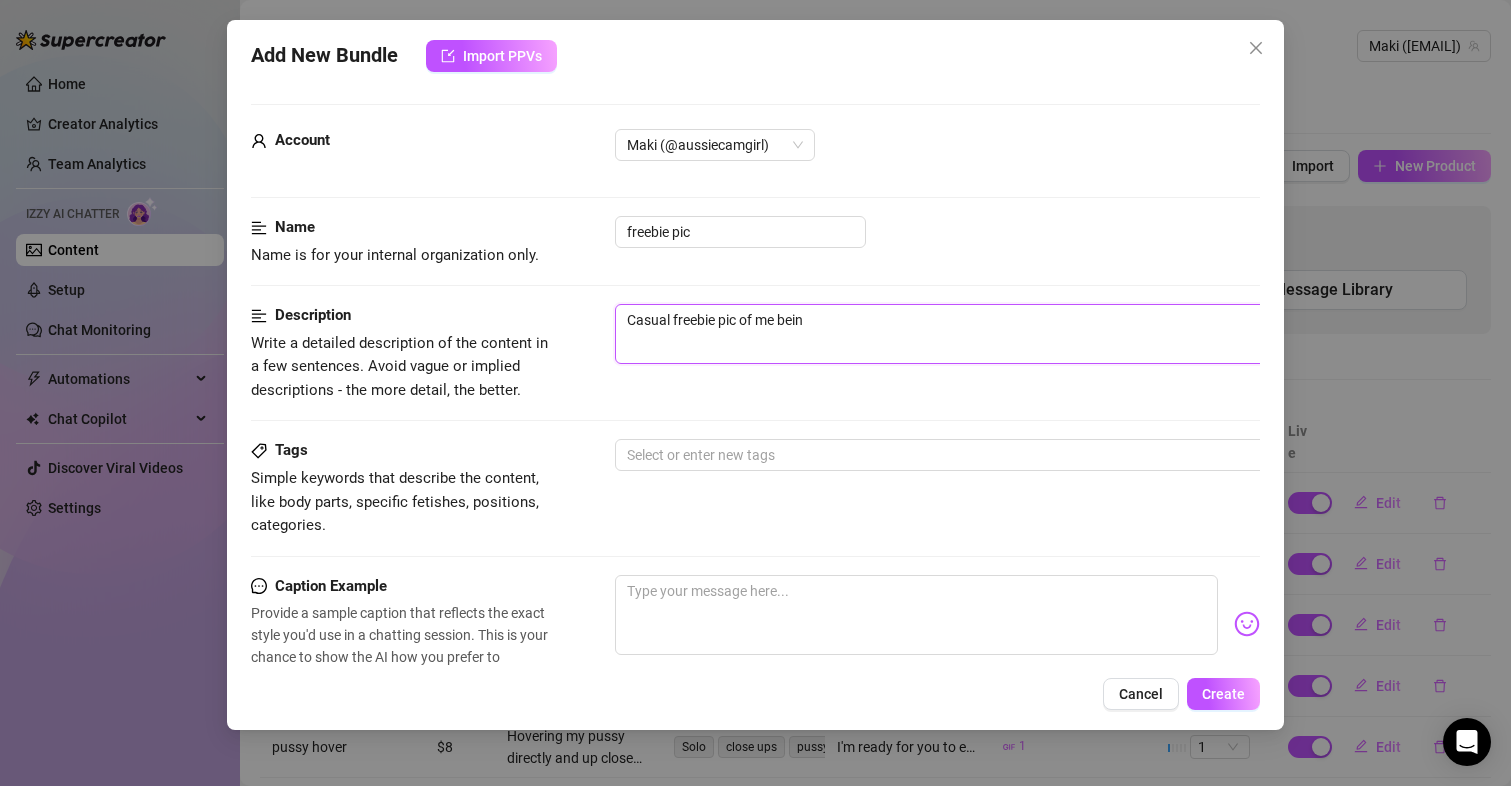 type on "Casual freebie pic of me being" 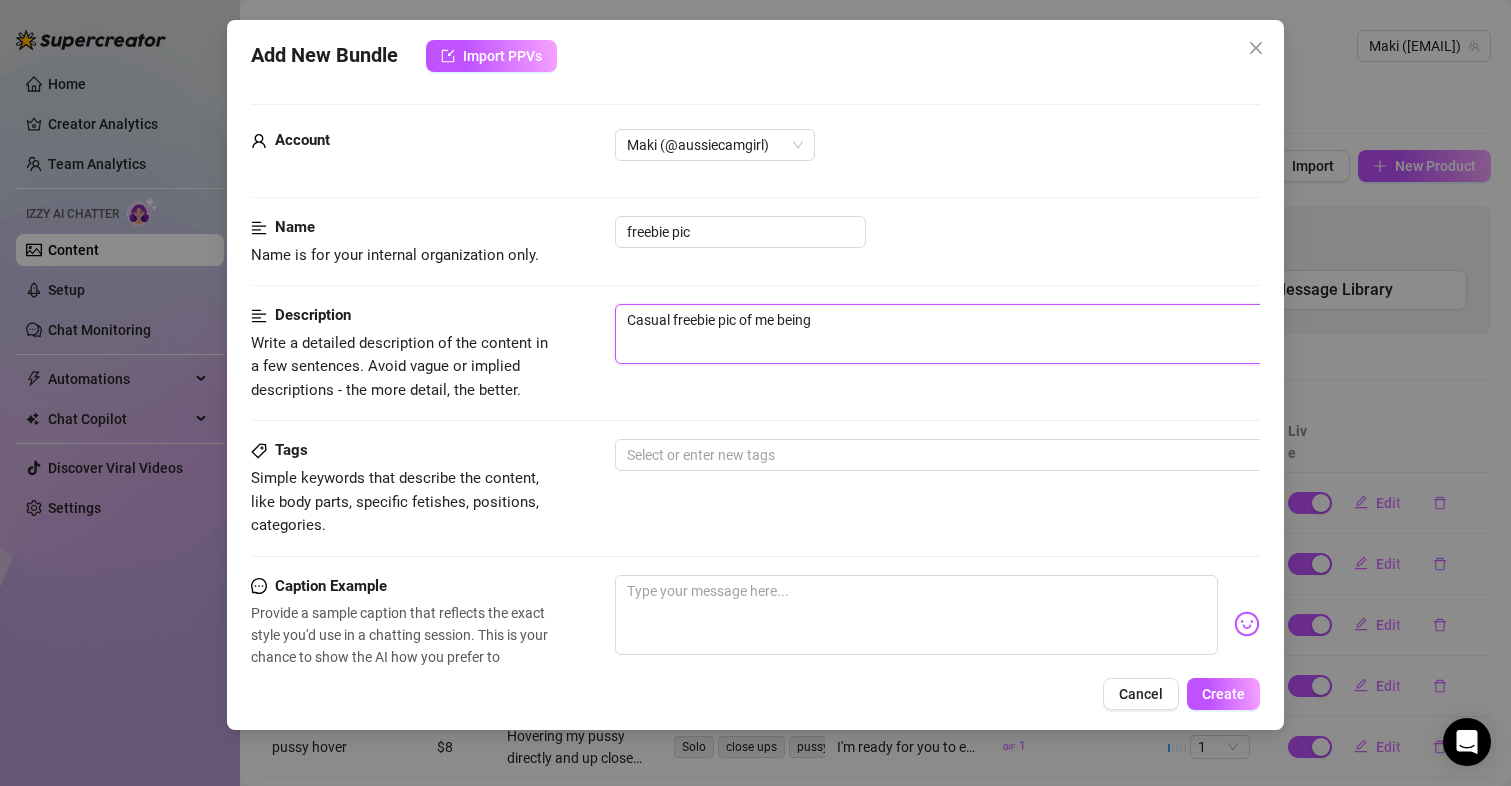 type on "Casual freebie pic of me being" 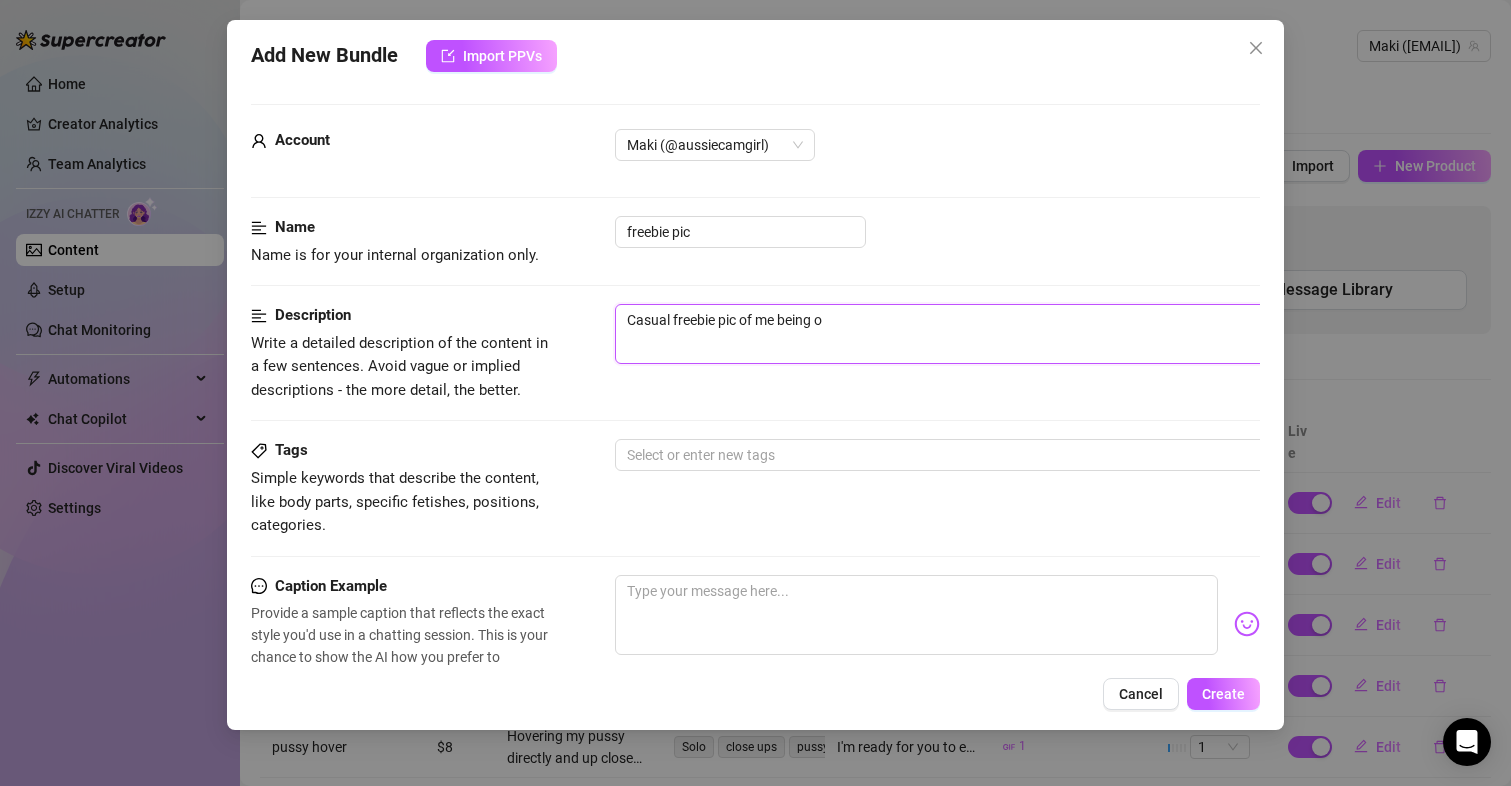 type on "Casual freebie pic of me being ou" 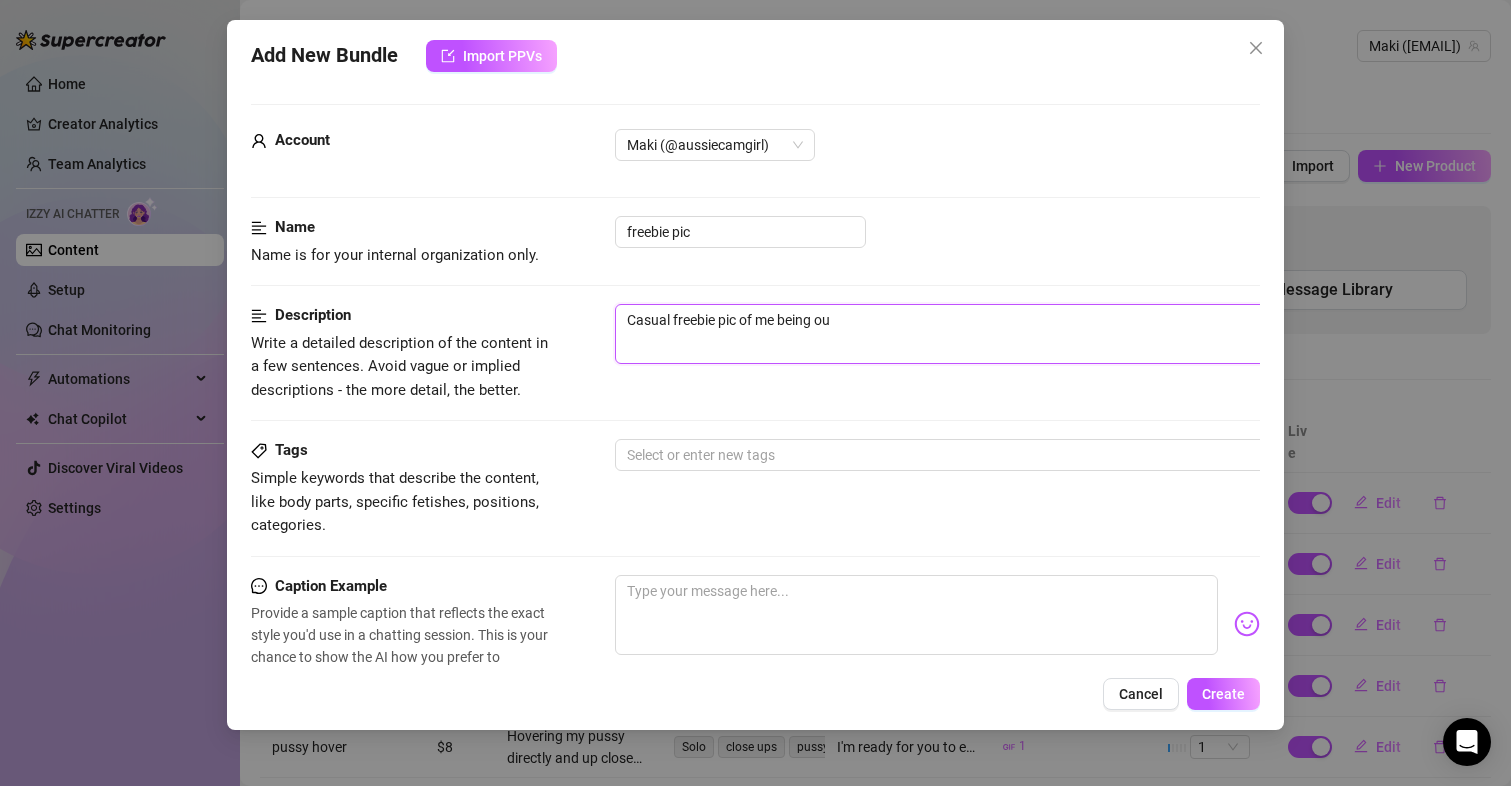 type on "Casual freebie pic of me being out" 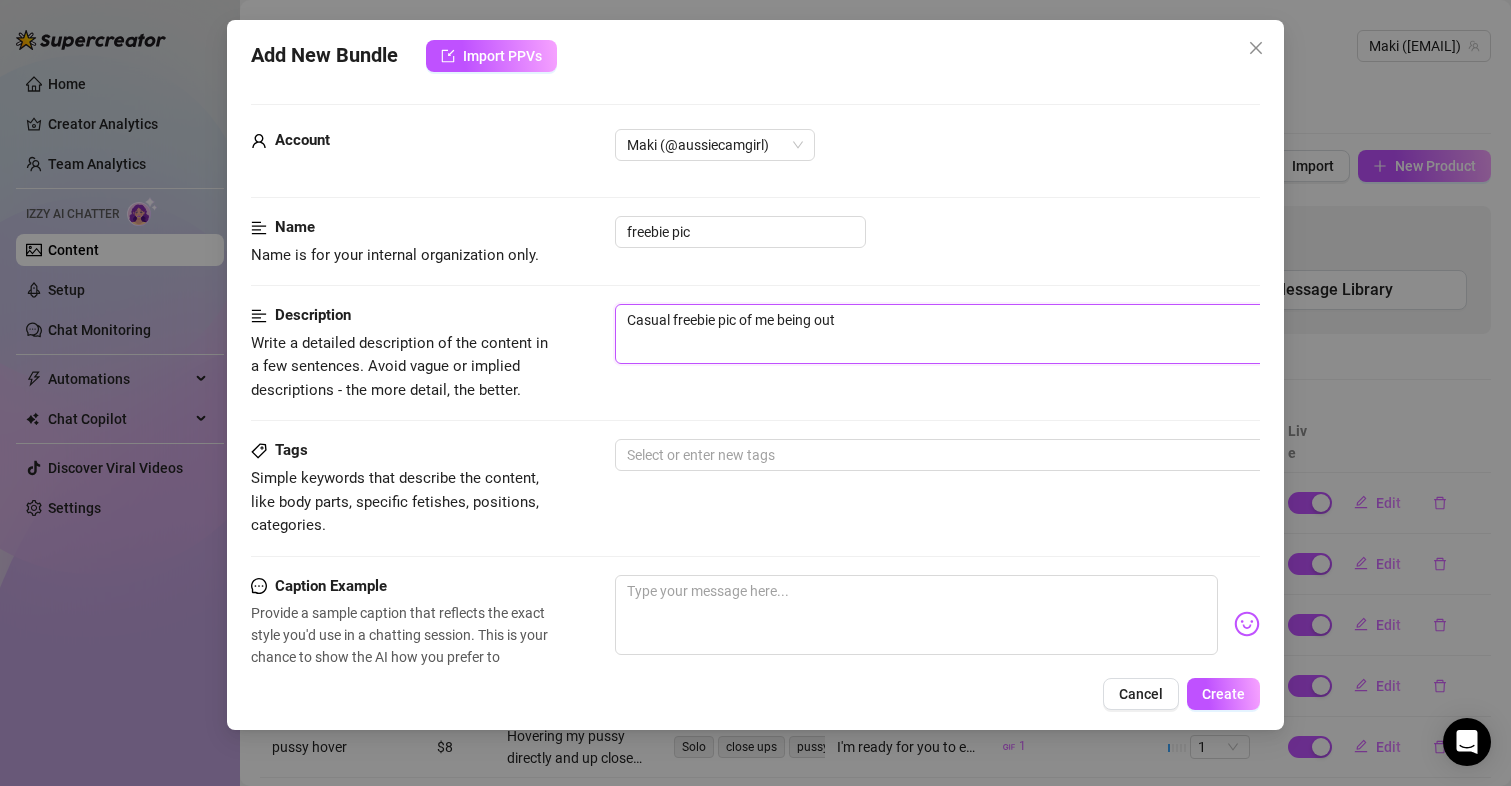 type on "Casual freebie pic of me being out" 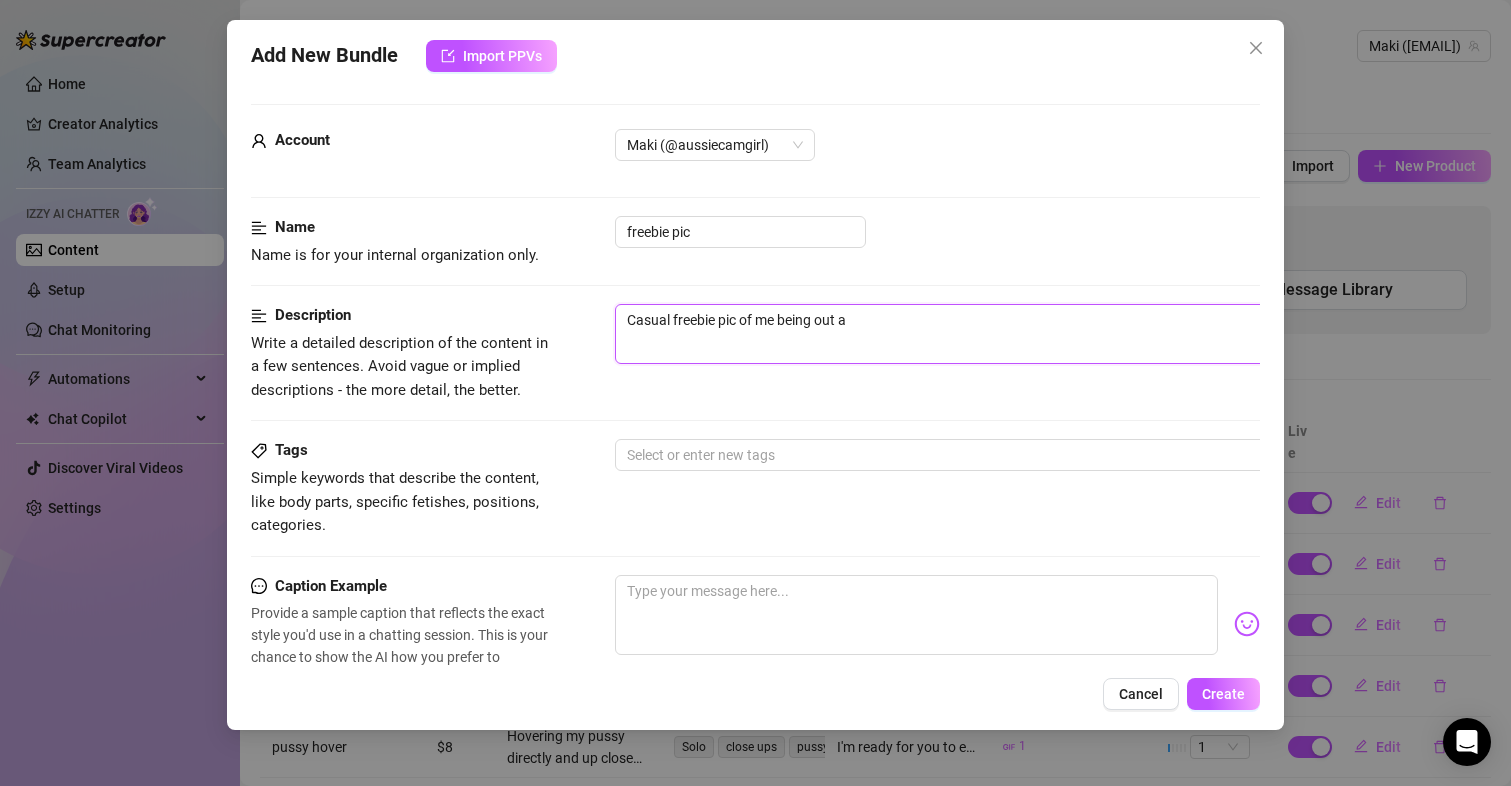 type on "Casual freebie pic of me being out an" 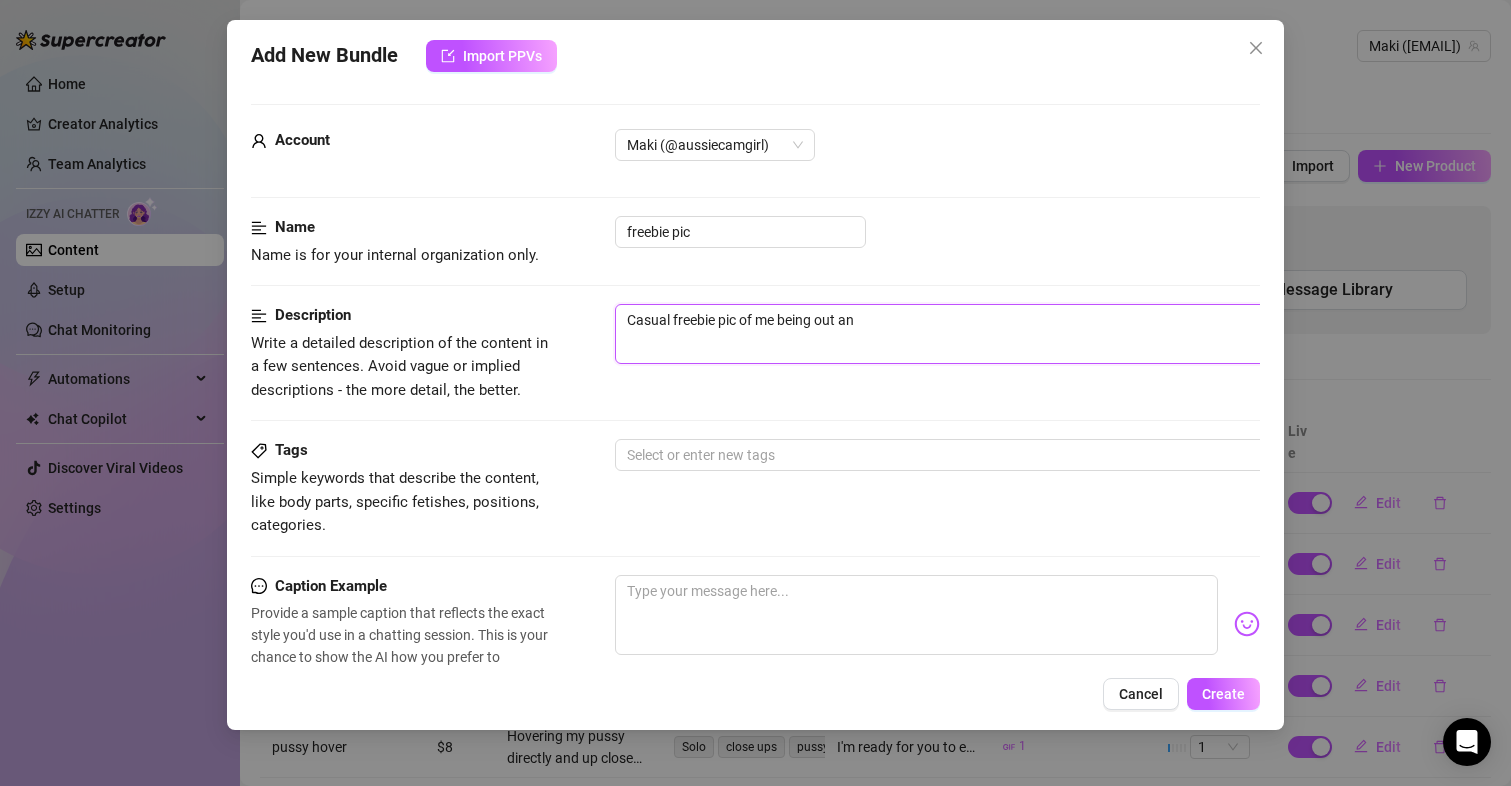 type on "Casual freebie pic of me being out and" 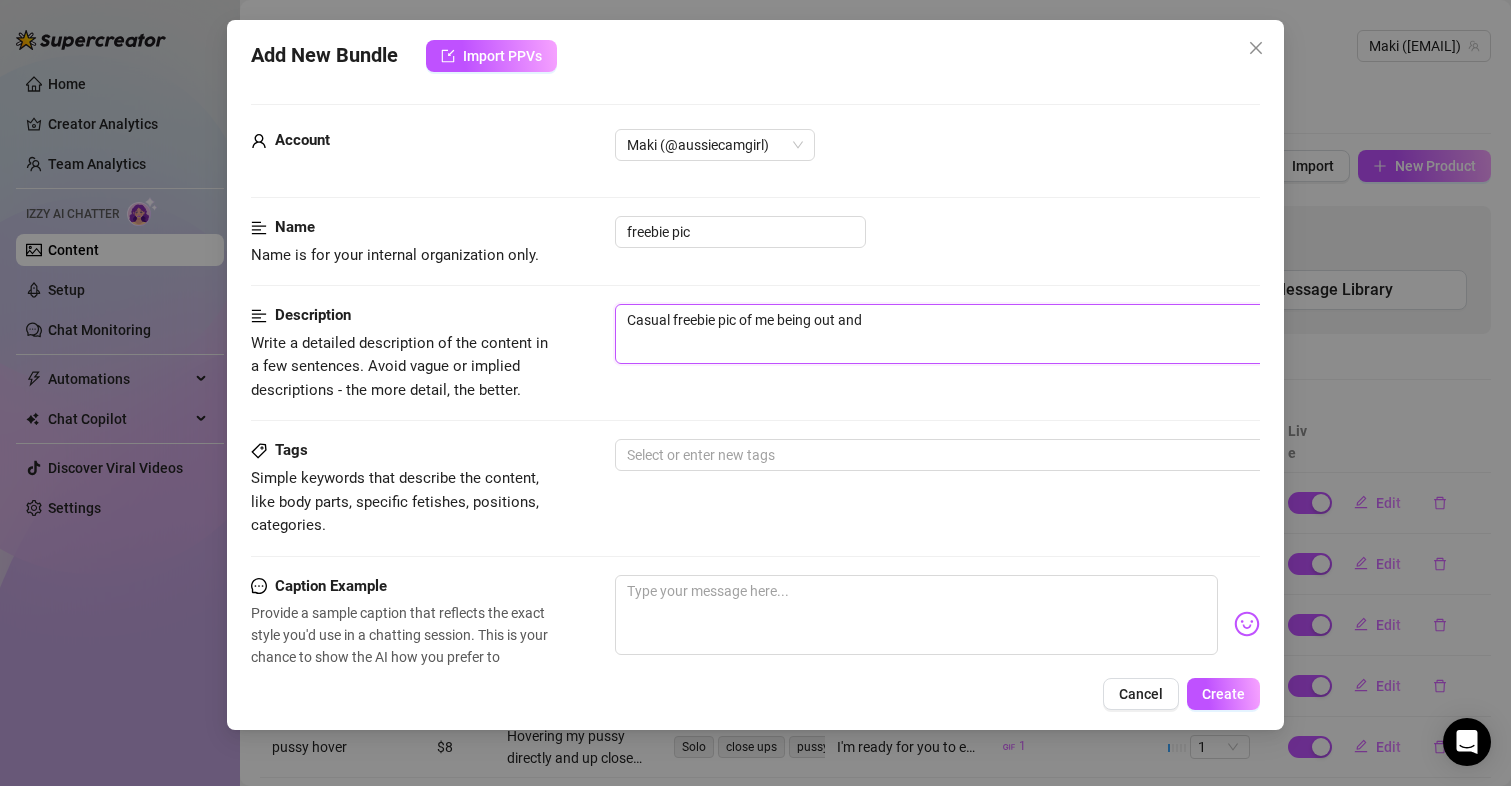 type on "Casual freebie pic of me being out and" 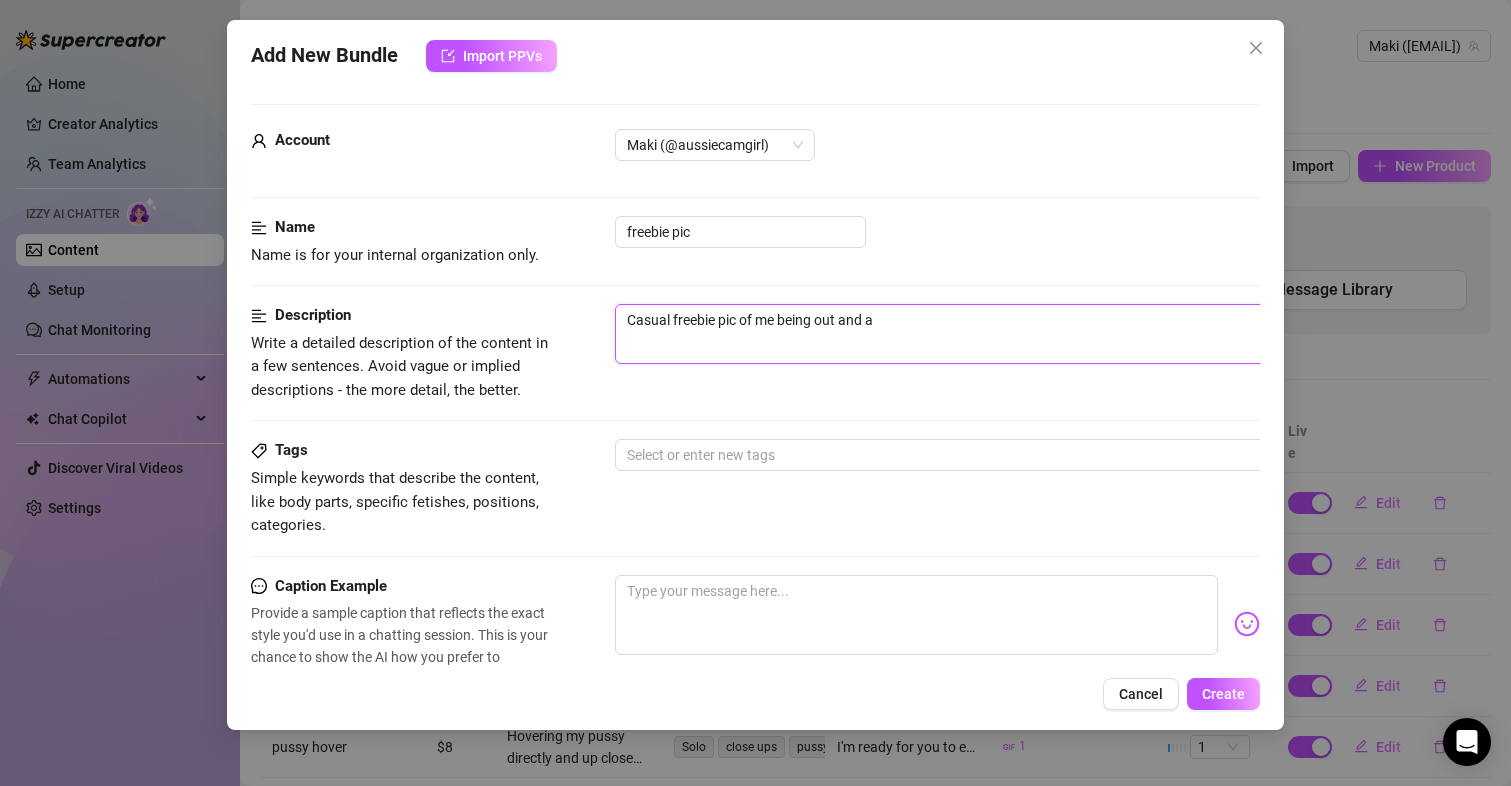 type on "Casual freebie pic of me being out and ab" 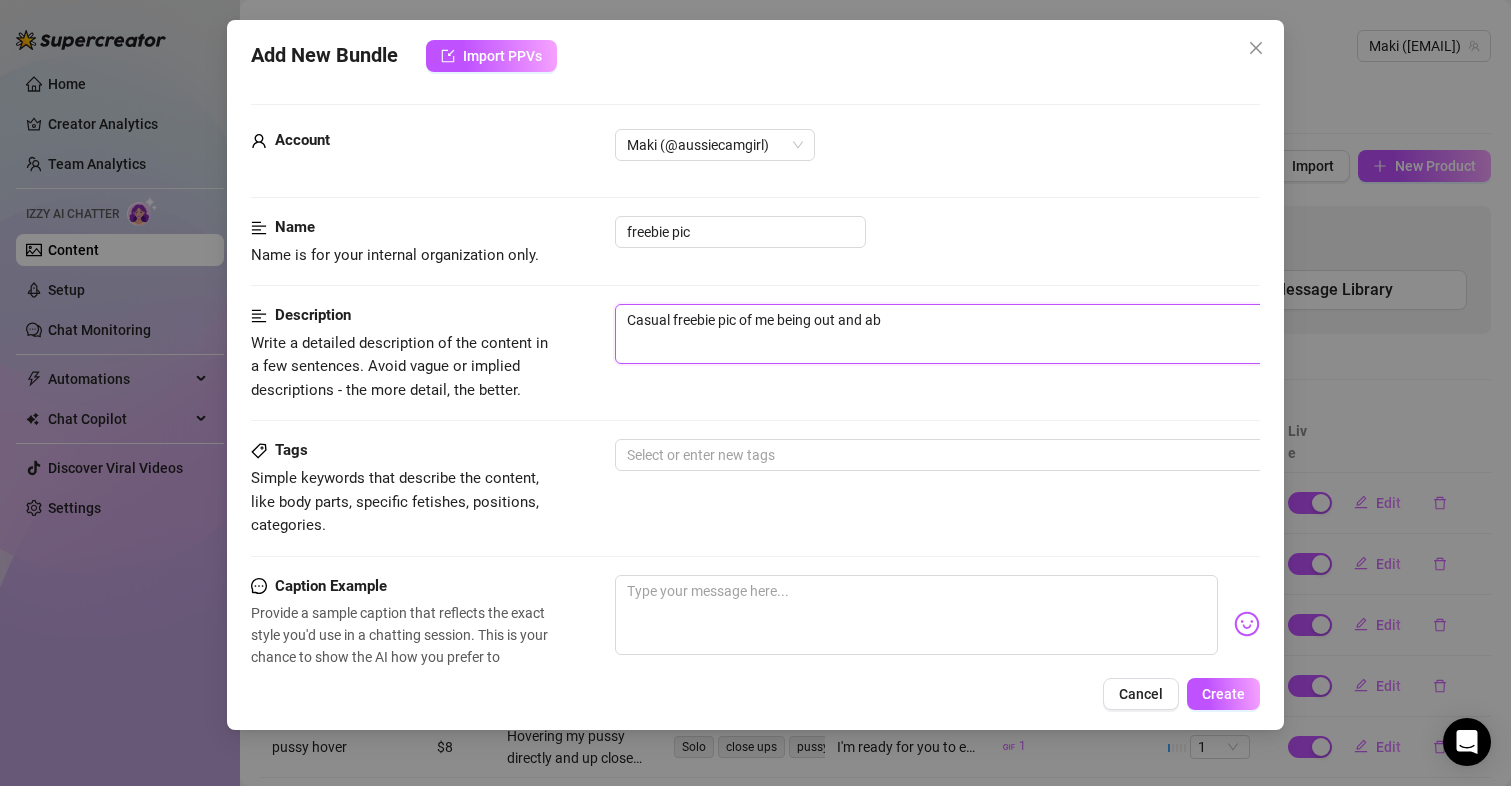 type on "Casual freebie pic of me being out and abo" 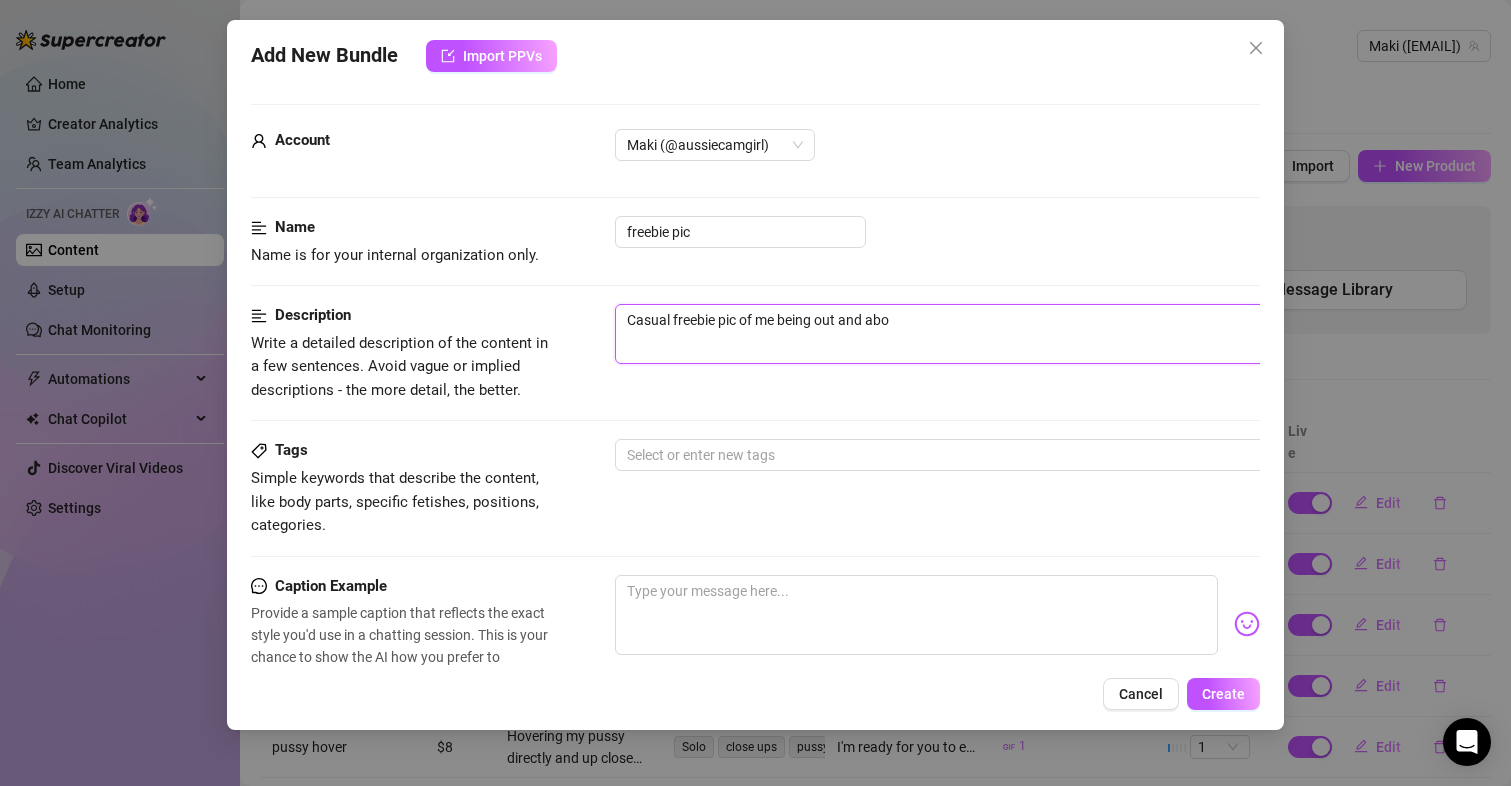 type on "Casual freebie pic of me being out and abou" 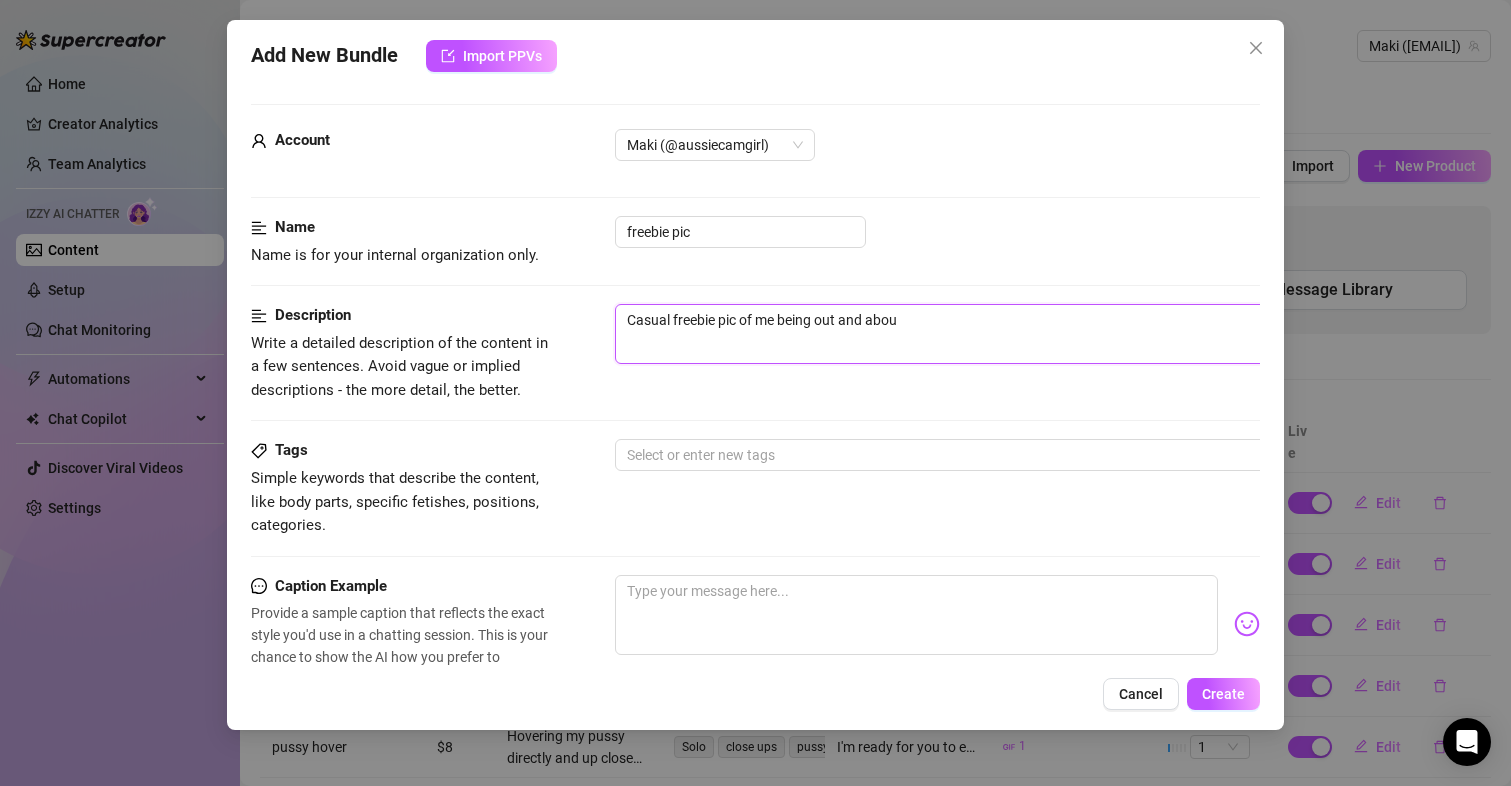 type on "Casual freebie pic of me being out and about" 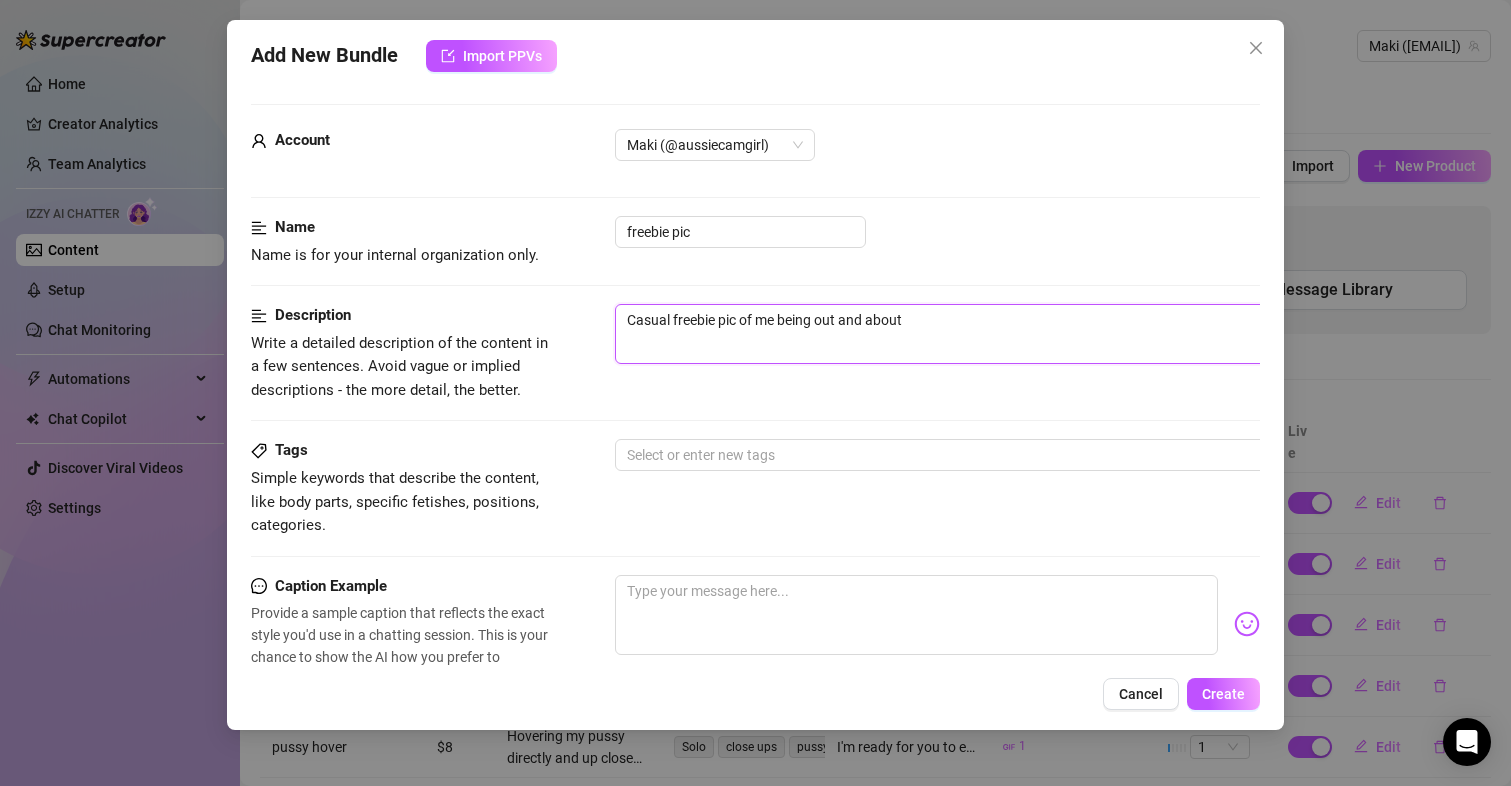 type on "Casual freebie pic of me being out and about" 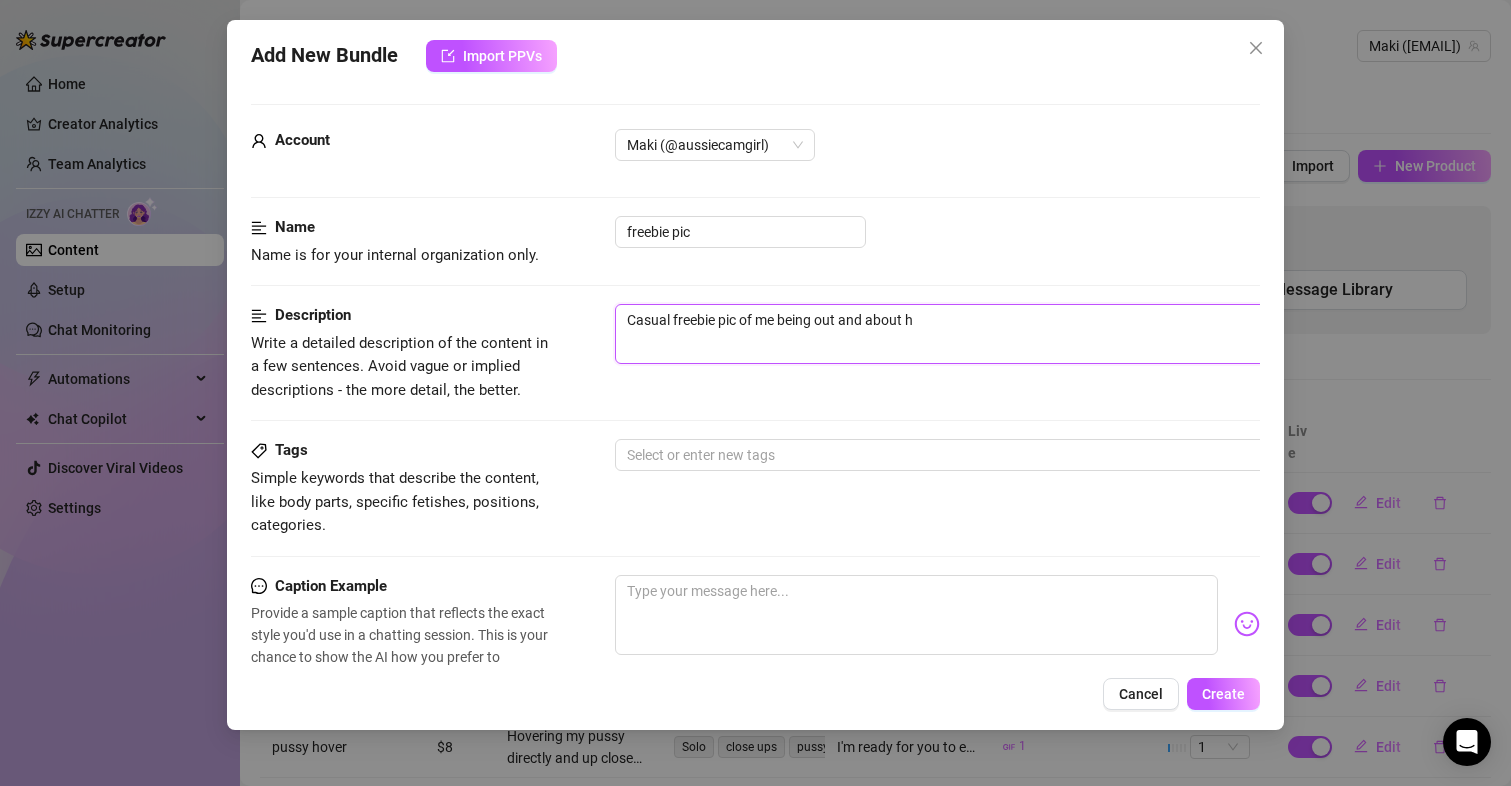 type on "Casual freebie pic of me being out and about ha" 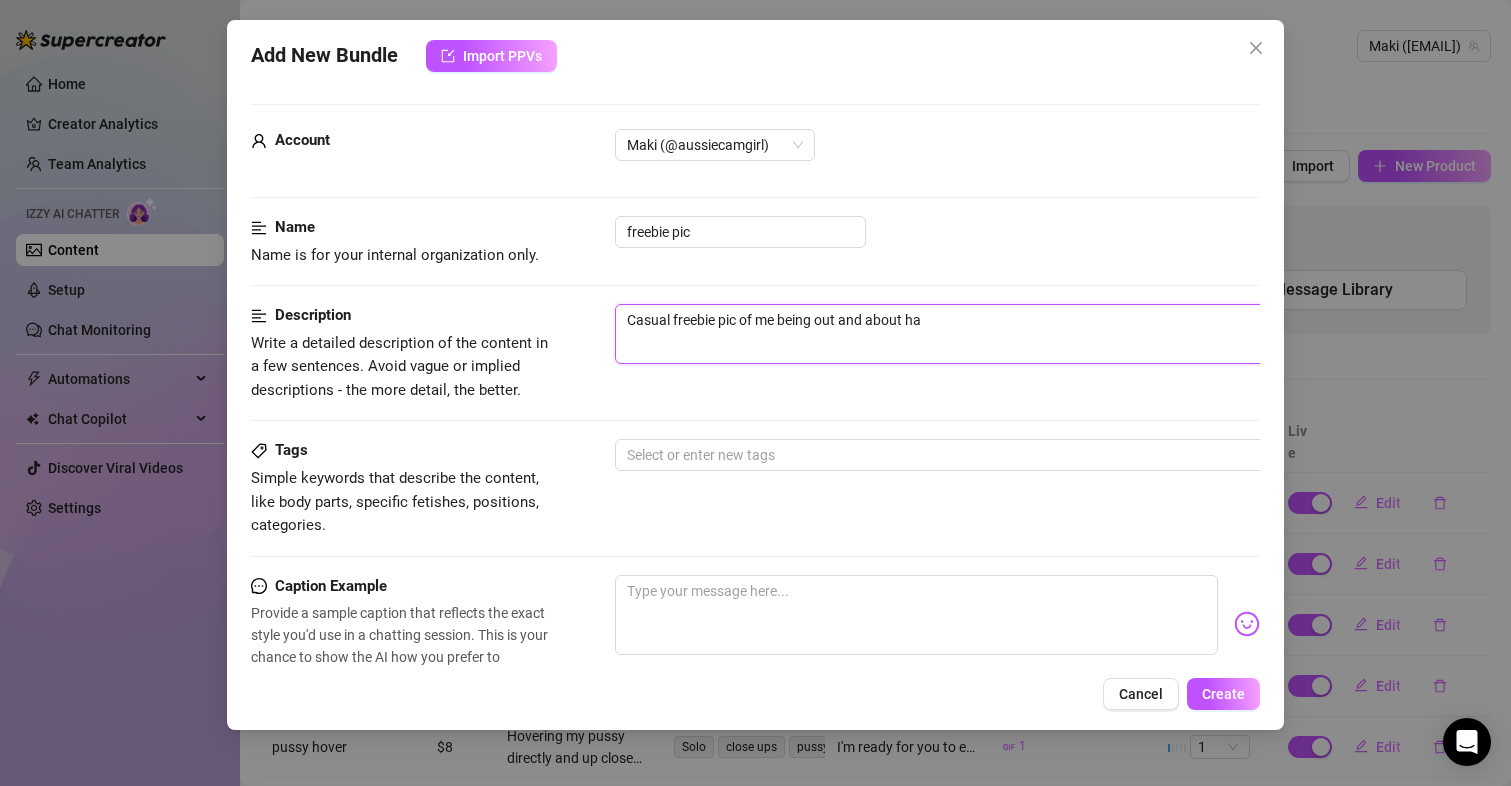 type on "Casual freebie pic of me being out and about hav" 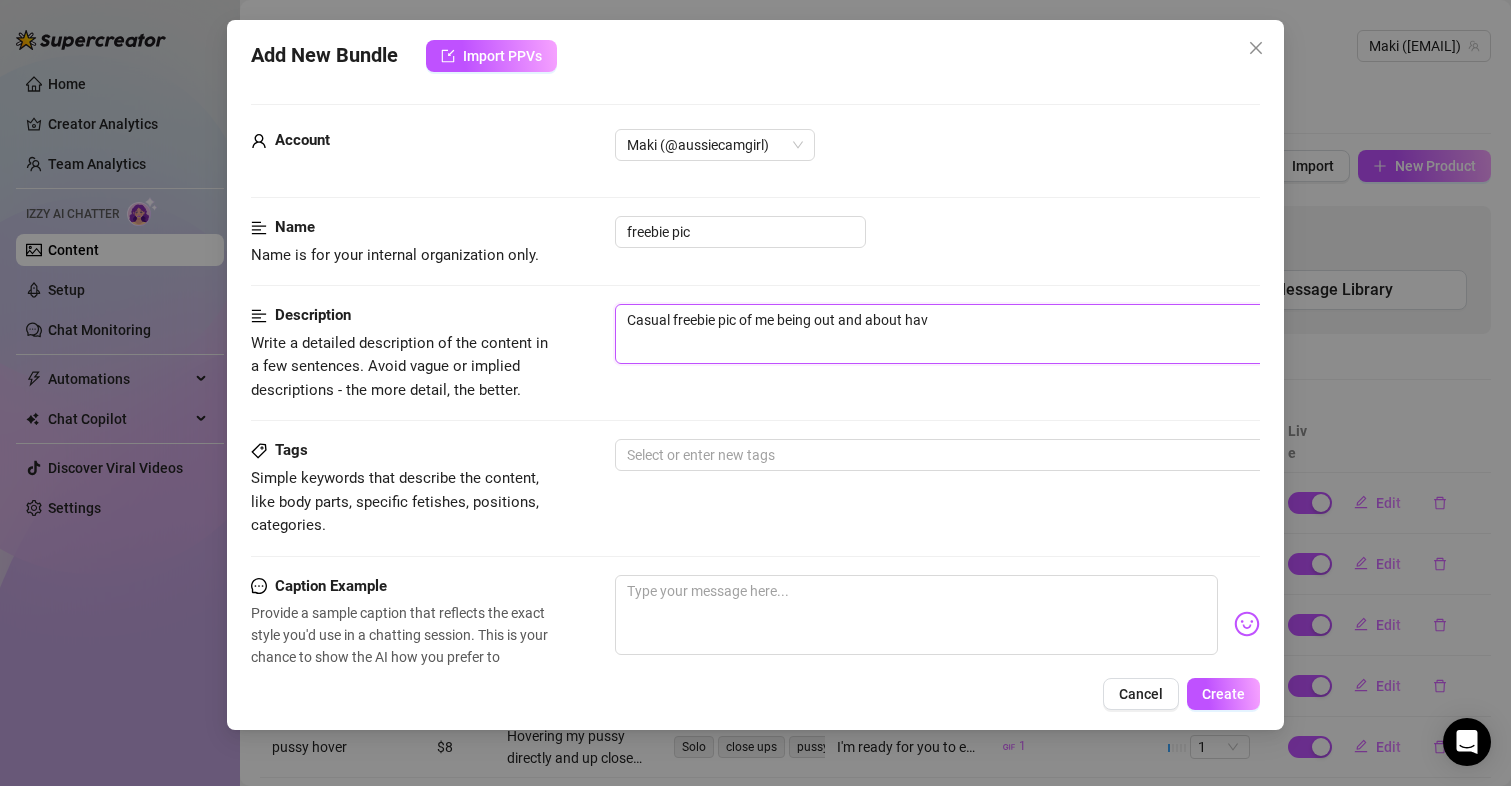 type on "Casual freebie pic of me being out and about havi" 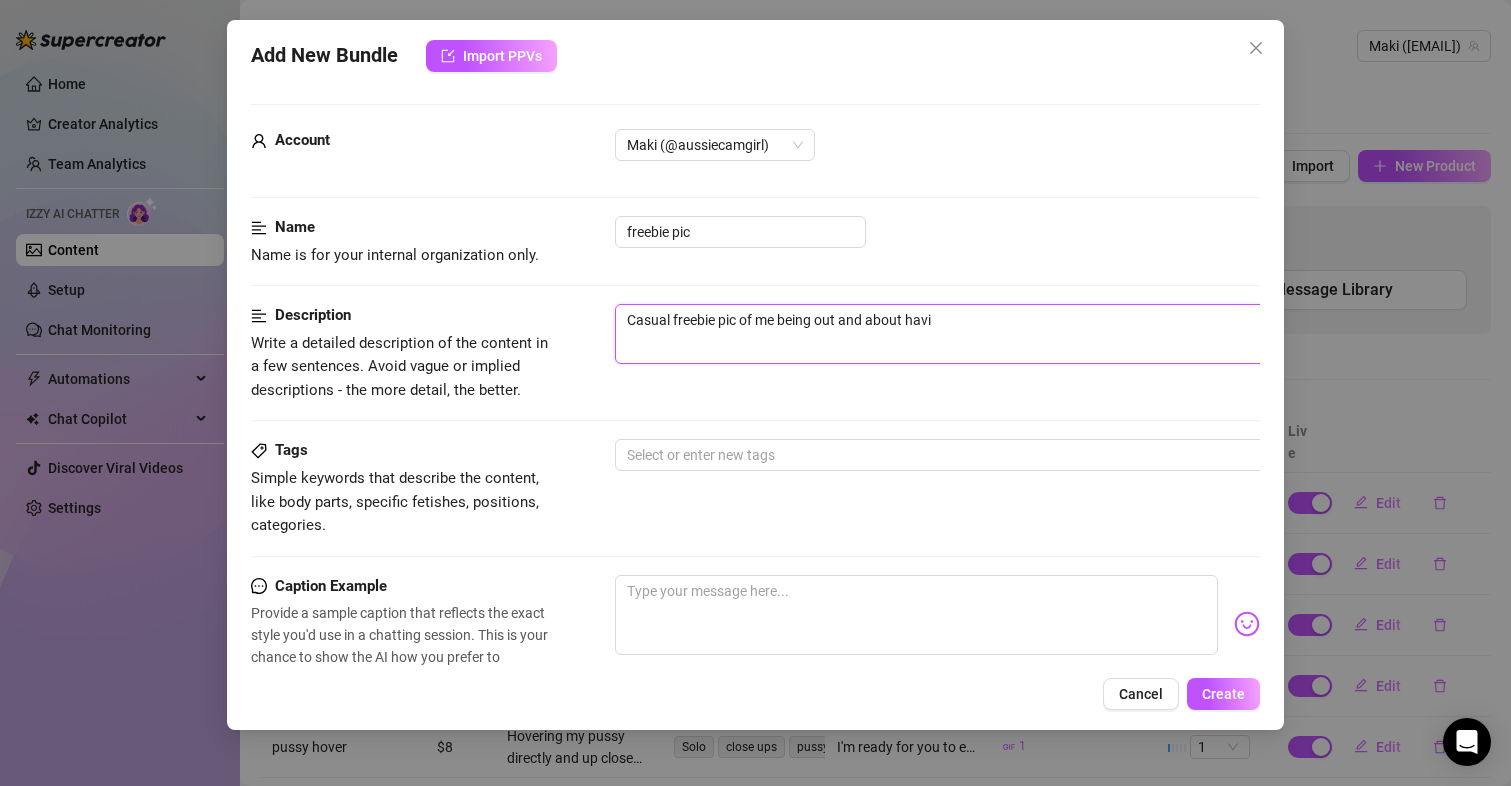 type on "Casual freebie pic of me being out and about havin" 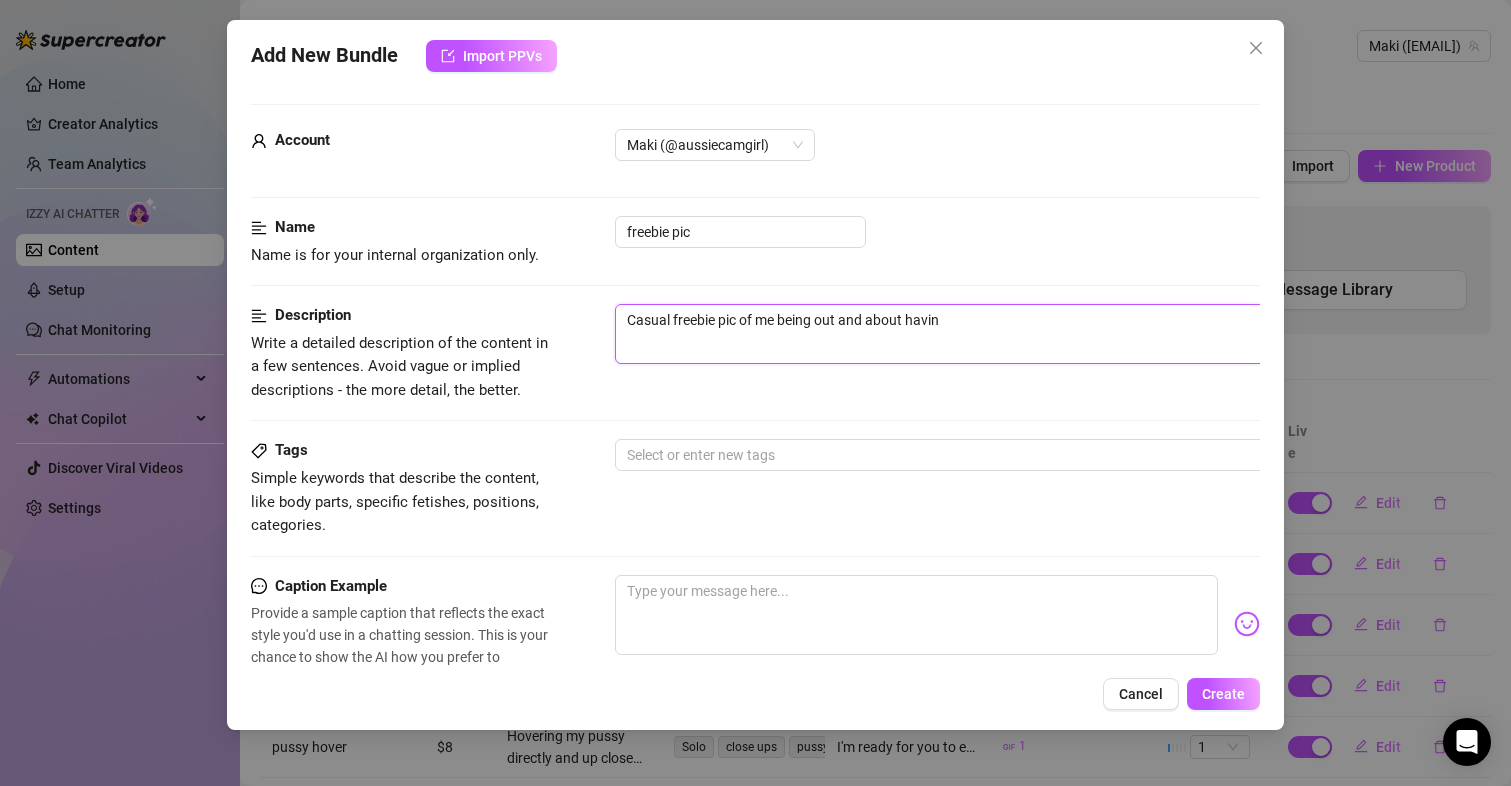 type on "Casual freebie pic of me being out and about having" 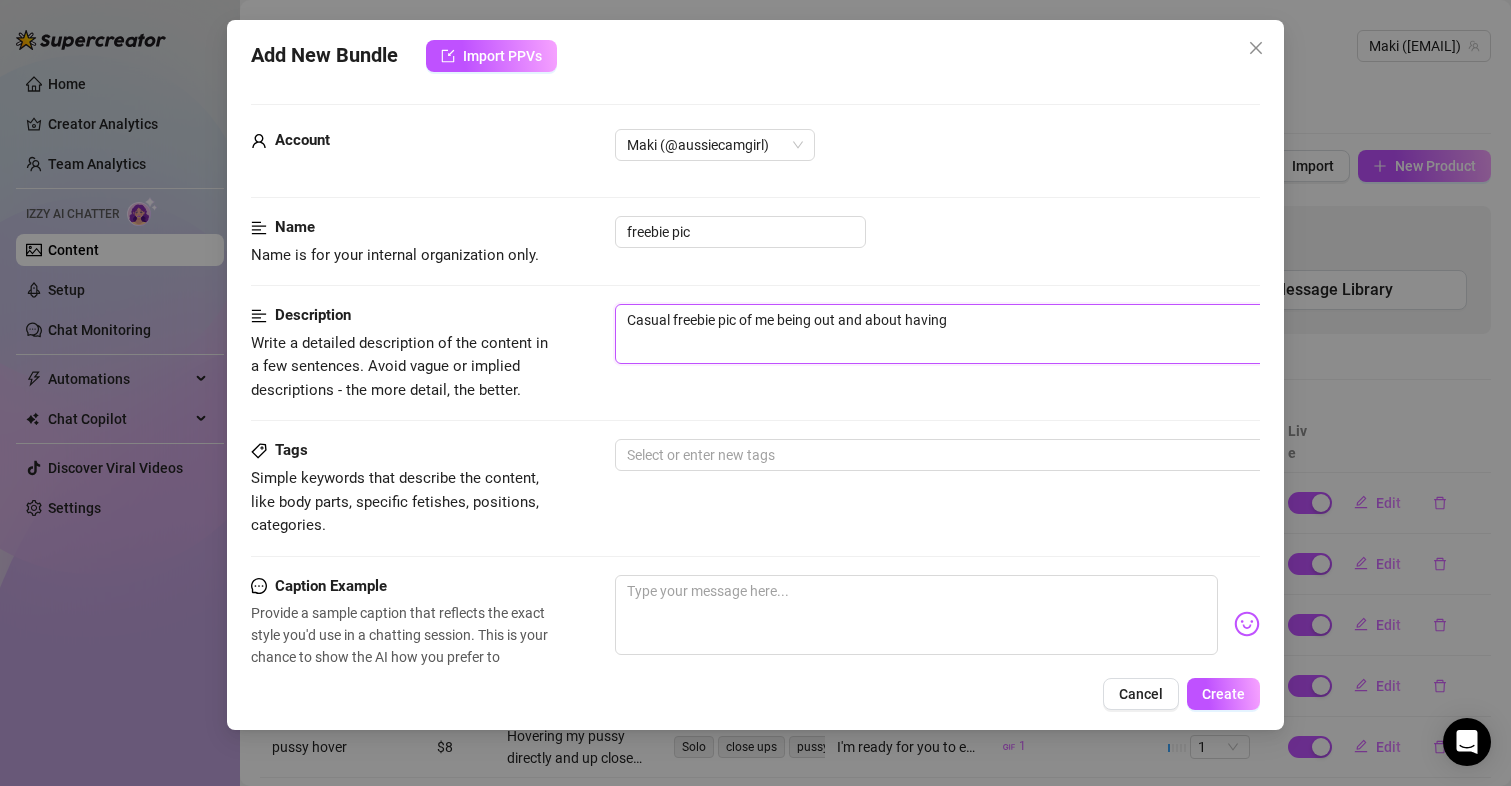 type on "Casual freebie pic of me being out and about having" 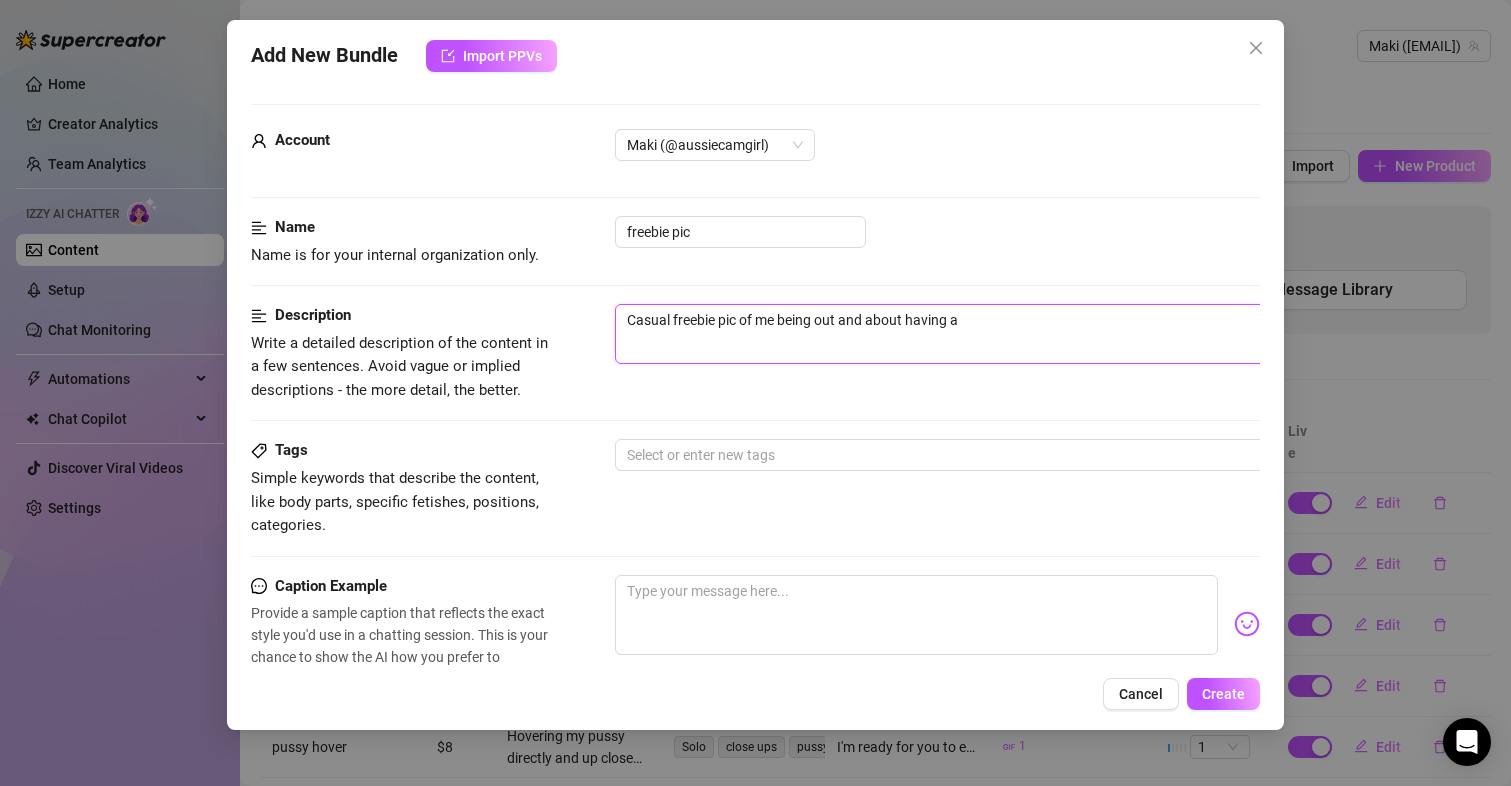 type on "Casual freebie pic of me being out and about having a" 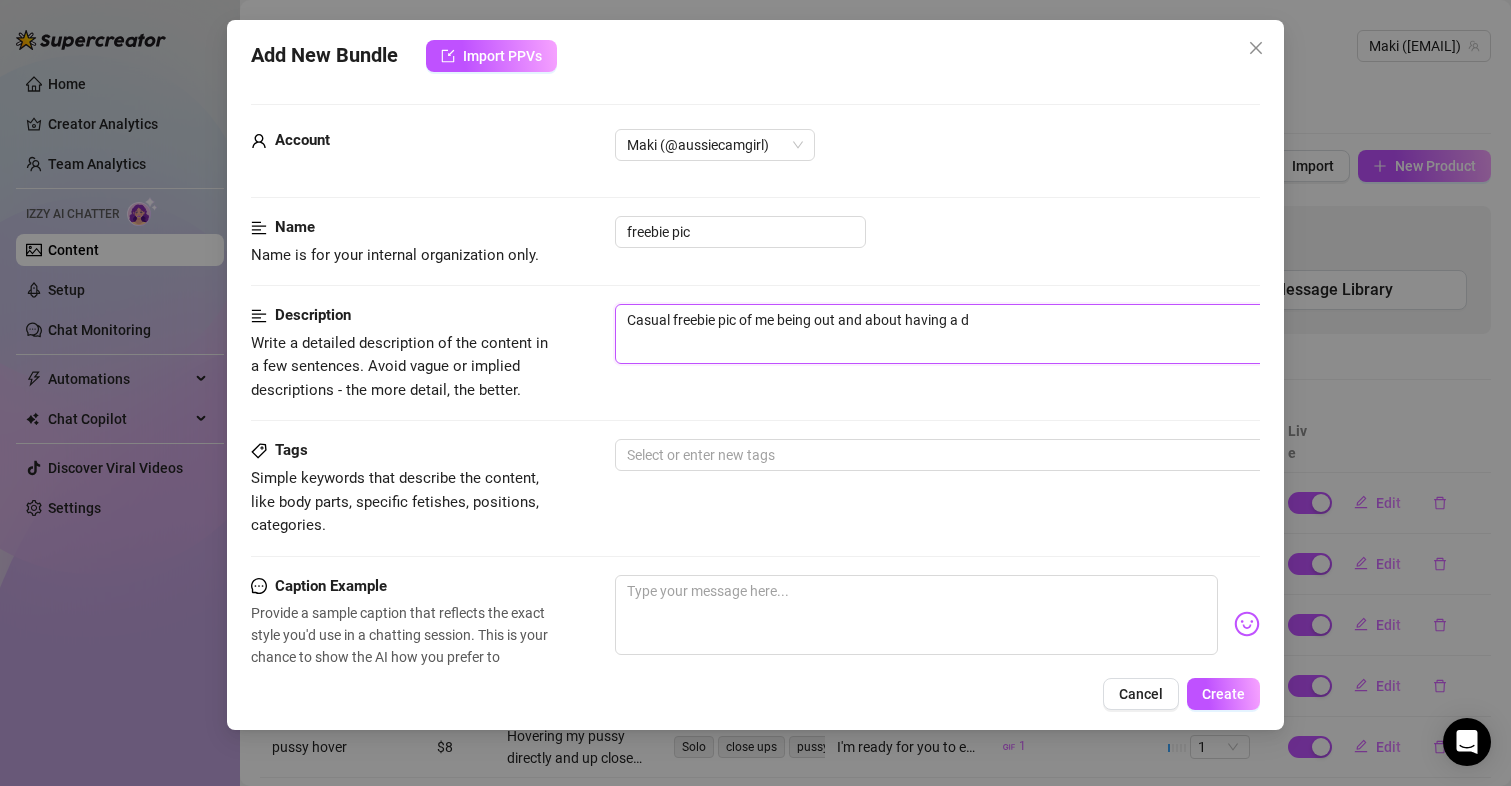 type on "Casual freebie pic of me being out and about having a dr" 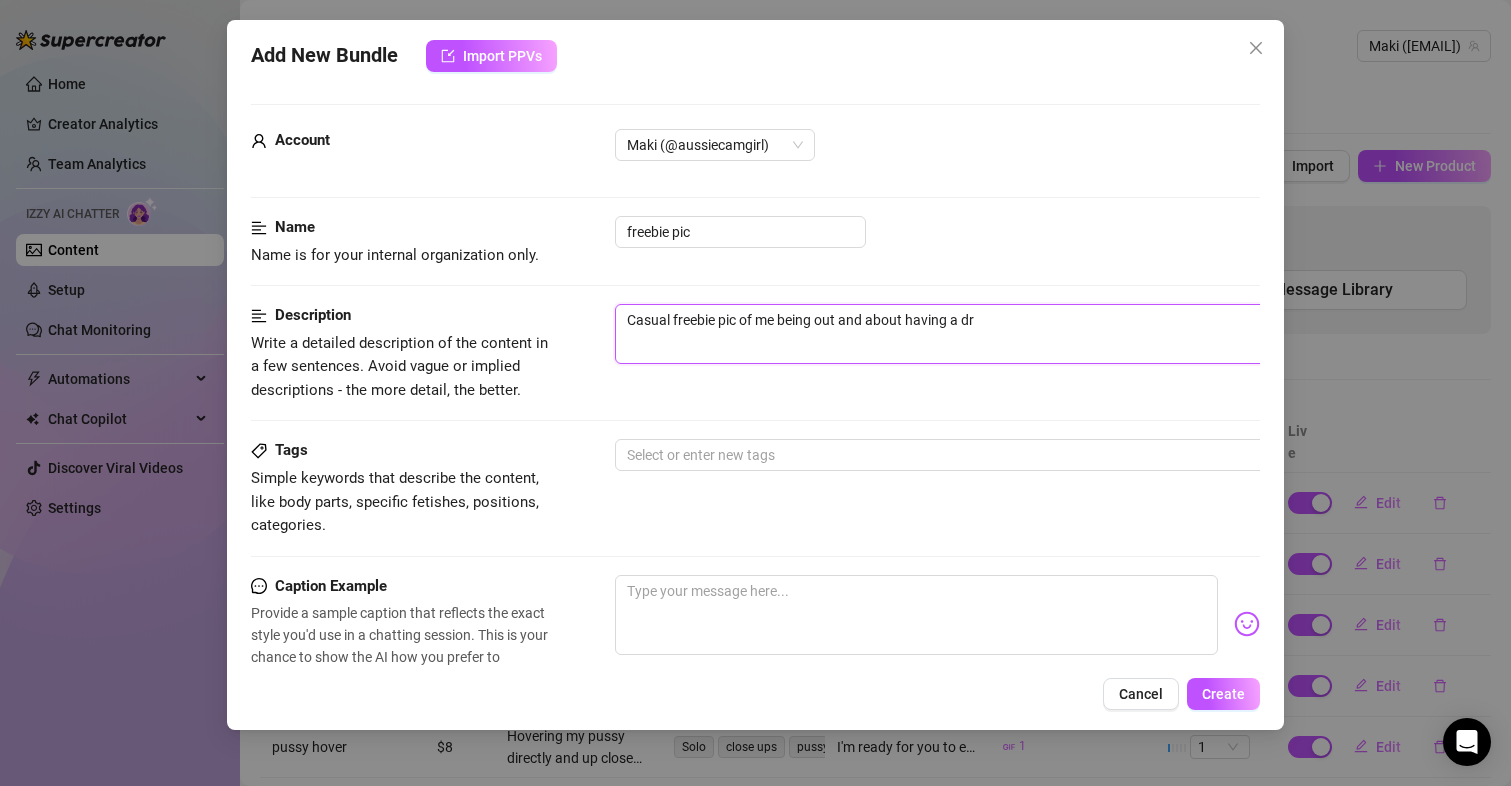 type on "Casual freebie pic of me being out and about having a dri" 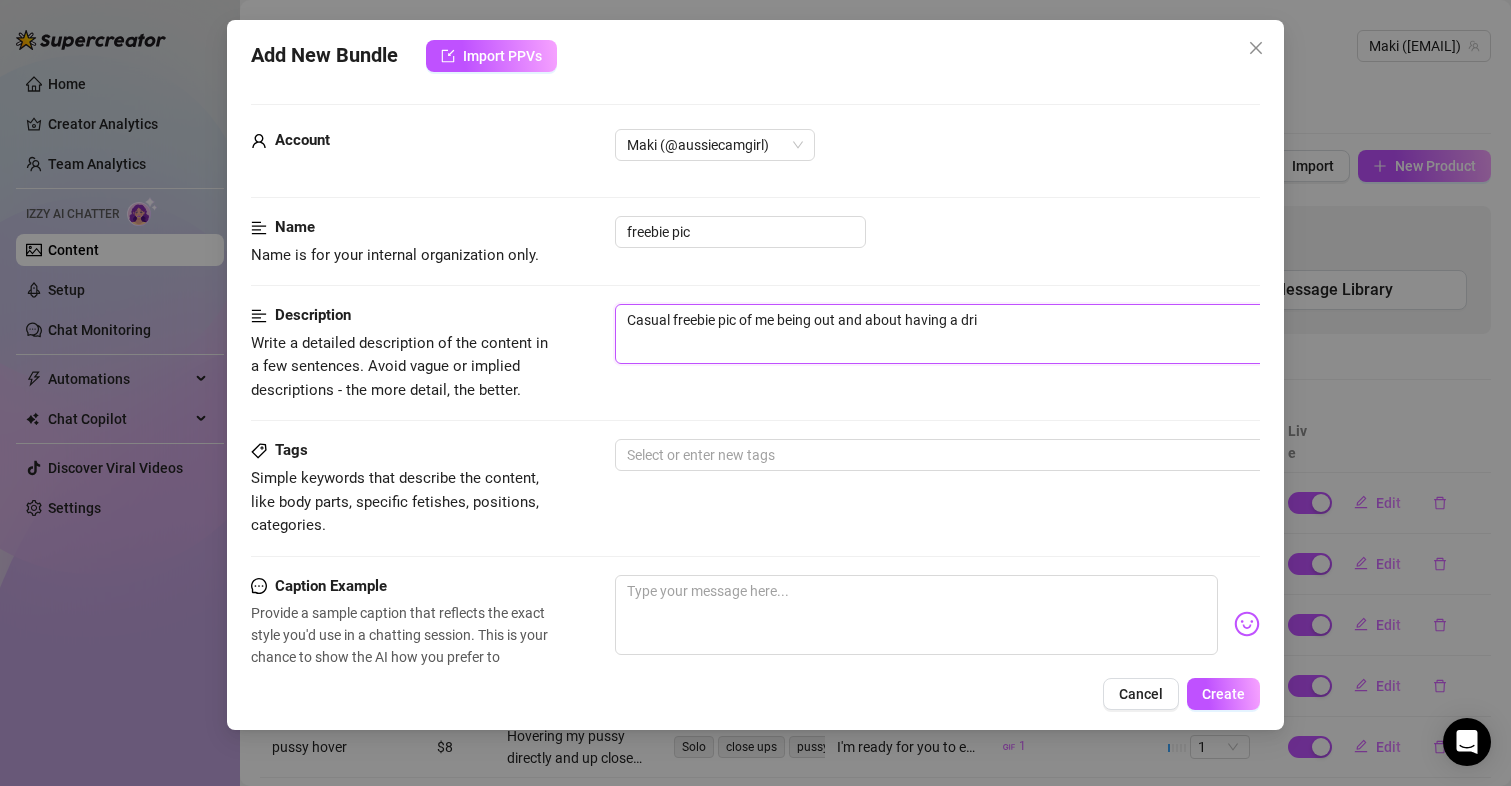 type on "Casual freebie pic of me being out and about having a drin" 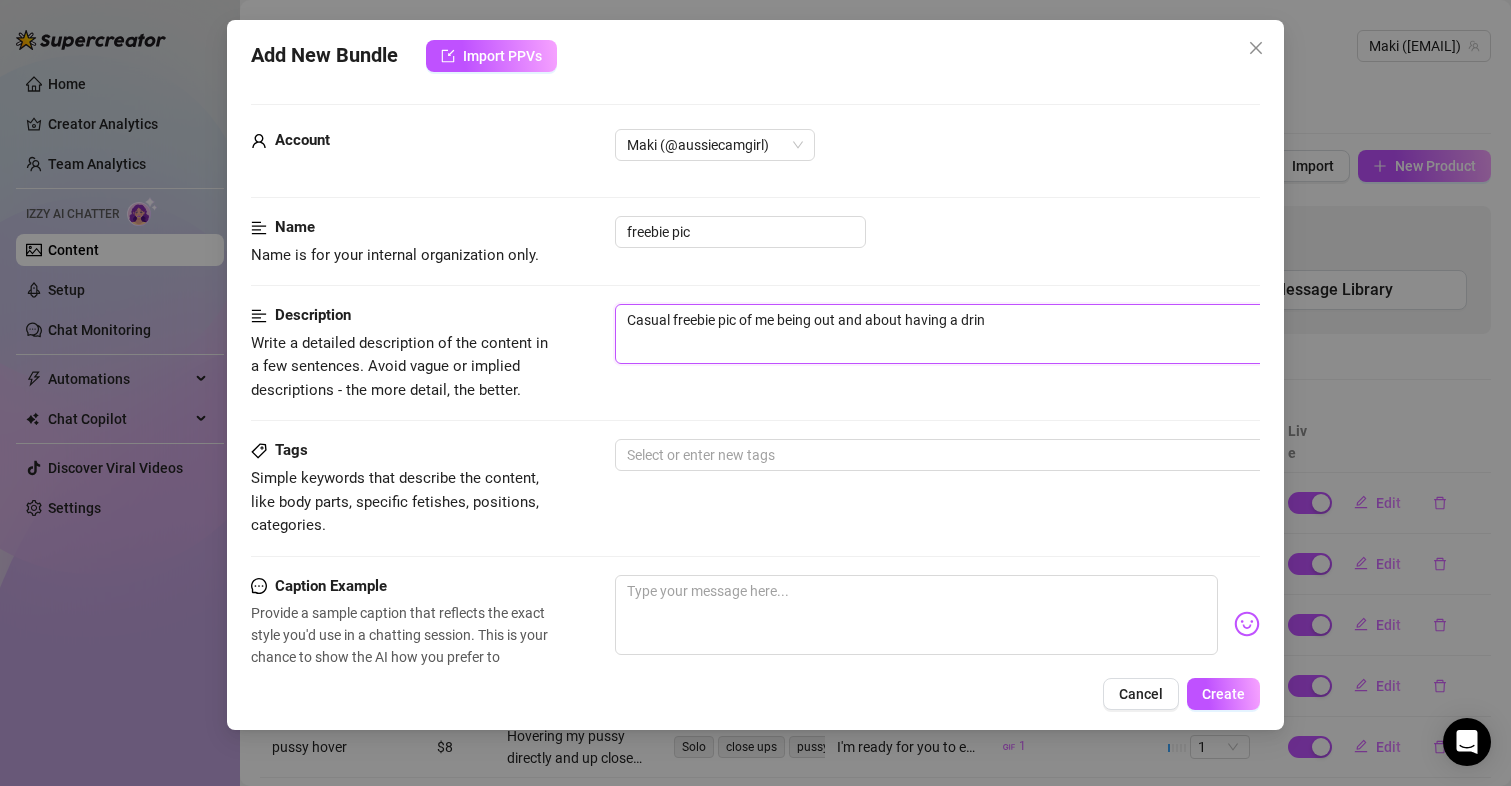 type on "Casual freebie pic of me being out and about having a drink" 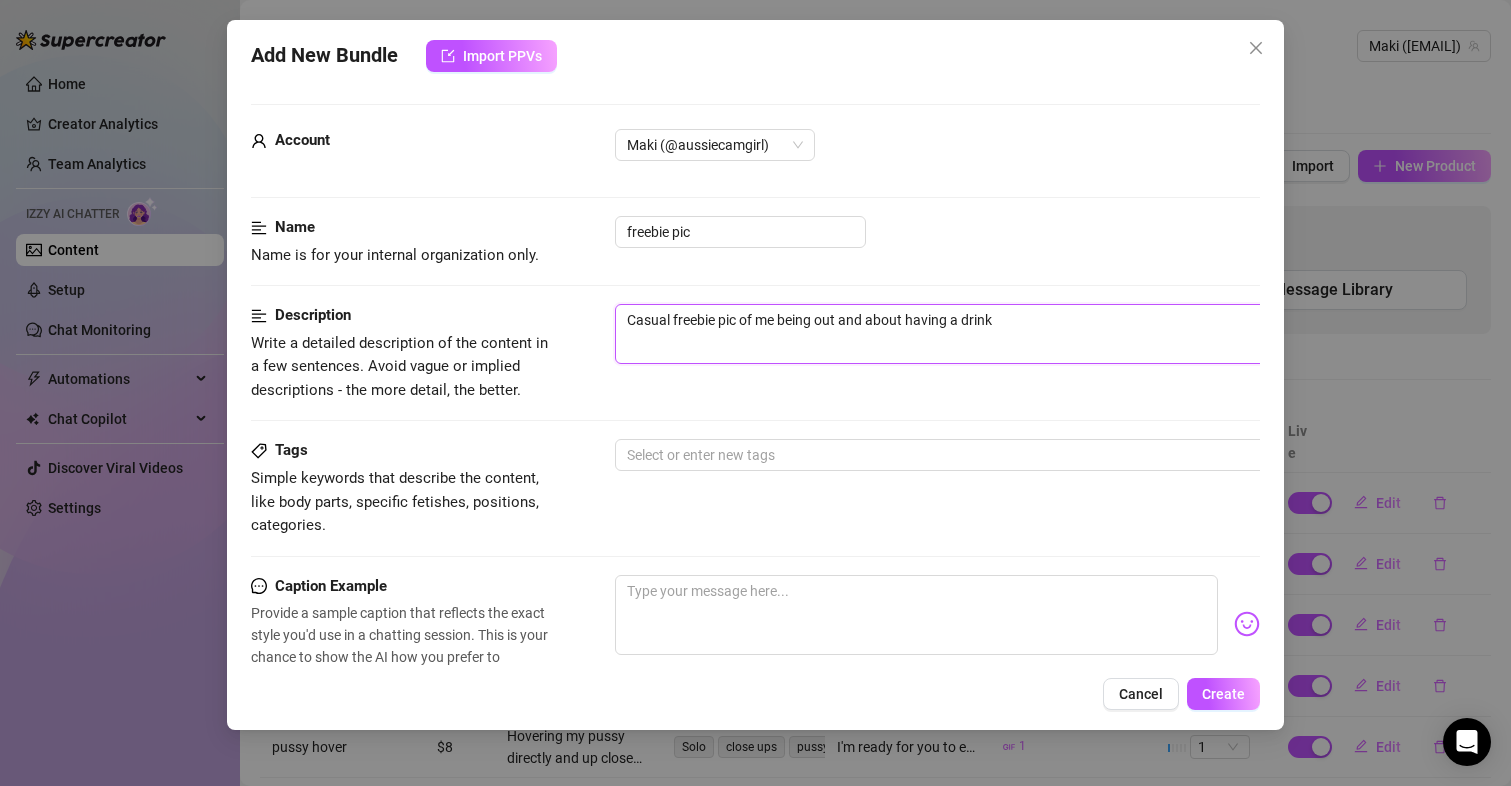 type on "Casual freebie pic of me being out and about having a drink." 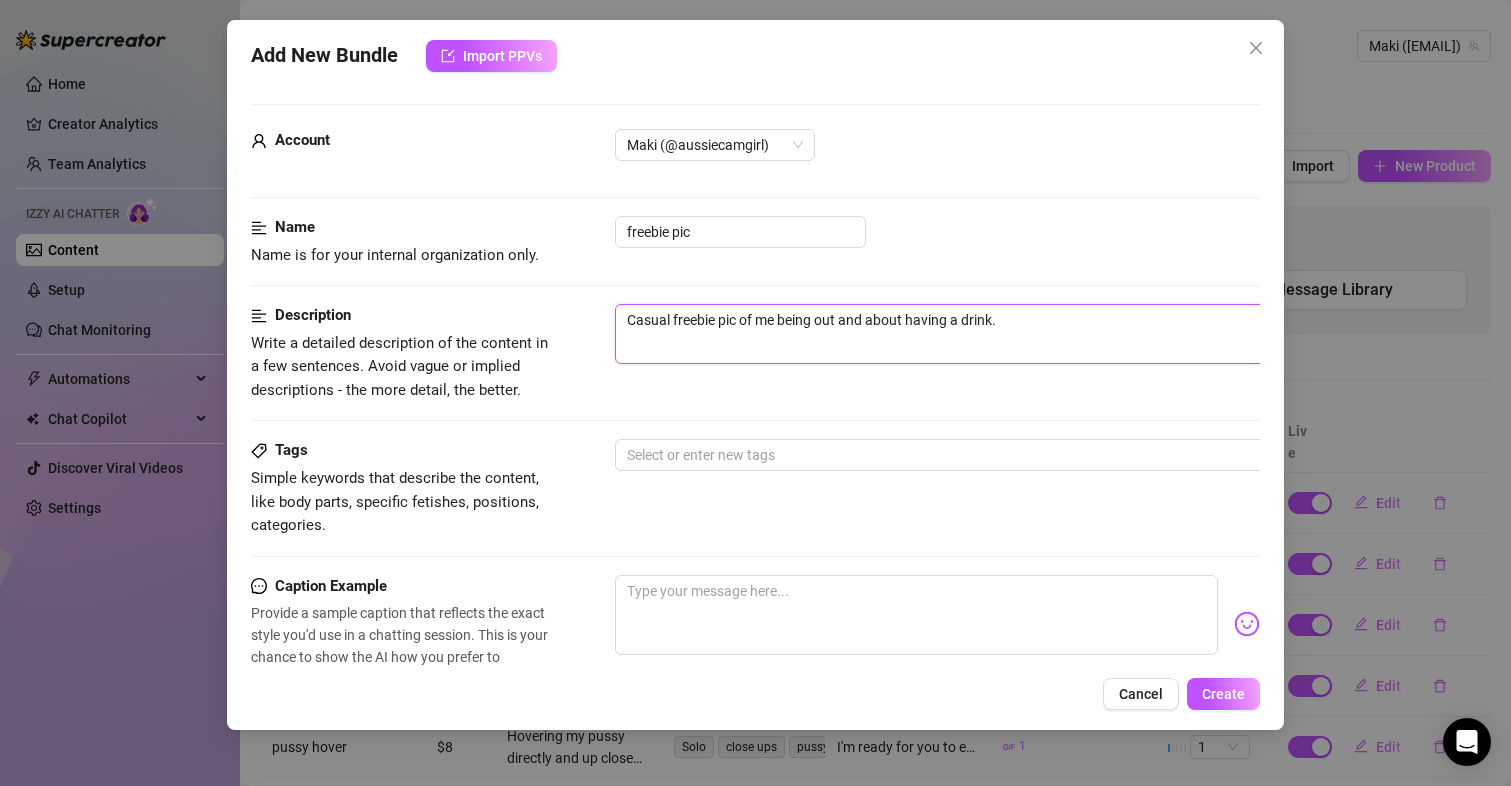 type on "Casual freebie pic of me being out and about having a drink." 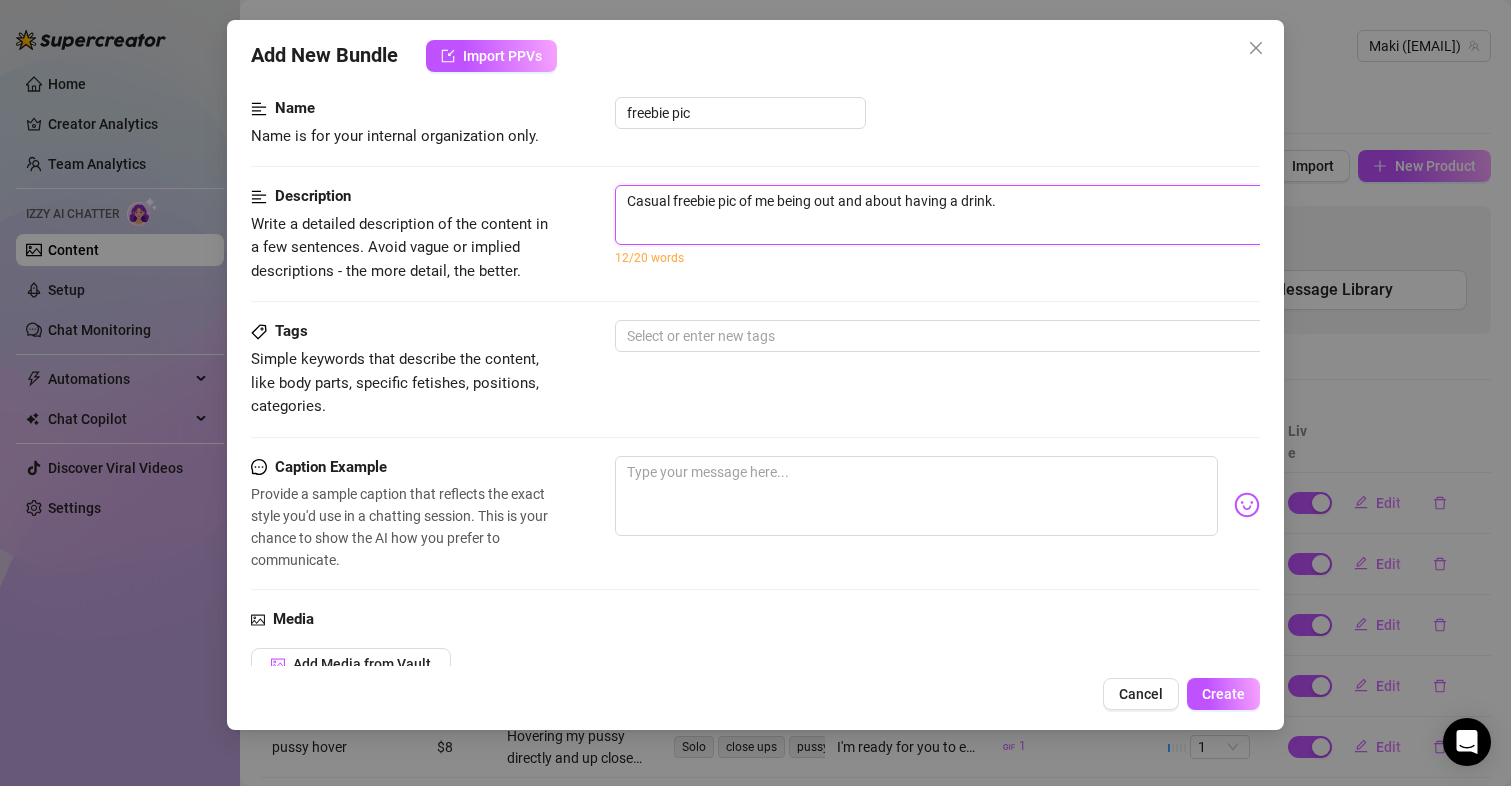 scroll, scrollTop: 600, scrollLeft: 0, axis: vertical 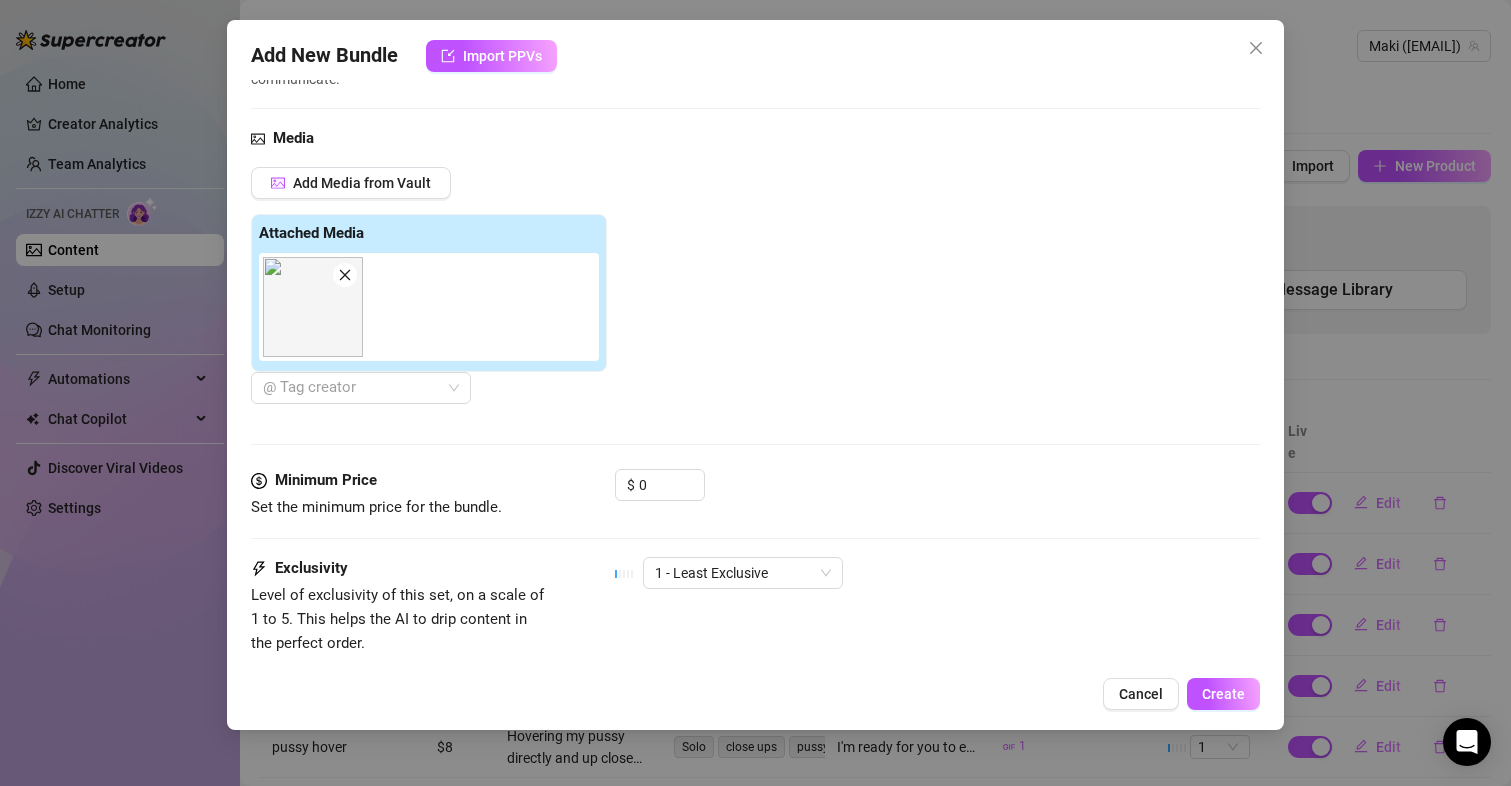 click at bounding box center (313, 307) 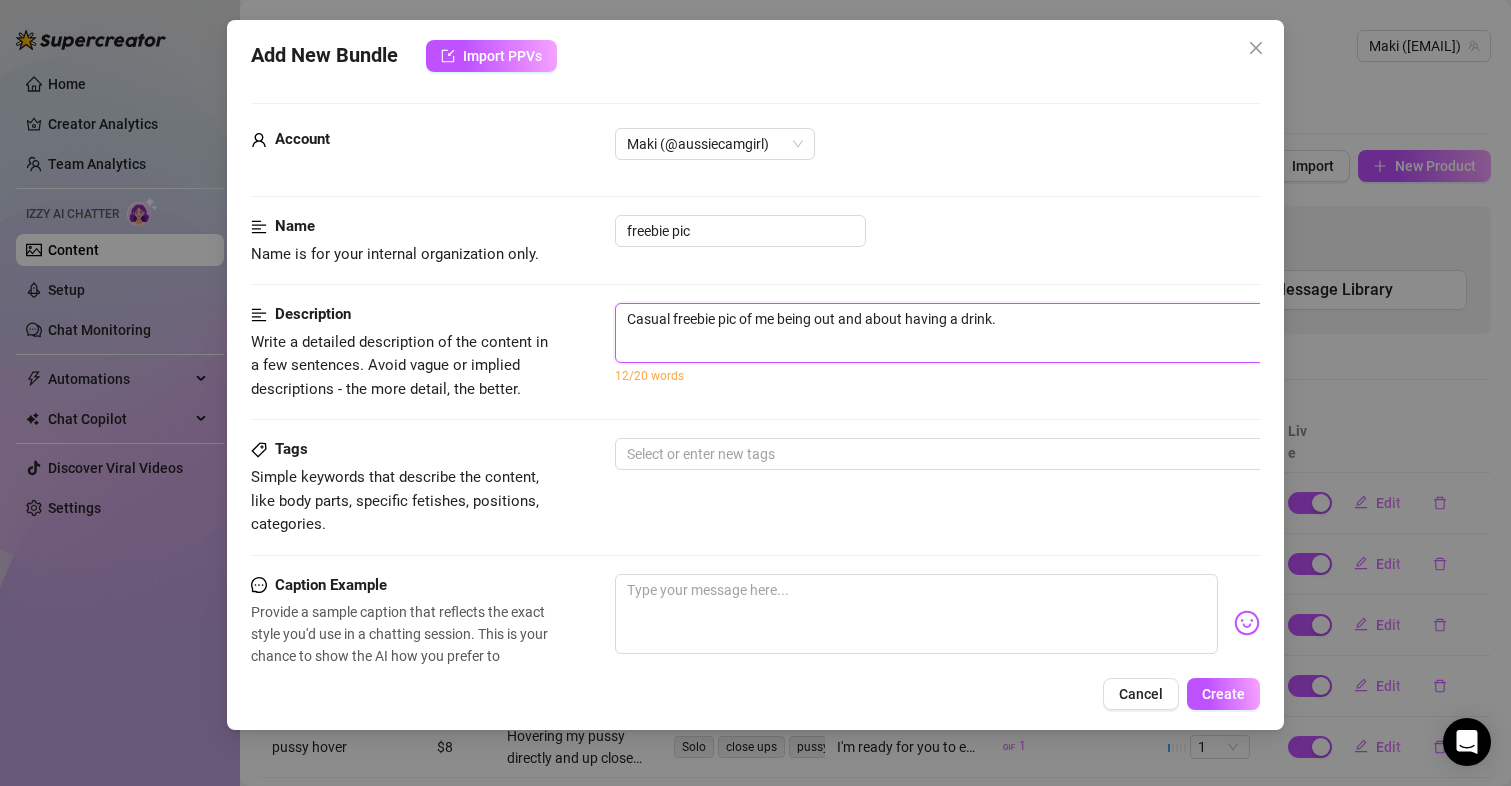 scroll, scrollTop: 0, scrollLeft: 0, axis: both 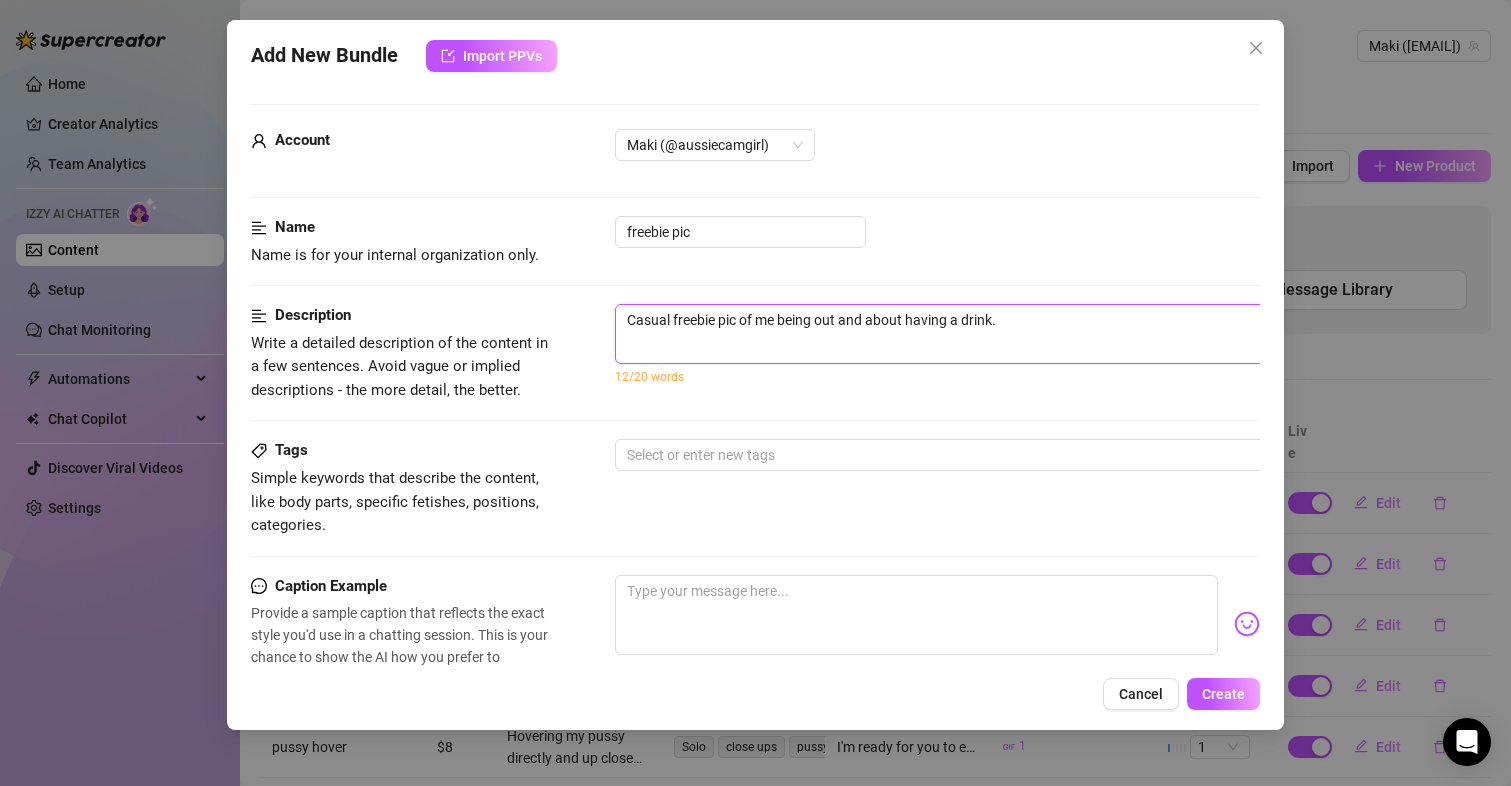 type on "Casual freebie pic of me being out and about having a drink. S" 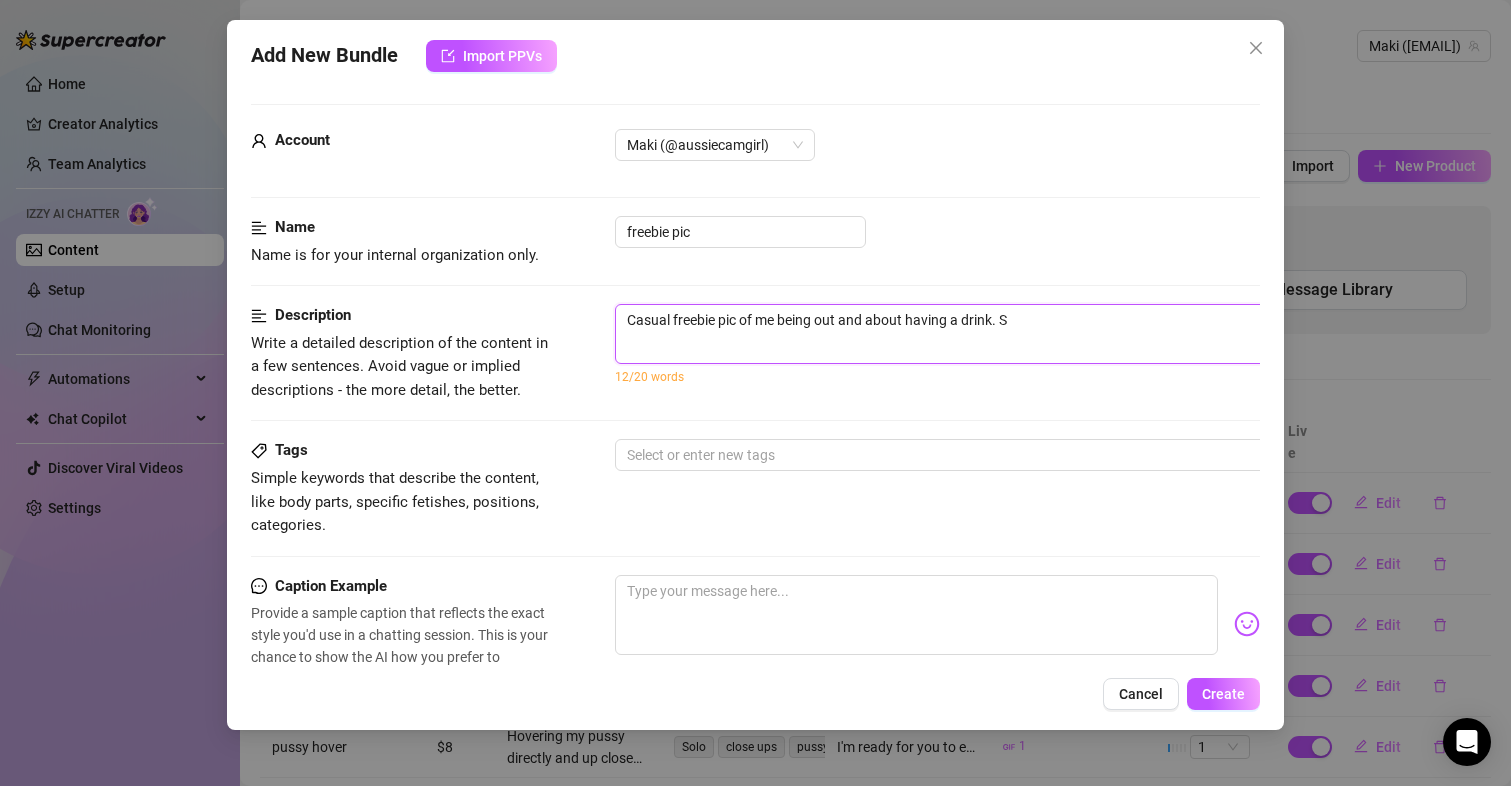 type on "Casual freebie pic of me being out and about having a drink. Sa" 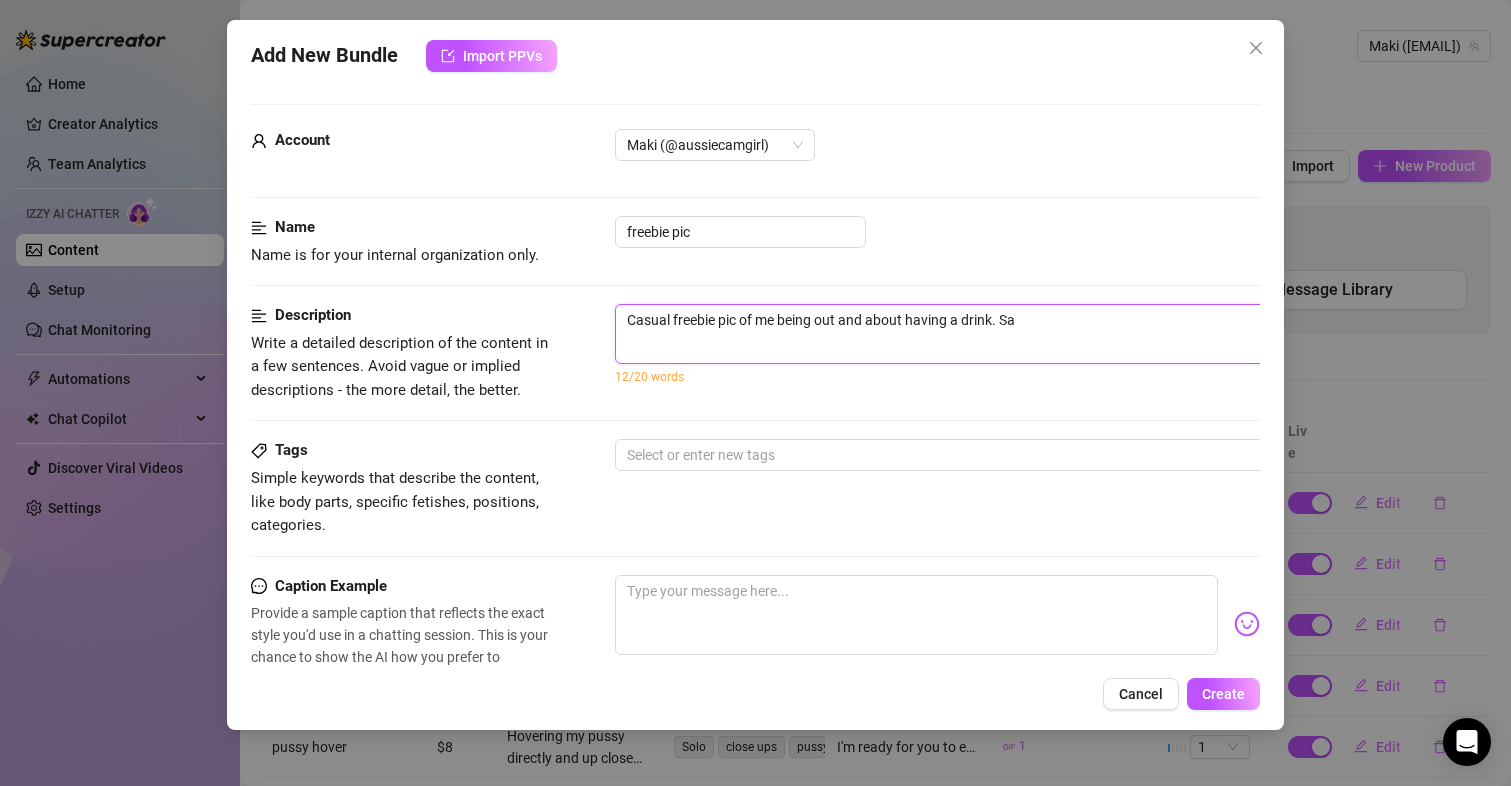 type on "Casual freebie pic of me being out and about having a drink. S" 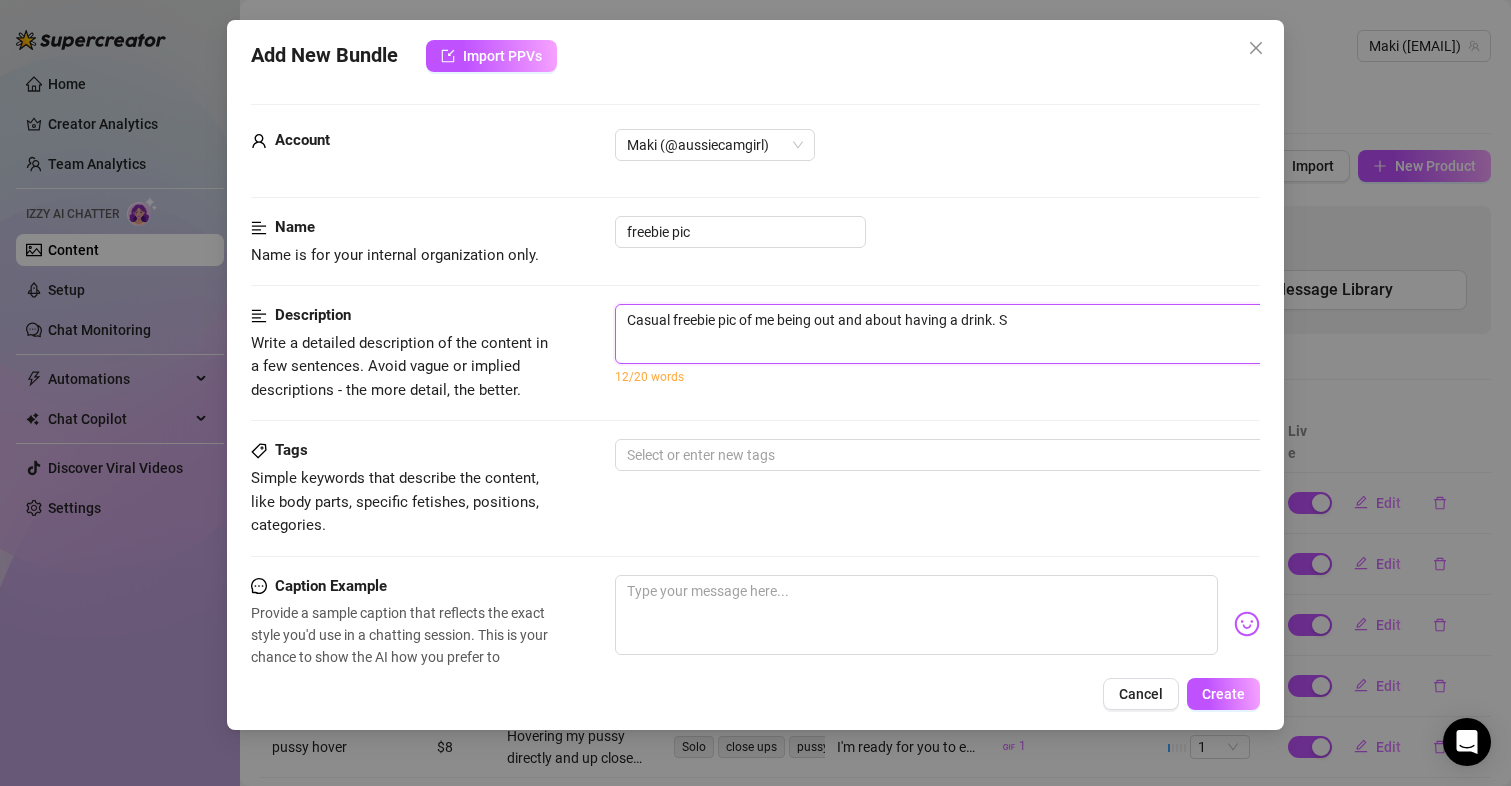 type on "Casual freebie pic of me being out and about having a drink." 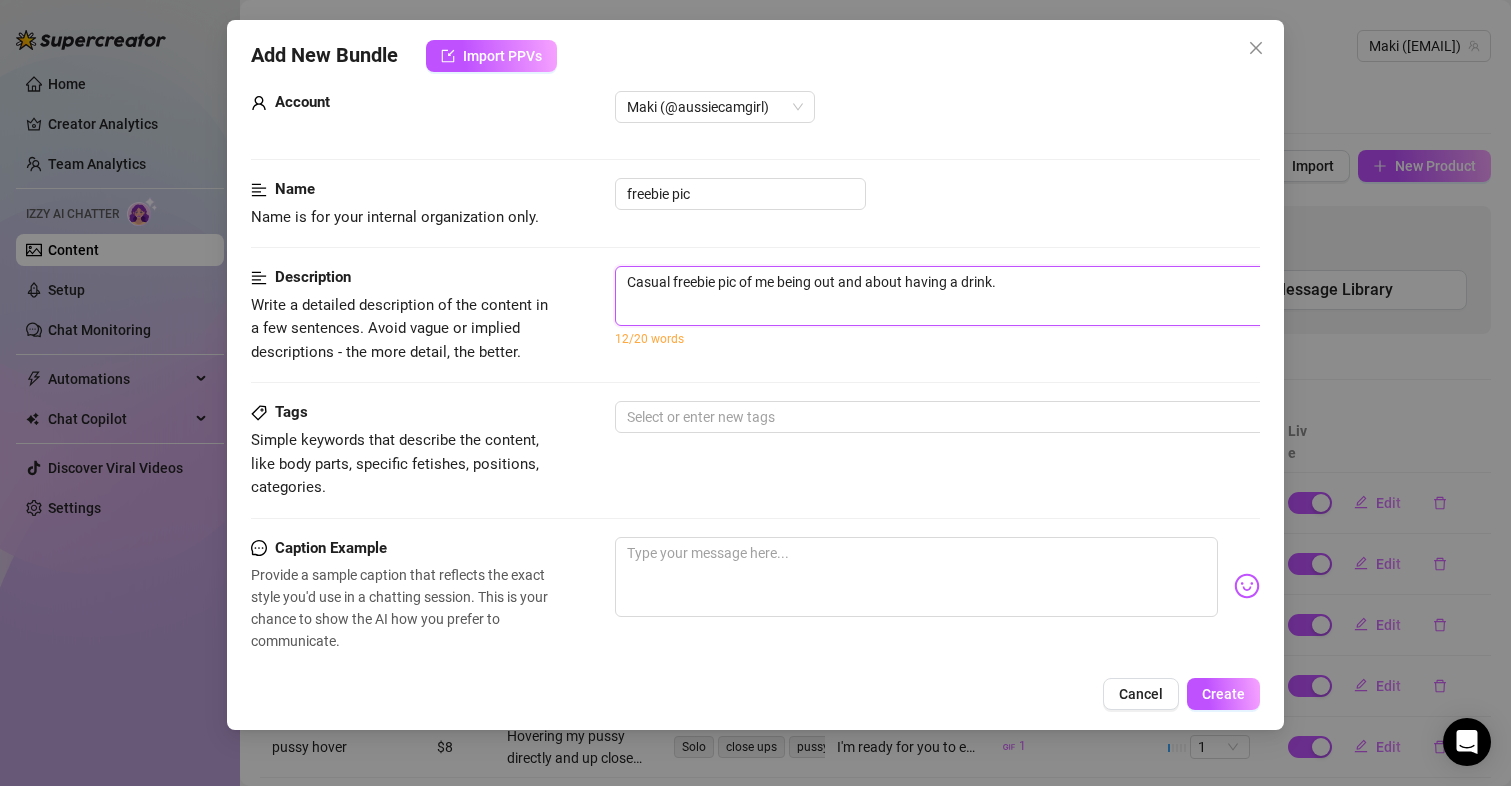 scroll, scrollTop: 31, scrollLeft: 0, axis: vertical 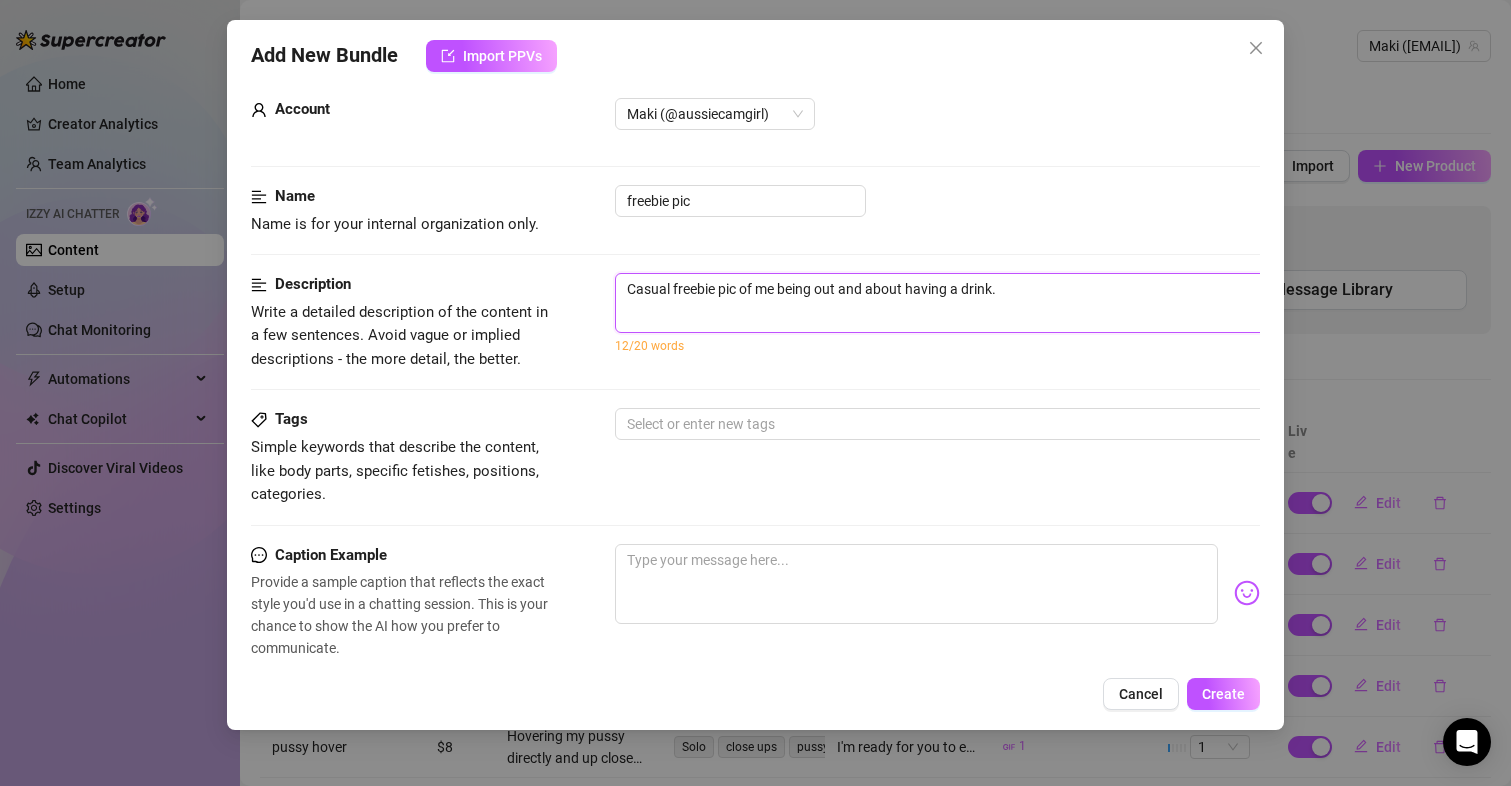 type on "Casual freebie pic of me being out and about having a drink. I" 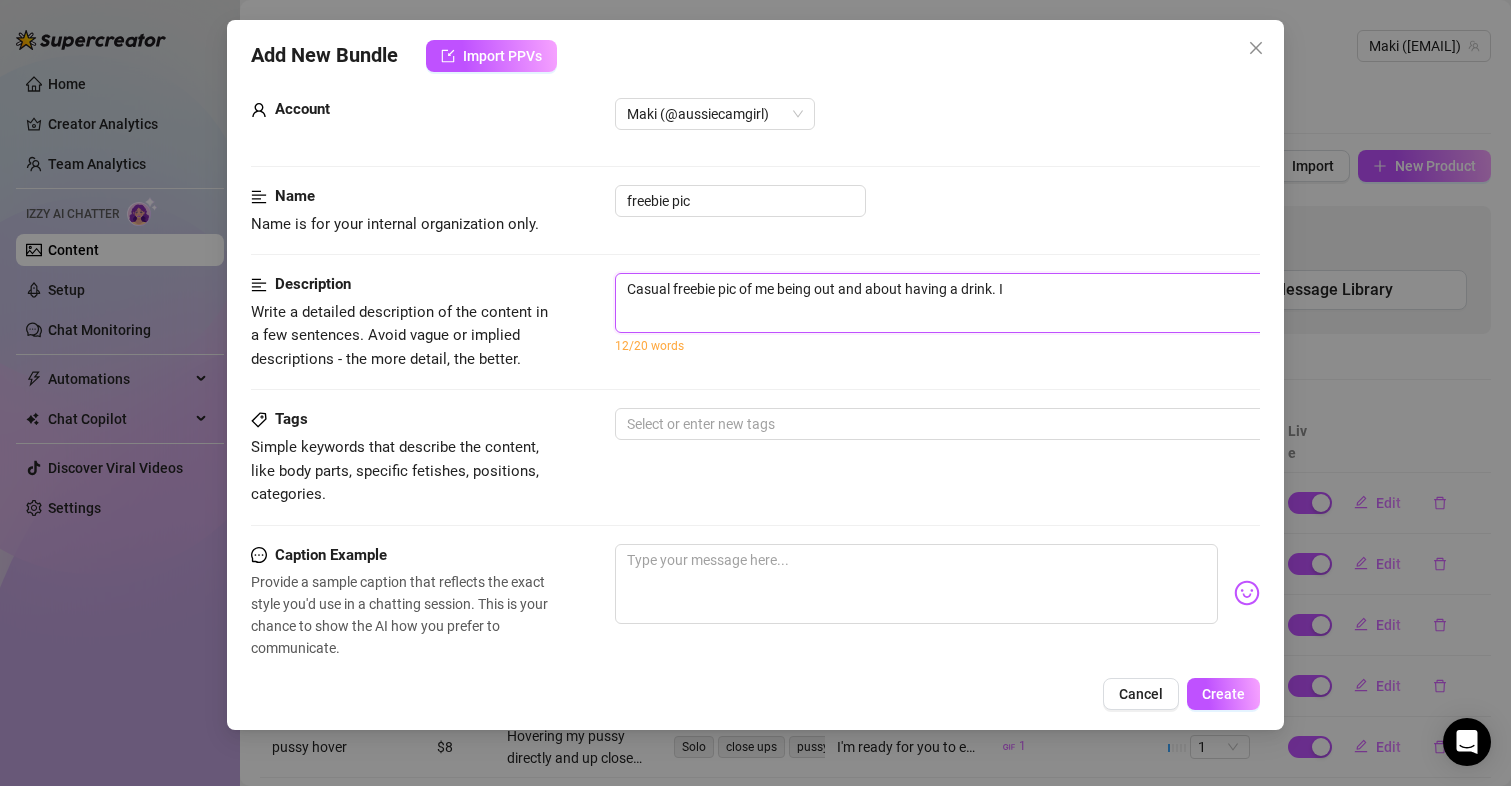type on "Casual freebie pic of me being out and about having a drink. I" 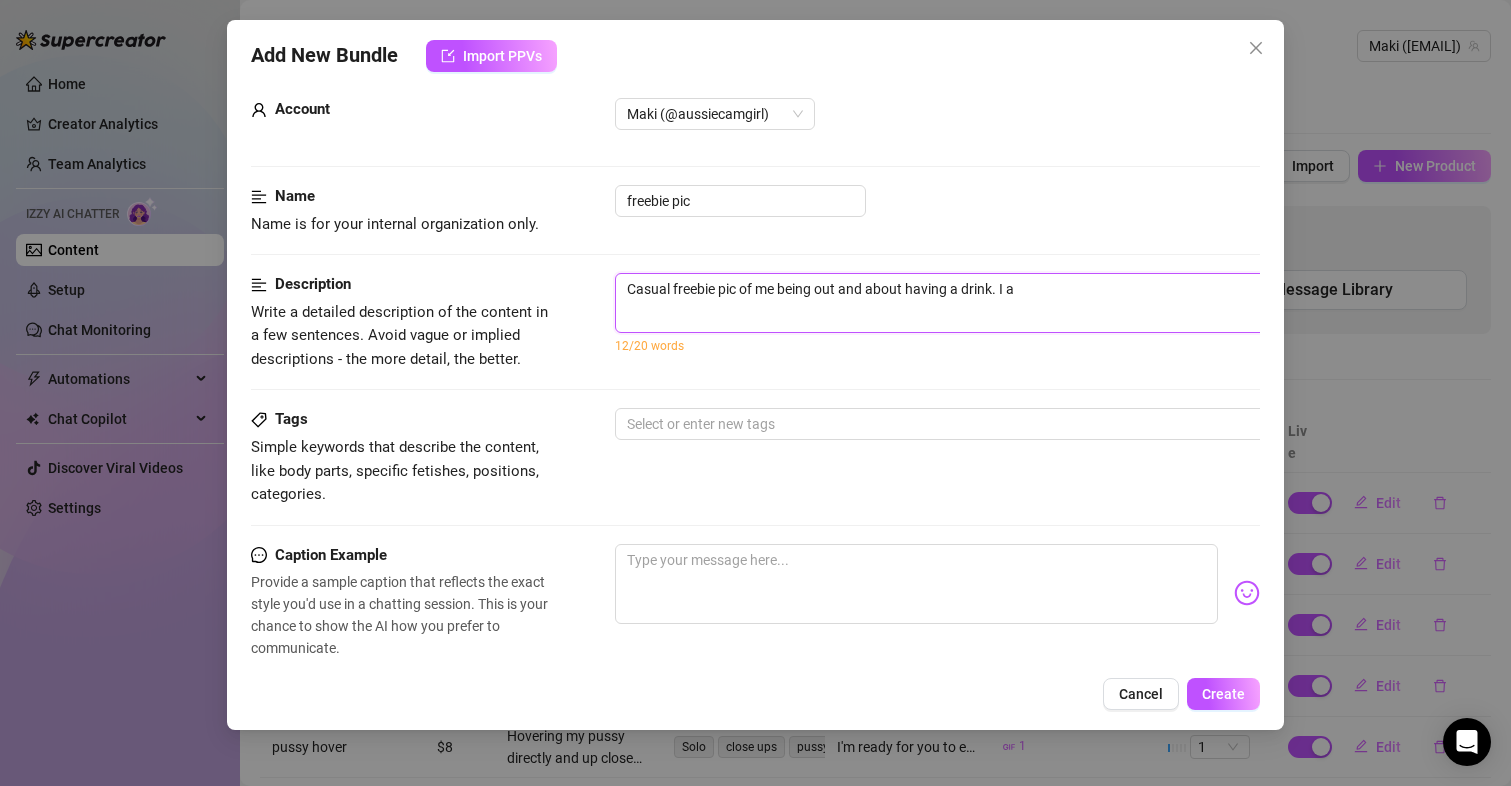 type on "Casual freebie pic of me being out and about having a drink. I am" 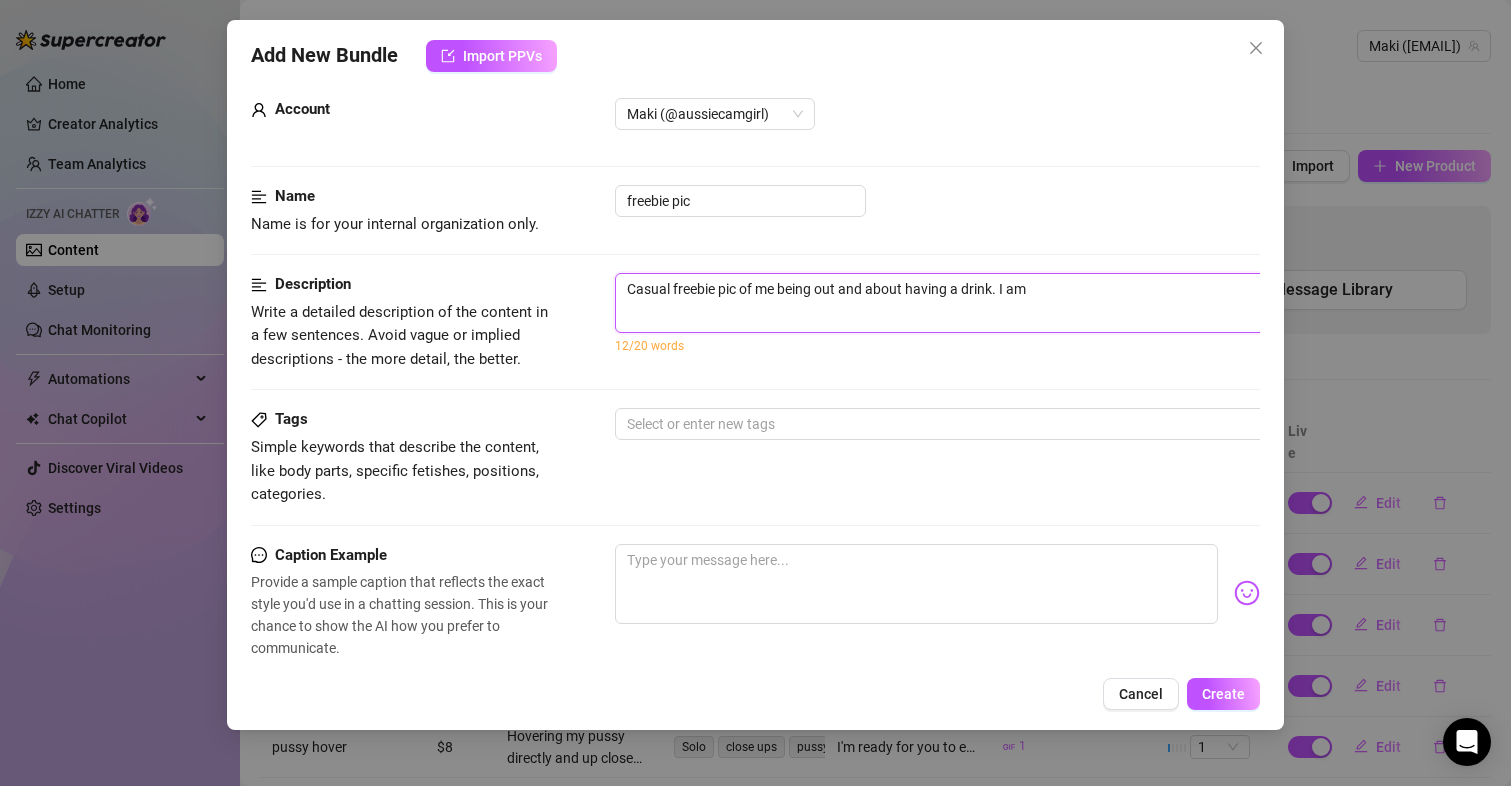 type on "Casual freebie pic of me being out and about having a drink. I am" 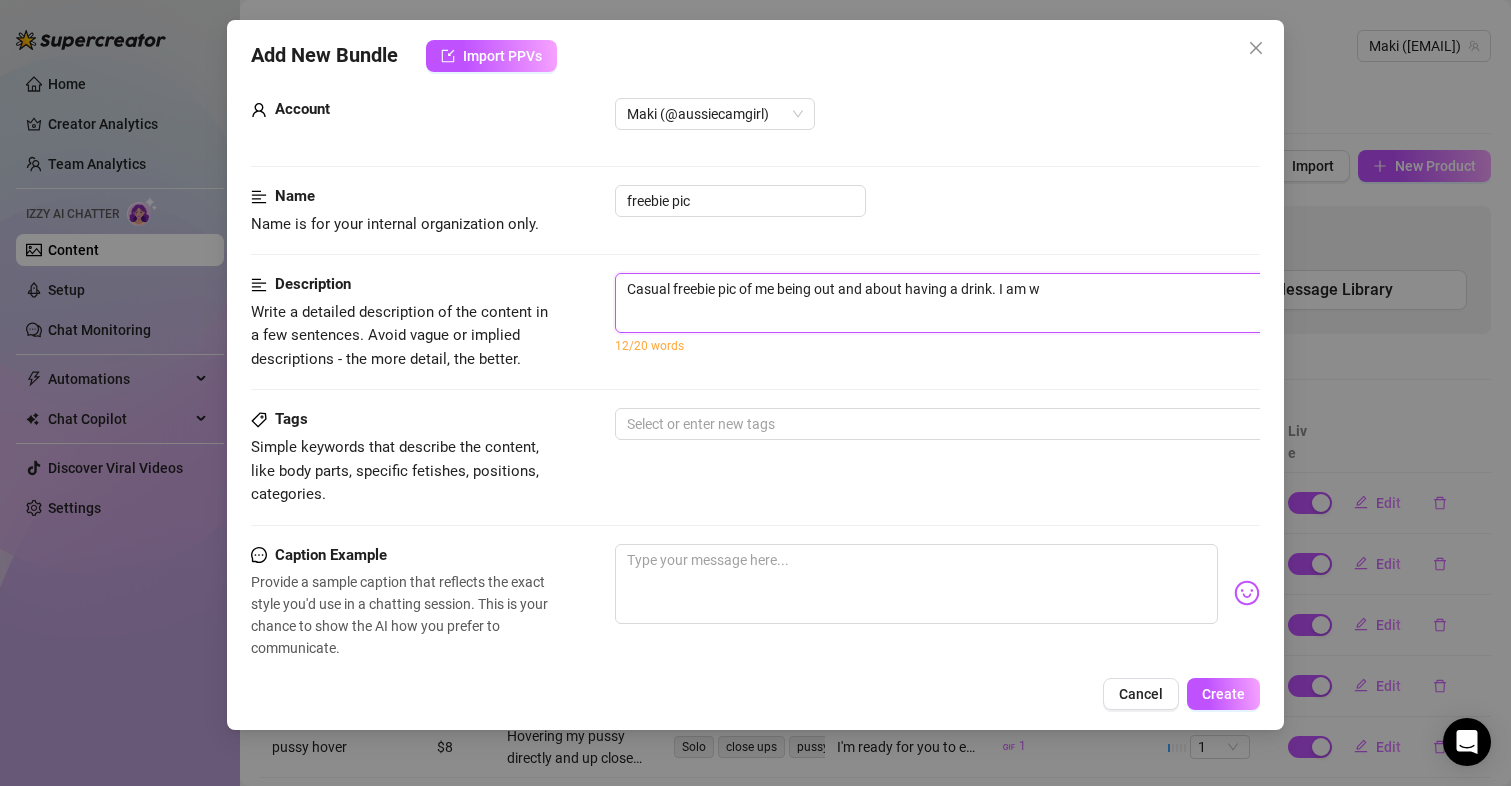 type on "Casual freebie pic of me being out and about having a drink. I am we" 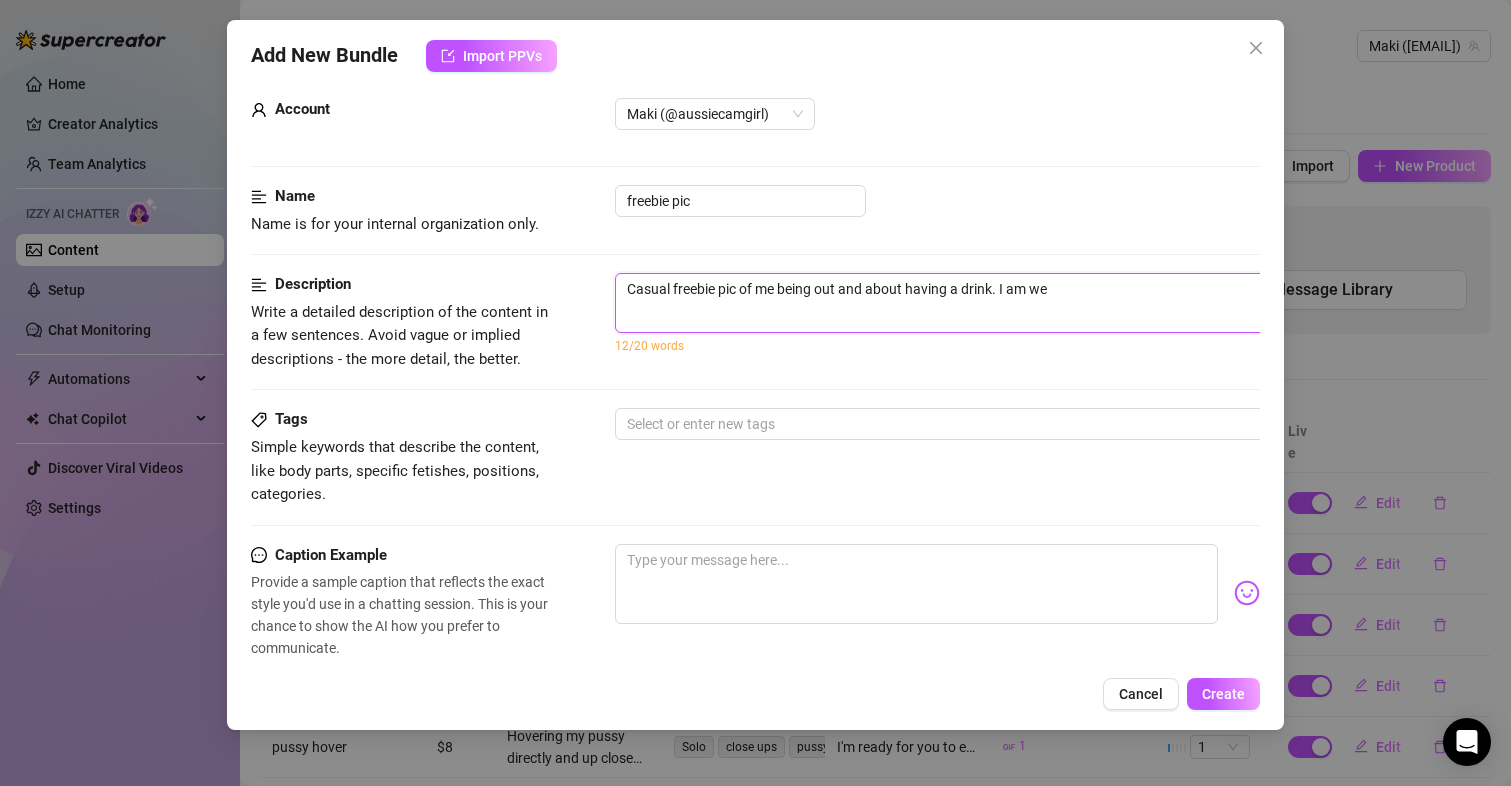 type on "Casual freebie pic of me being out and about having a drink. I am wea" 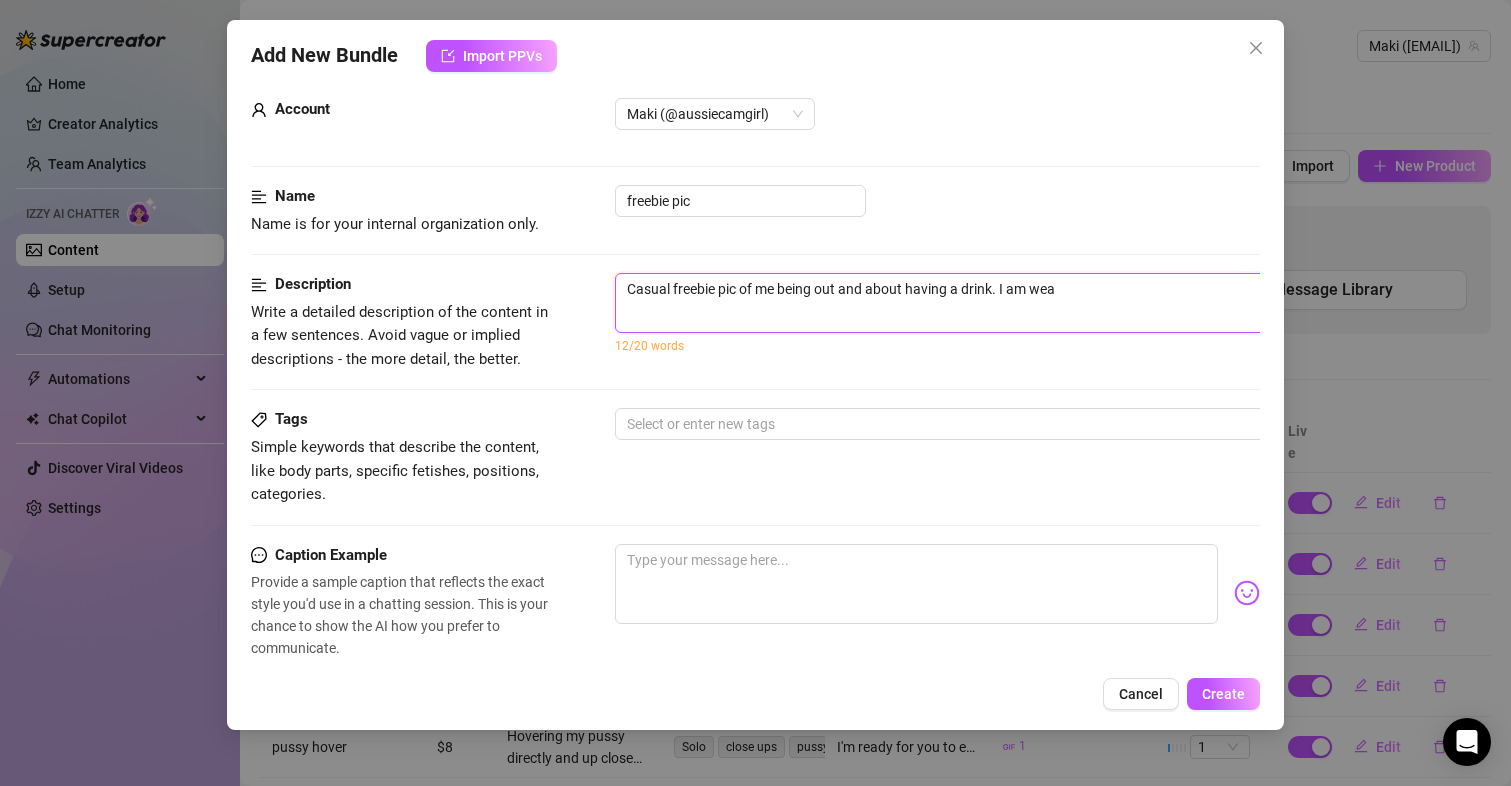 type on "Casual freebie pic of me being out and about having a drink. I am wear" 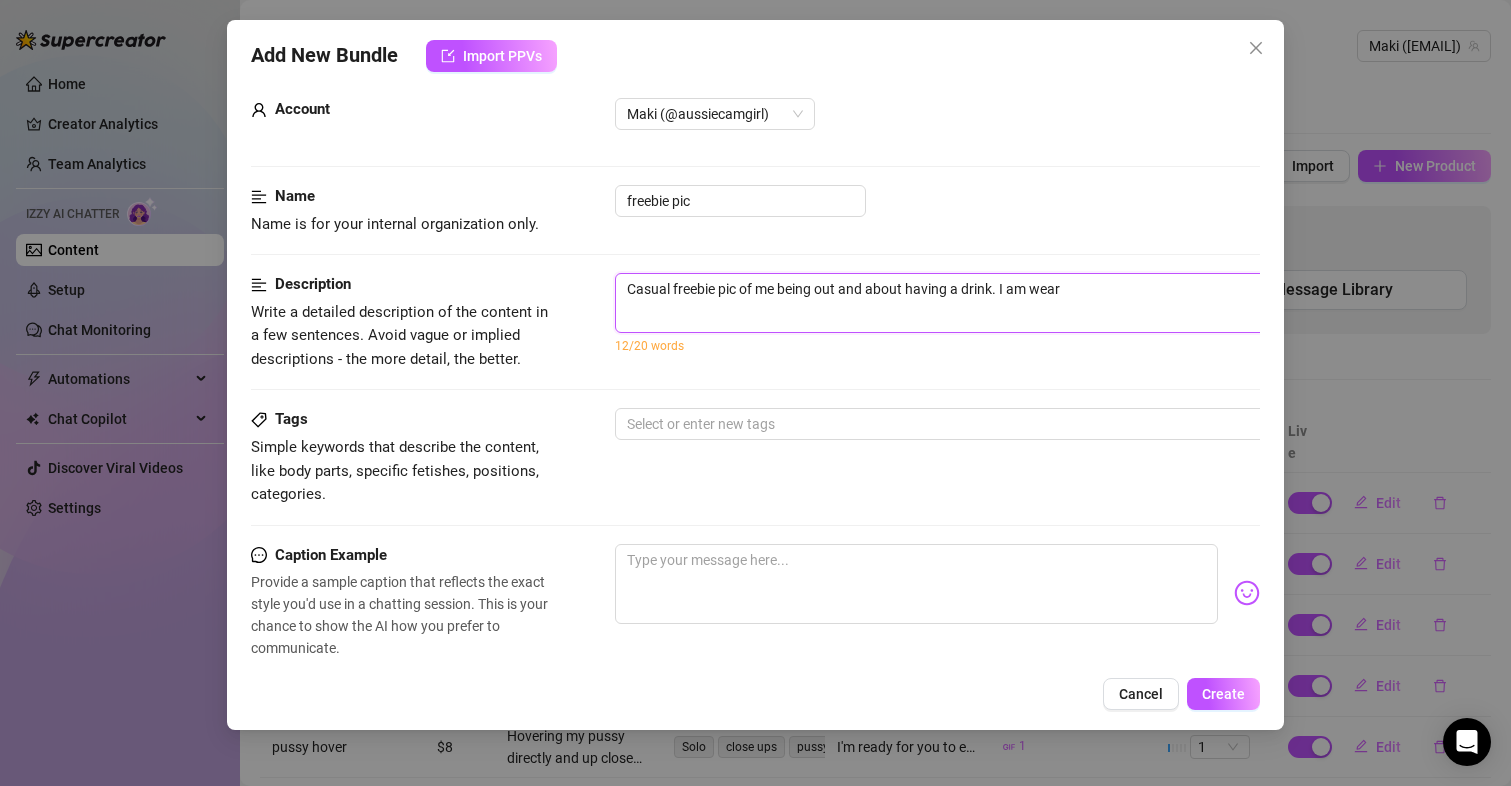 type on "Casual freebie pic of me being out and about having a drink. I am weari" 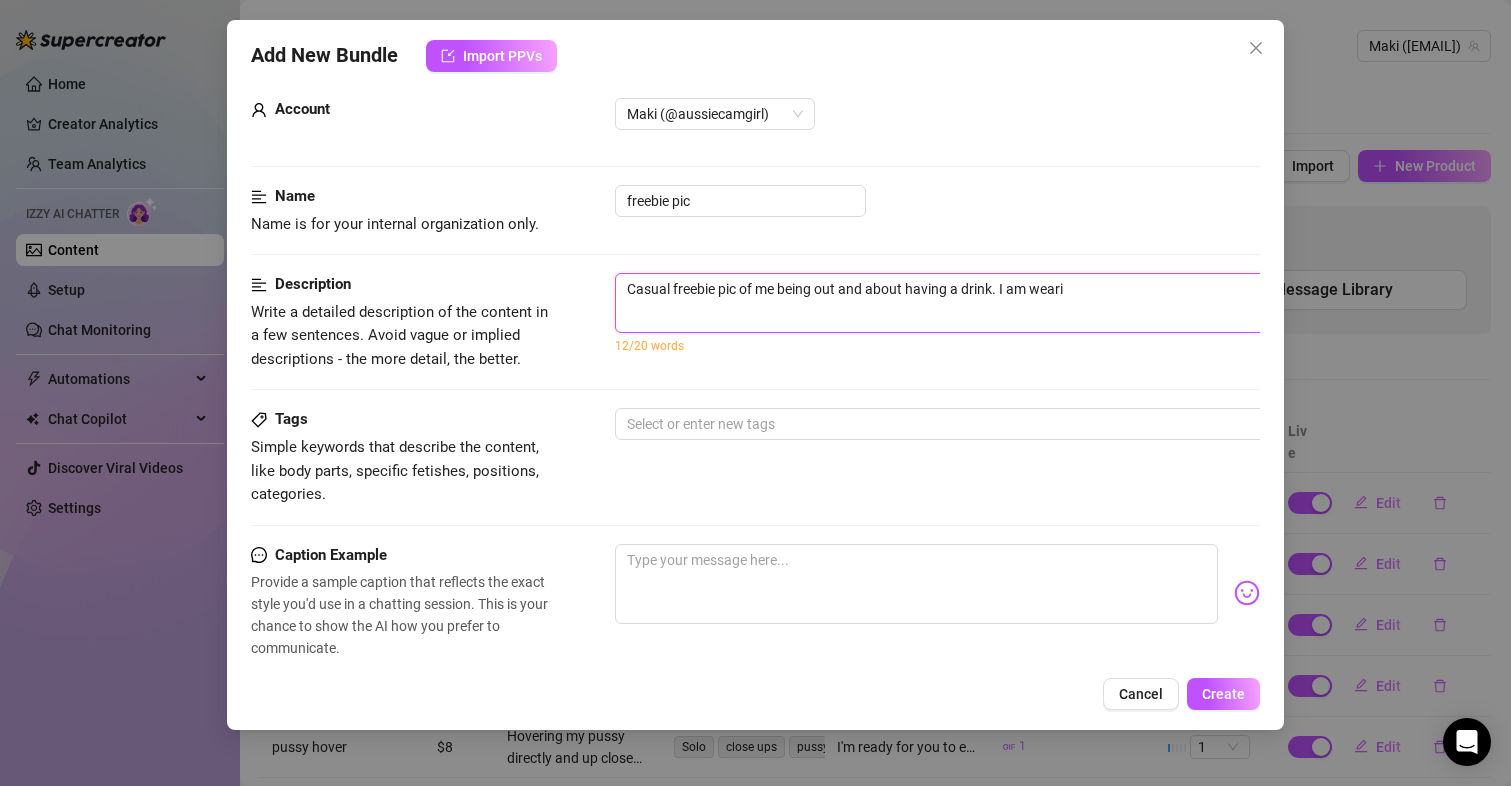 type on "Casual freebie pic of me being out and about having a drink. I am wearin" 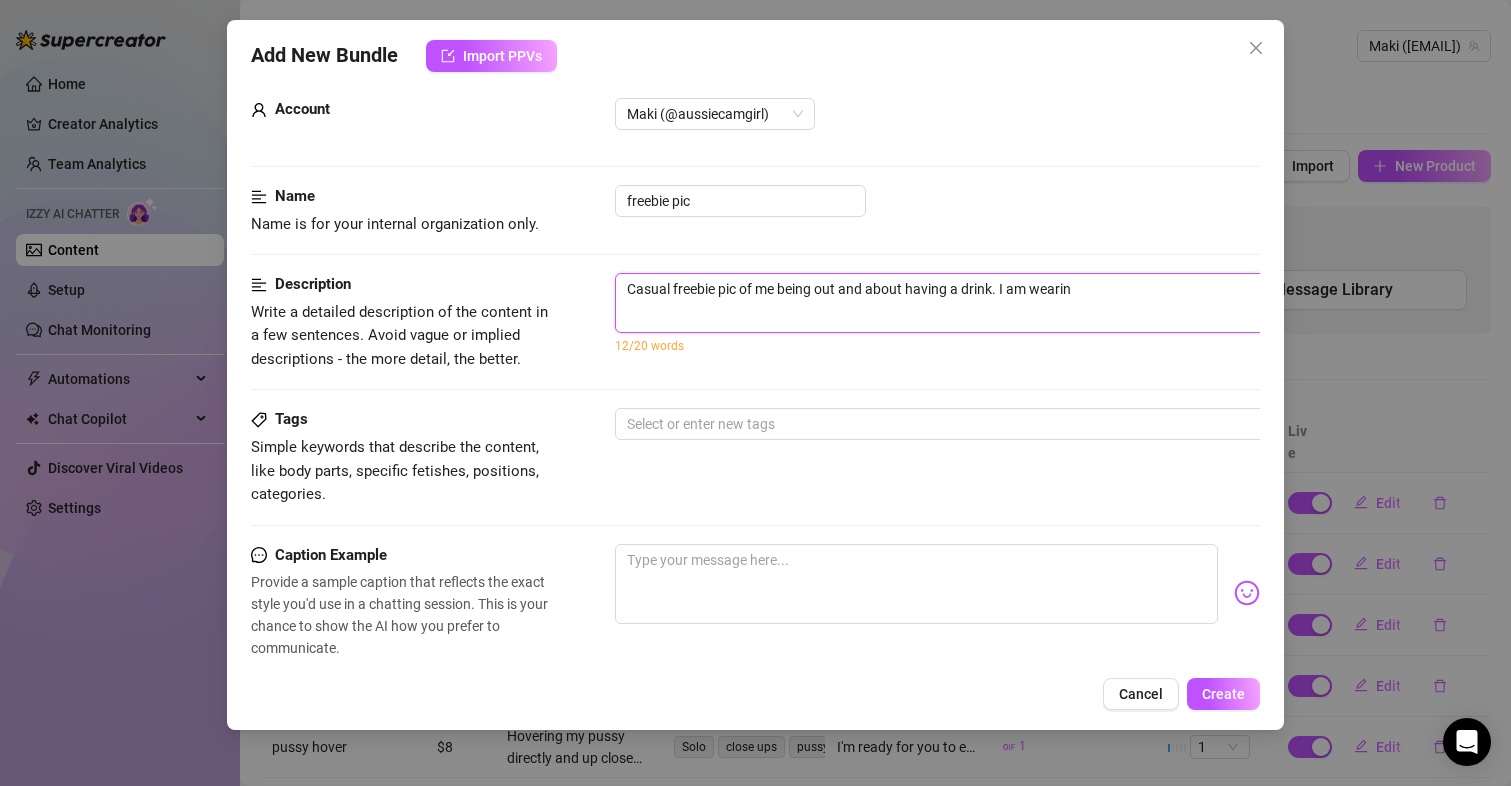type on "Casual freebie pic of me being out and about having a drink. I am wearing" 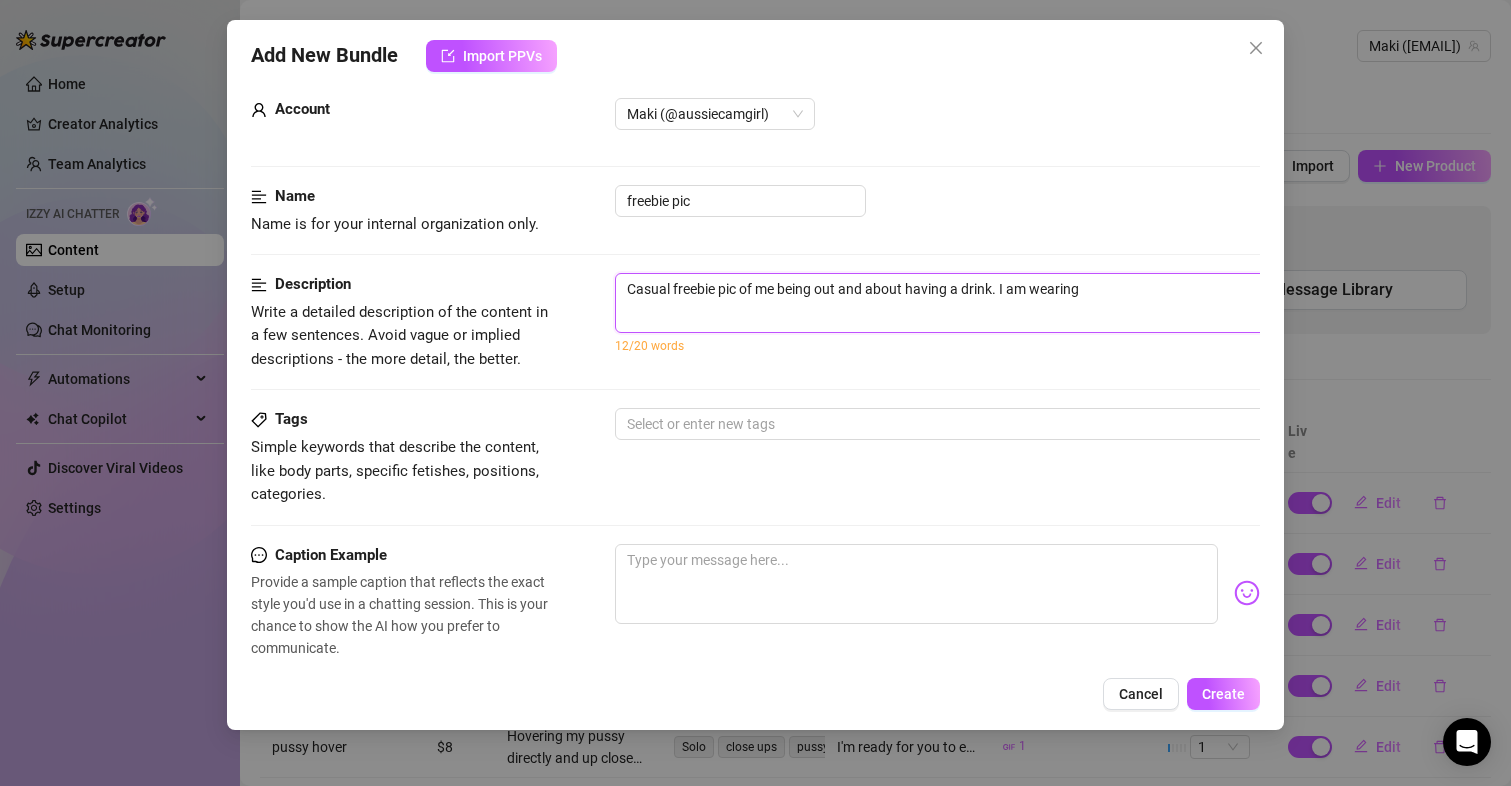 type on "Casual freebie pic of me being out and about having a drink. I am wearing" 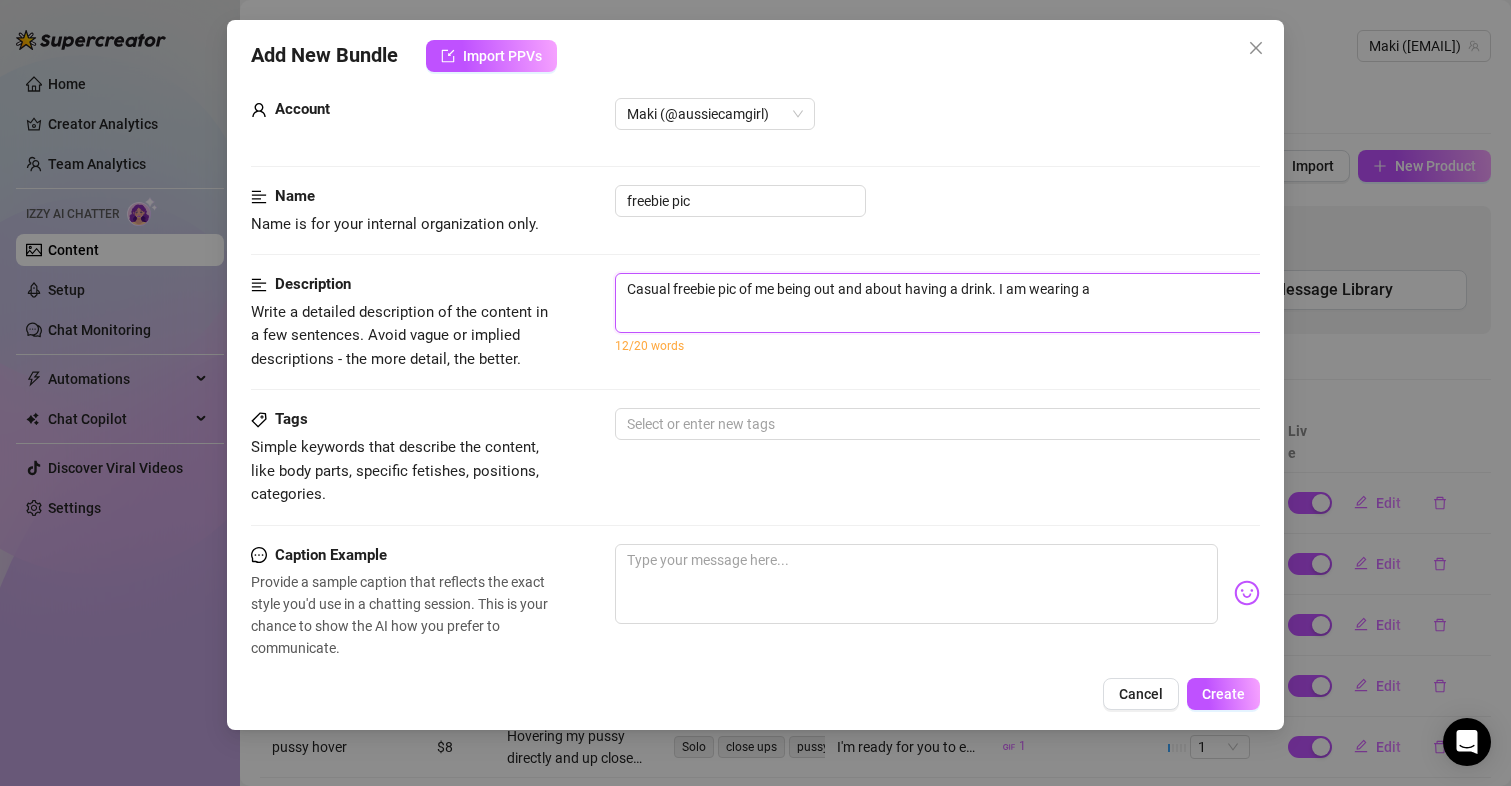 type on "Casual freebie pic of me being out and about having a drink. I am wearing a" 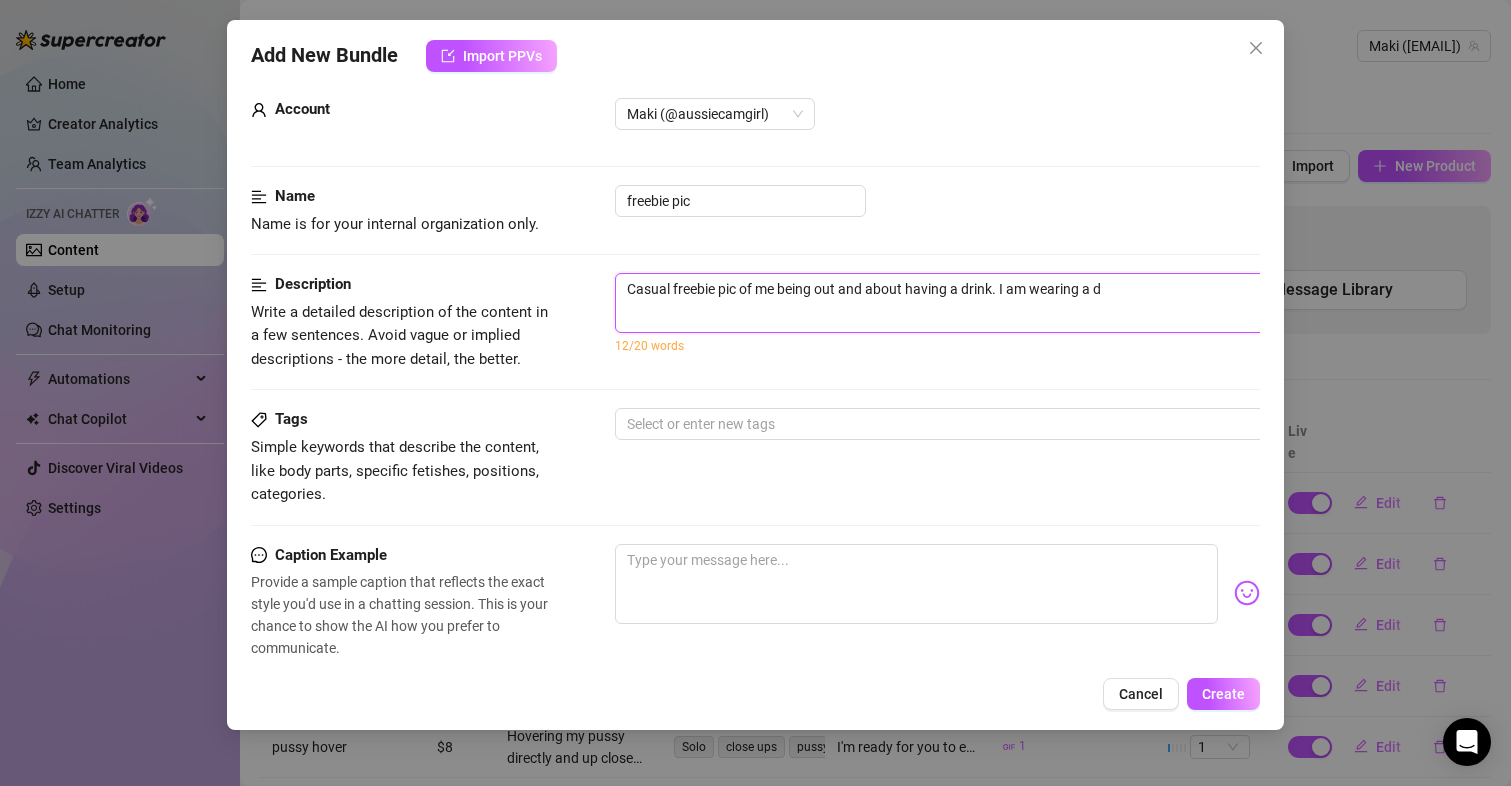 type on "Casual freebie pic of me being out and about having a drink. I am wearing a de" 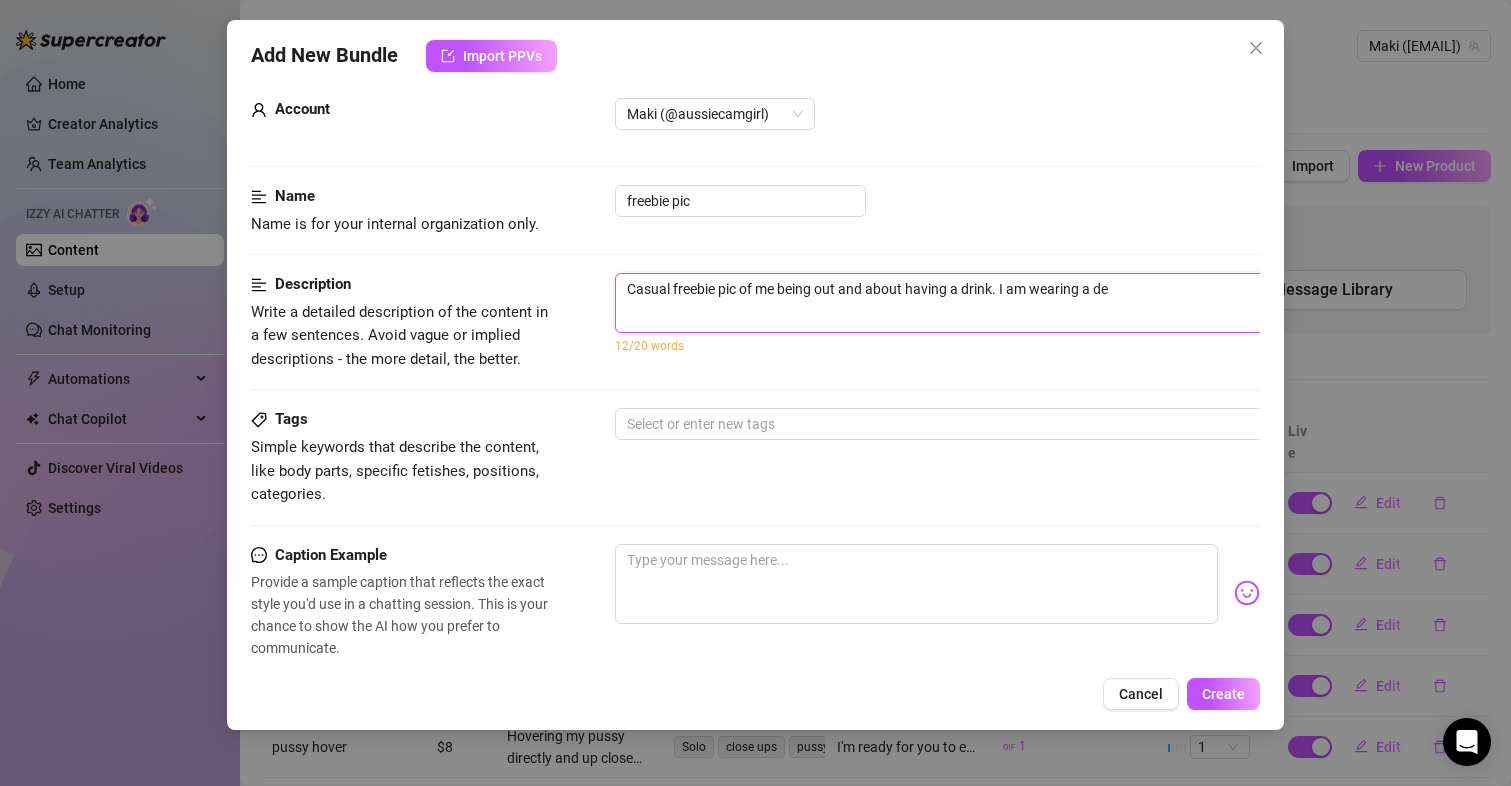 type on "Casual freebie pic of me being out and about having a drink. I am wearing a den" 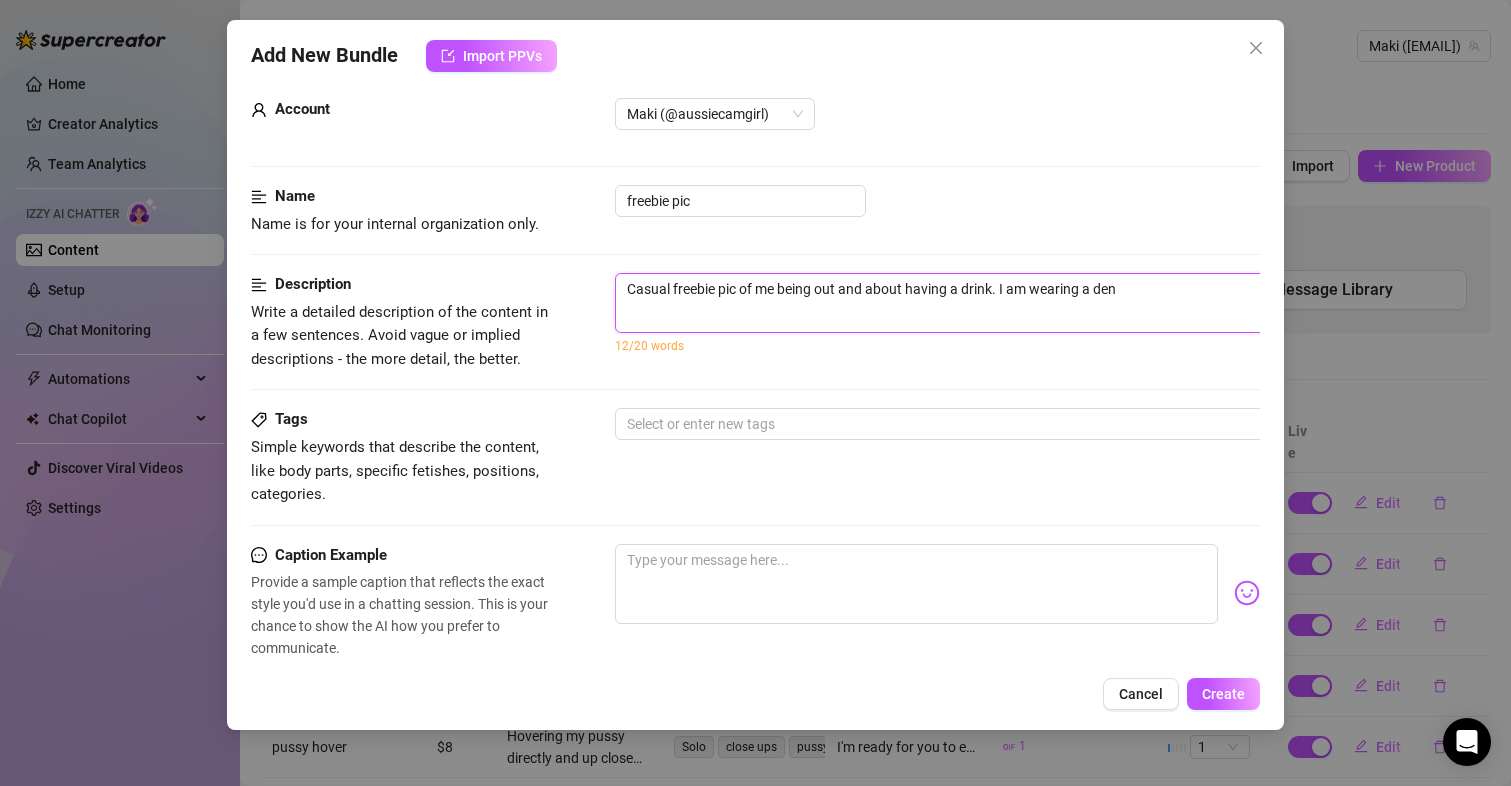 type on "Casual freebie pic of me being out and about having a drink. I am wearing a deni" 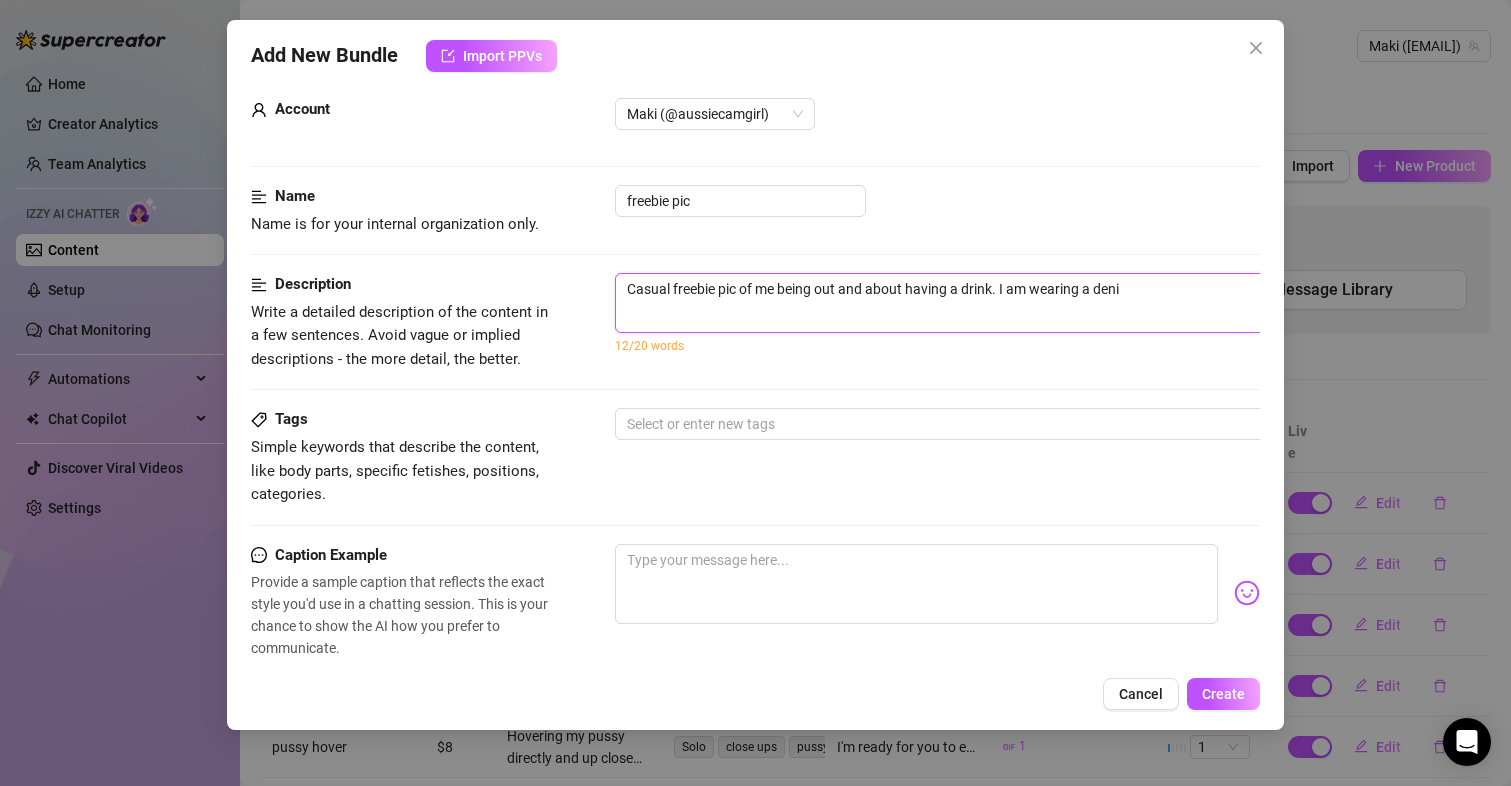 type on "Casual freebie pic of me being out and about having a drink. I am wearing a deniu" 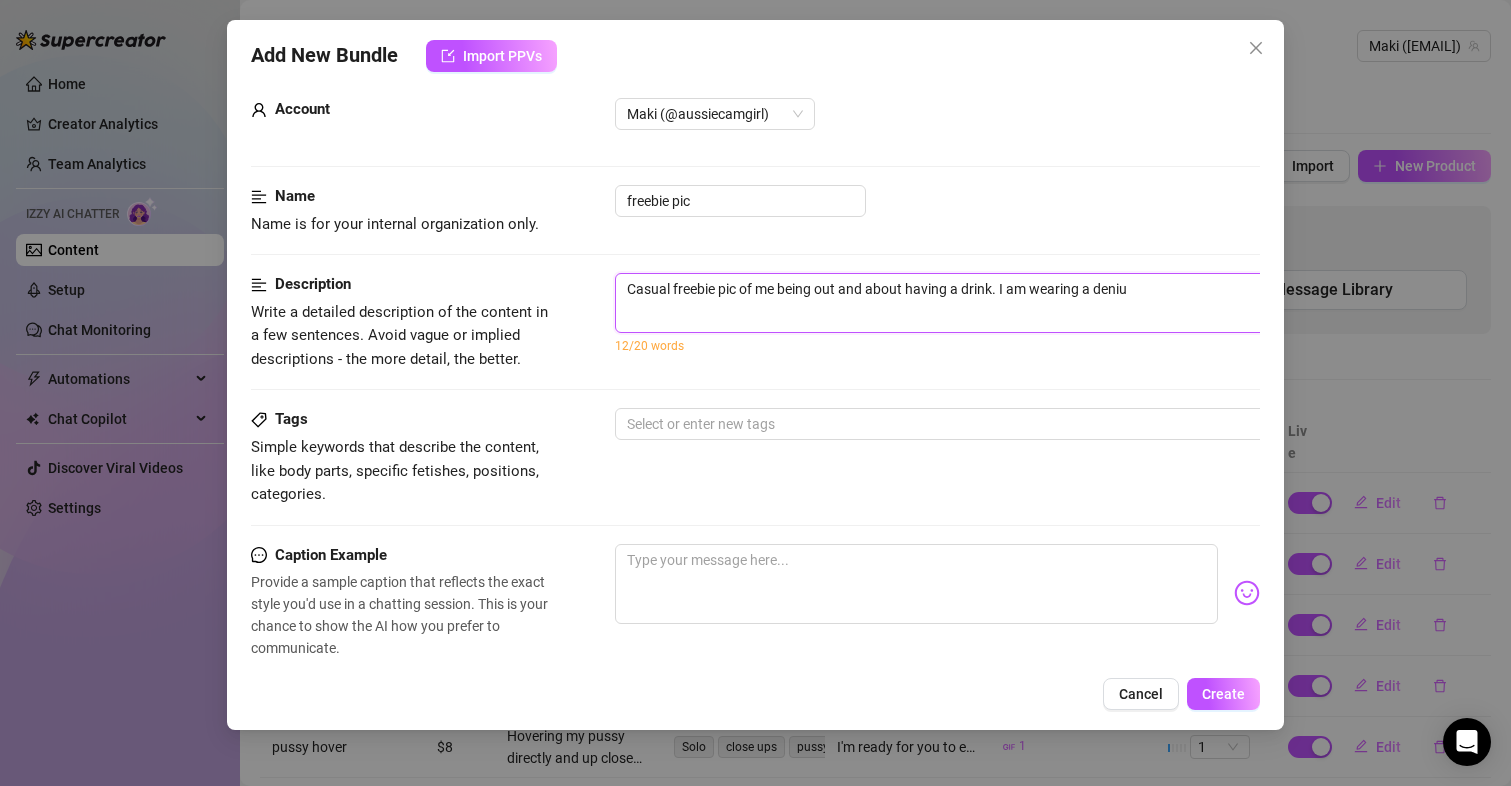 type on "Casual freebie pic of me being out and about having a drink. I am wearing a deni" 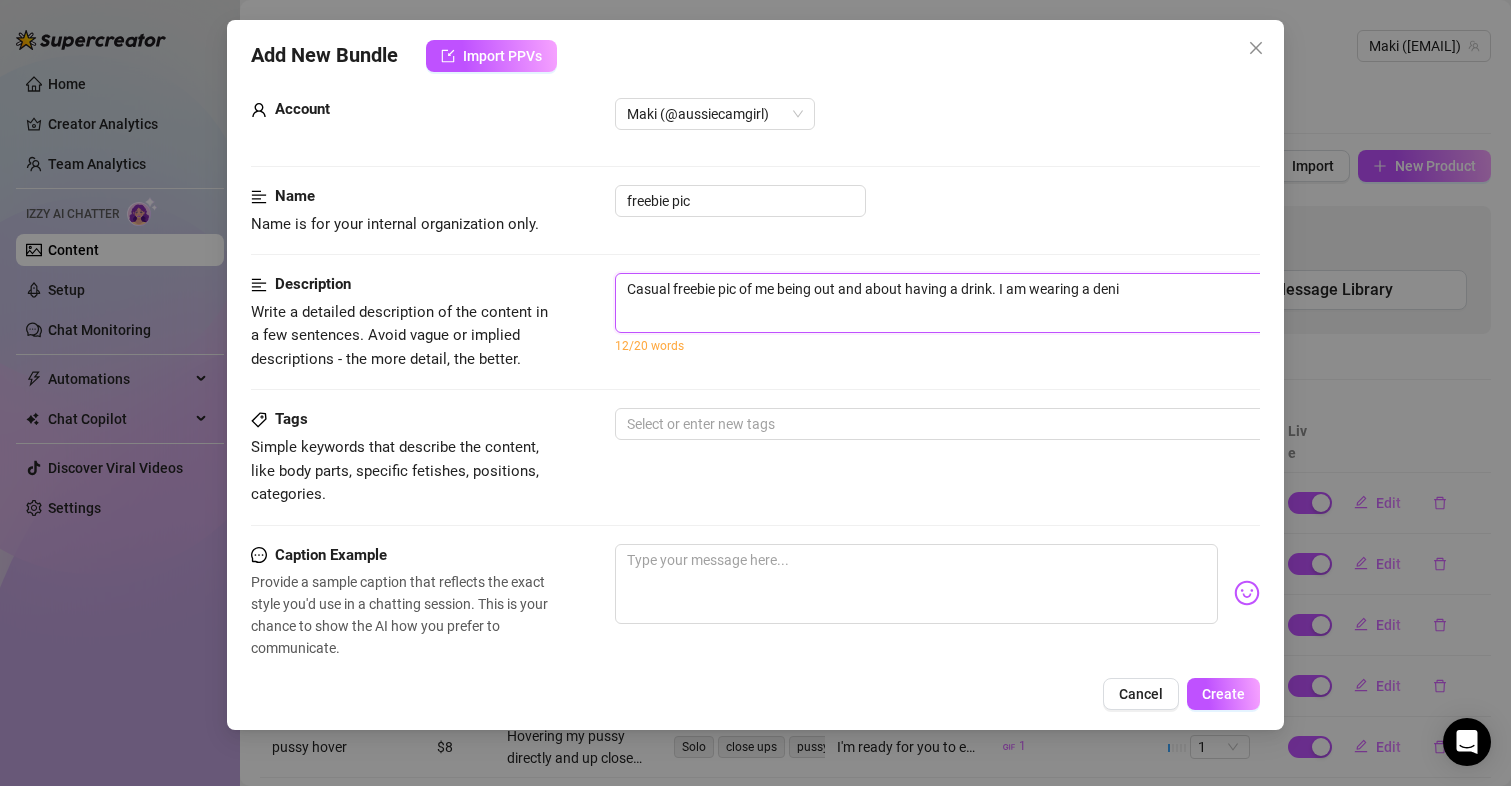 type on "Casual freebie pic of me being out and about having a drink. I am wearing a denim" 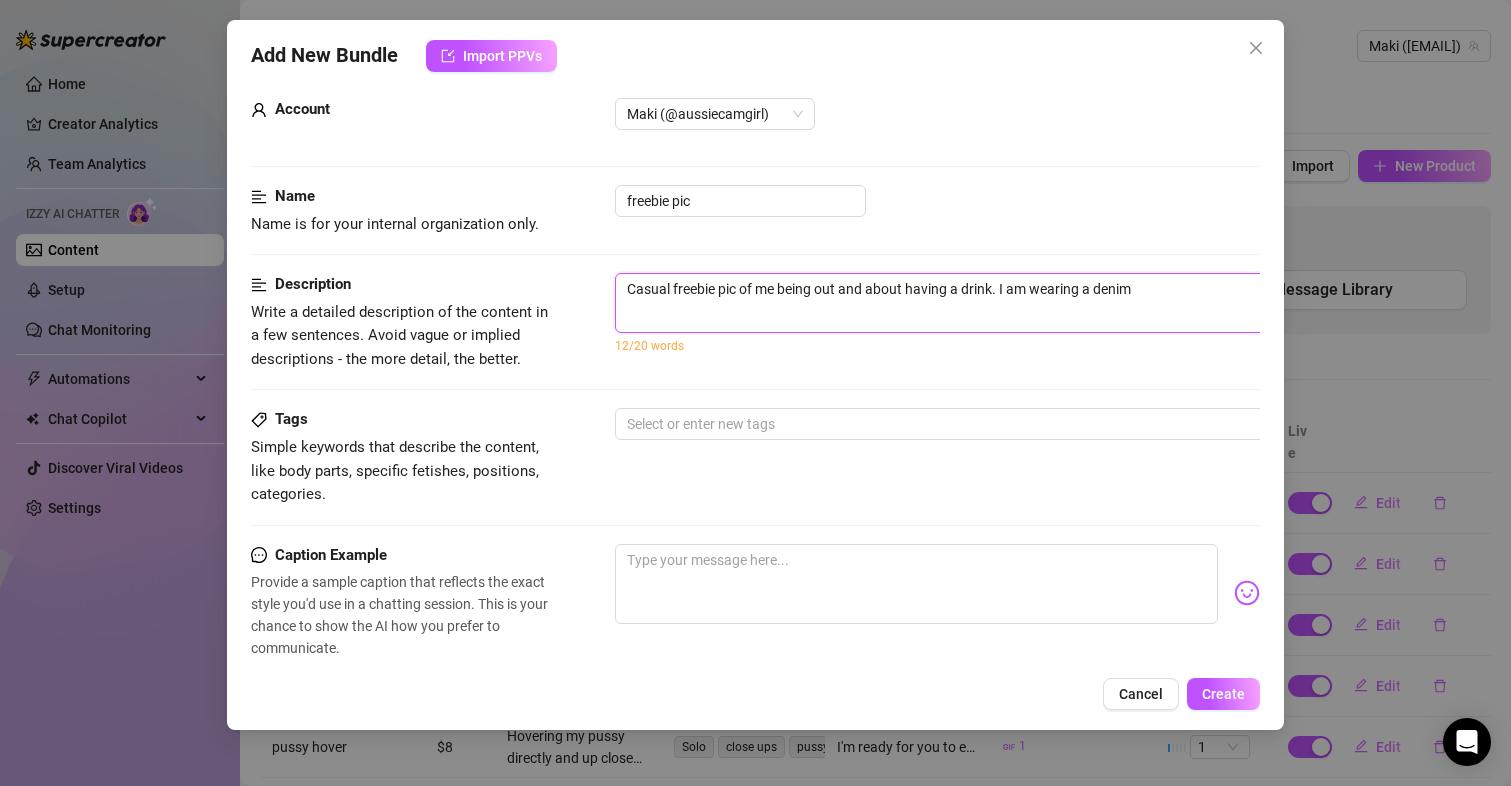 type on "Casual freebie pic of me being out and about having a drink. I am wearing a denim" 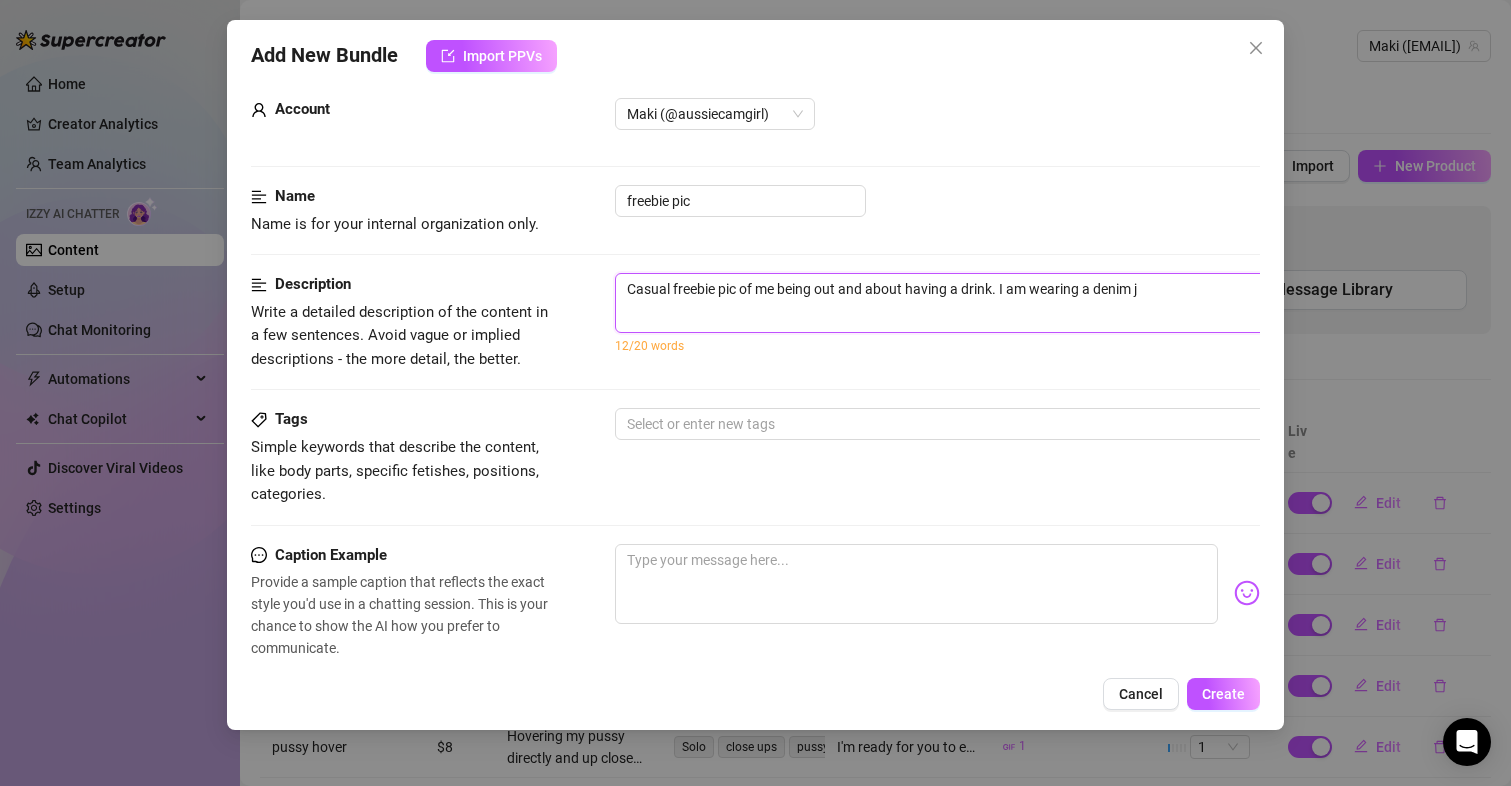 type on "Casual freebie pic of me being out and about having a drink. I am wearing a denim ja" 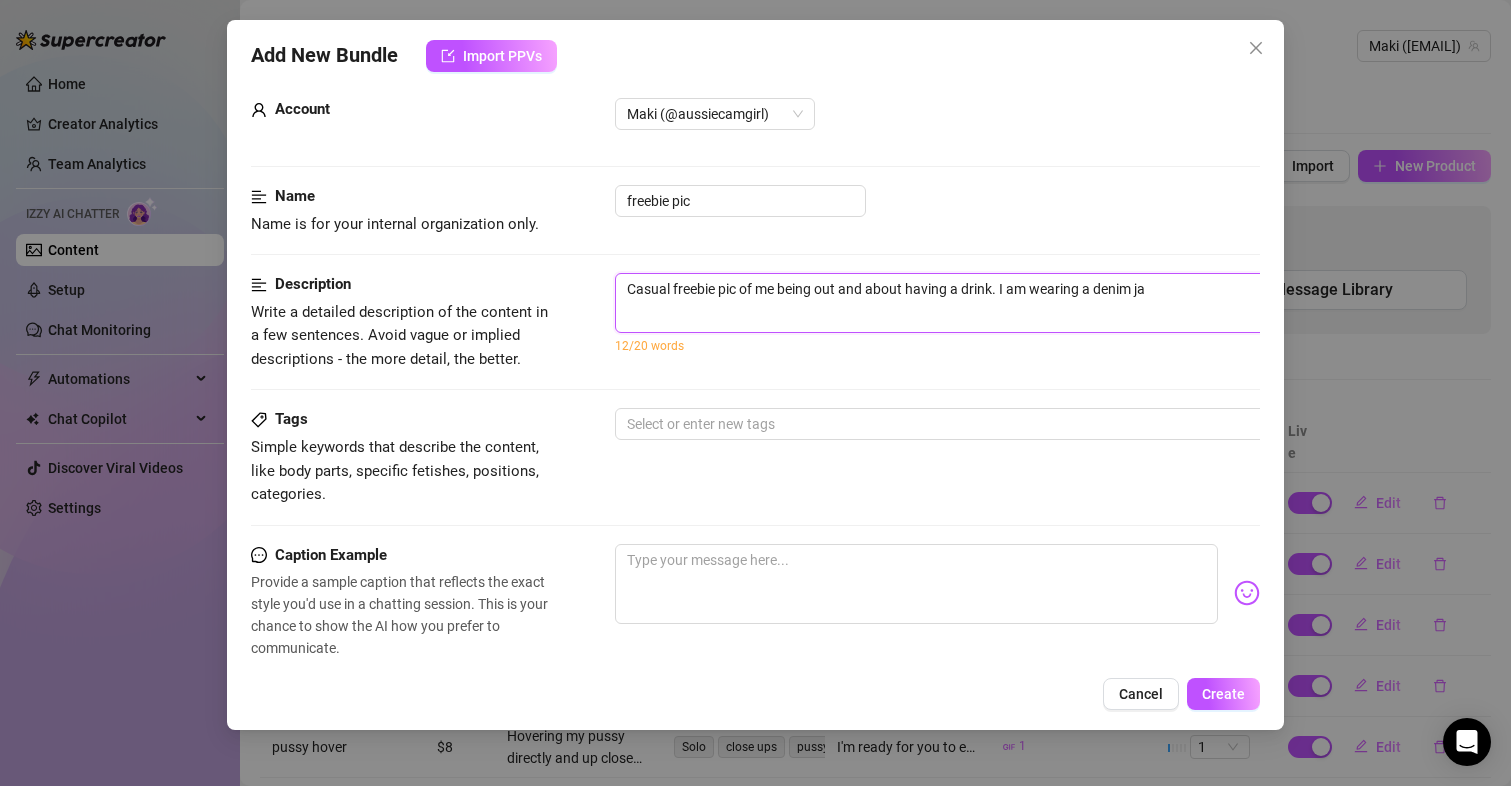 type on "Casual freebie pic of me being out and about having a drink. I am wearing a denim jac" 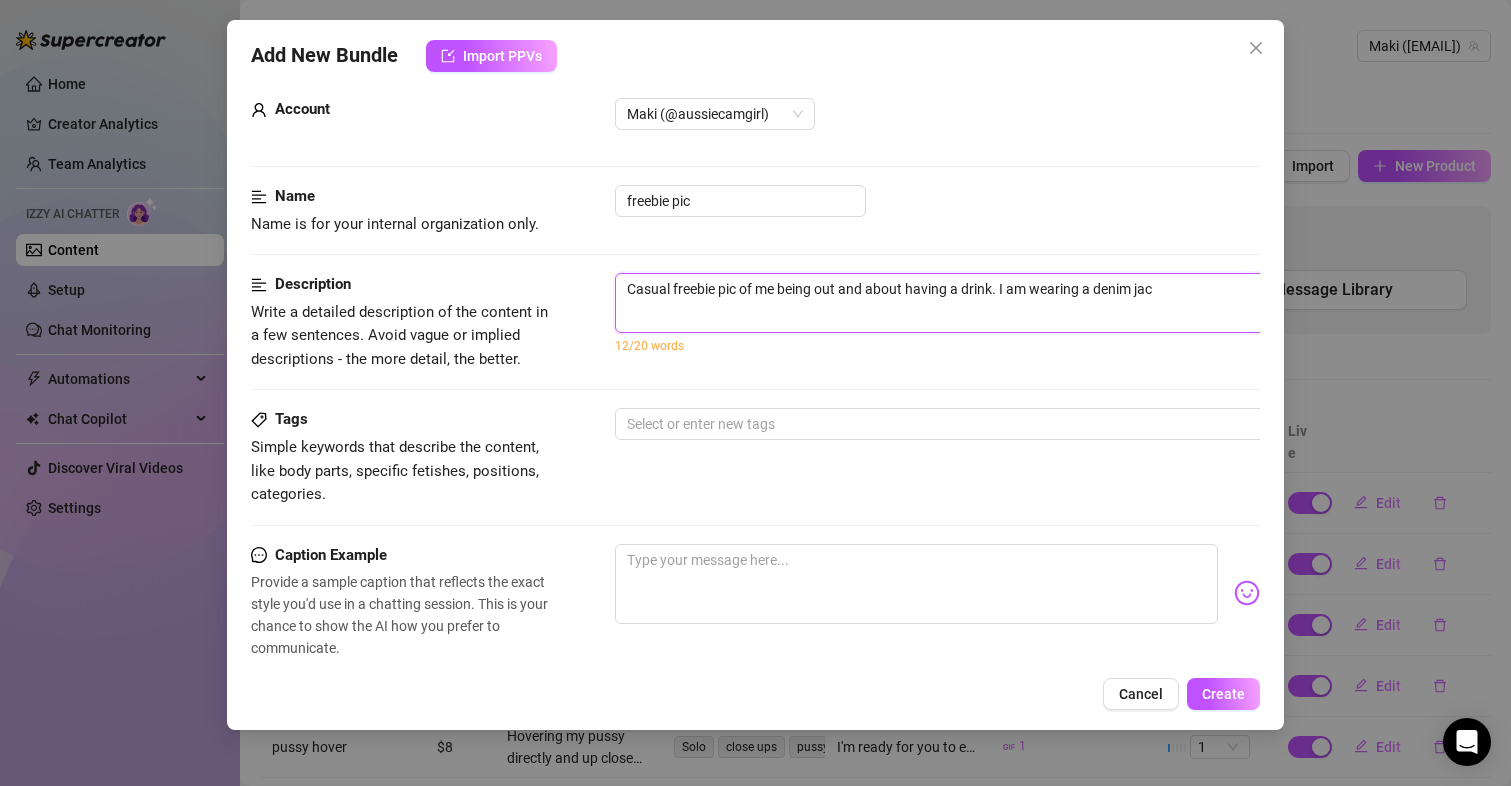 type on "Casual freebie pic of me being out and about having a drink. I am wearing a denim jack" 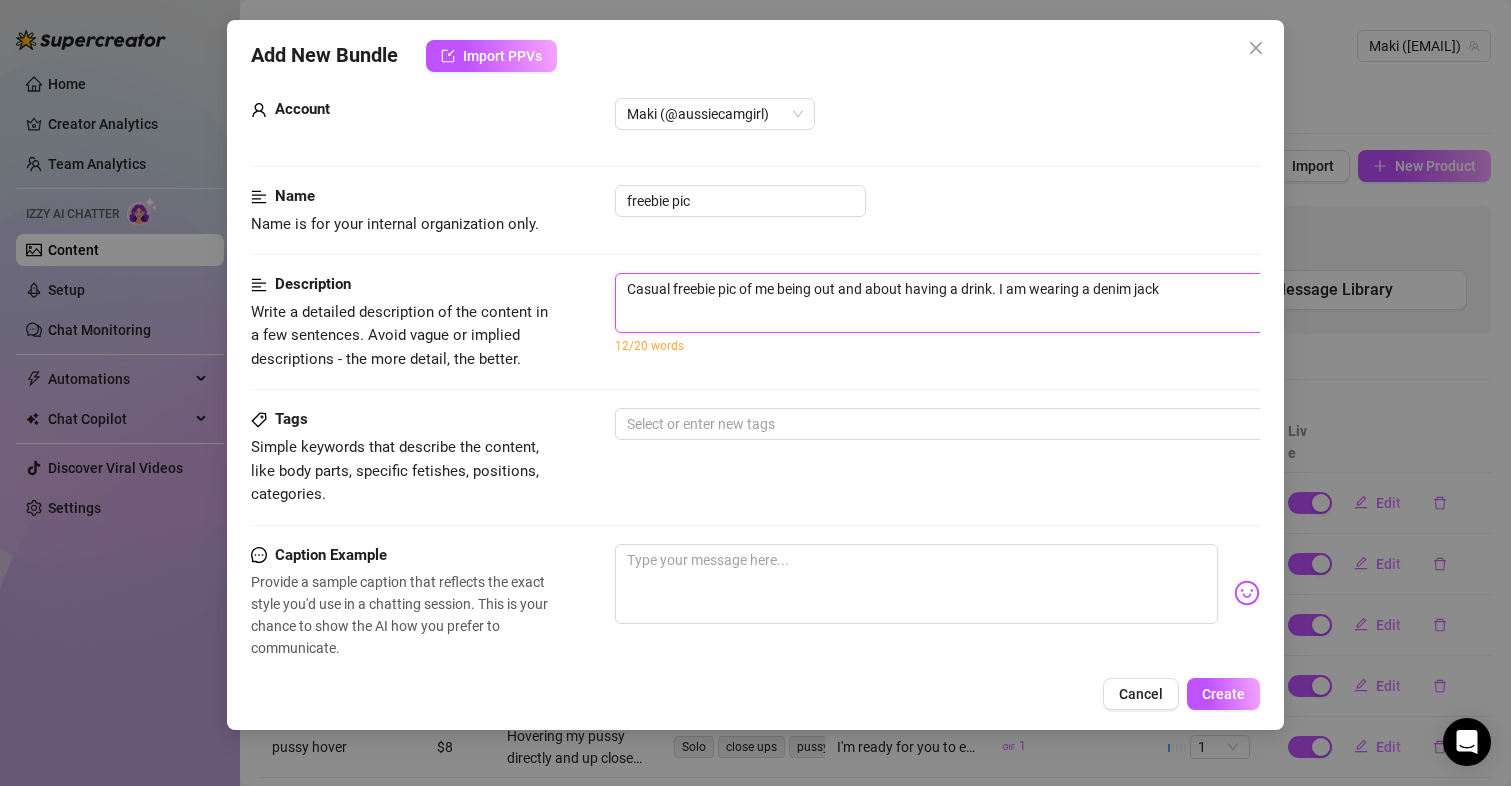type on "Casual freebie pic of me being out and about having a drink. I am wearing a denim jacke" 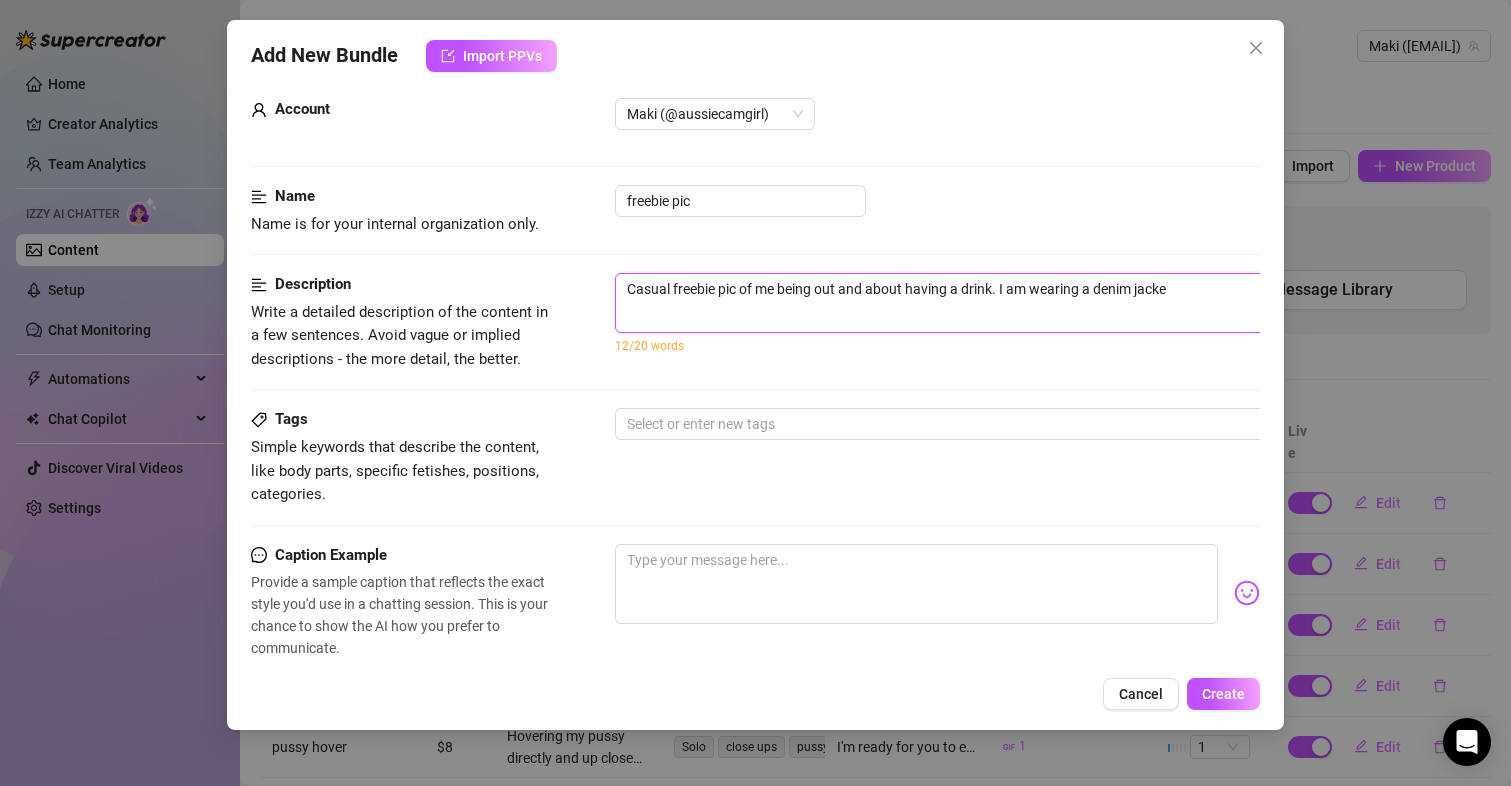 type on "Casual freebie pic of me being out and about having a drink. I am wearing a denim jacket" 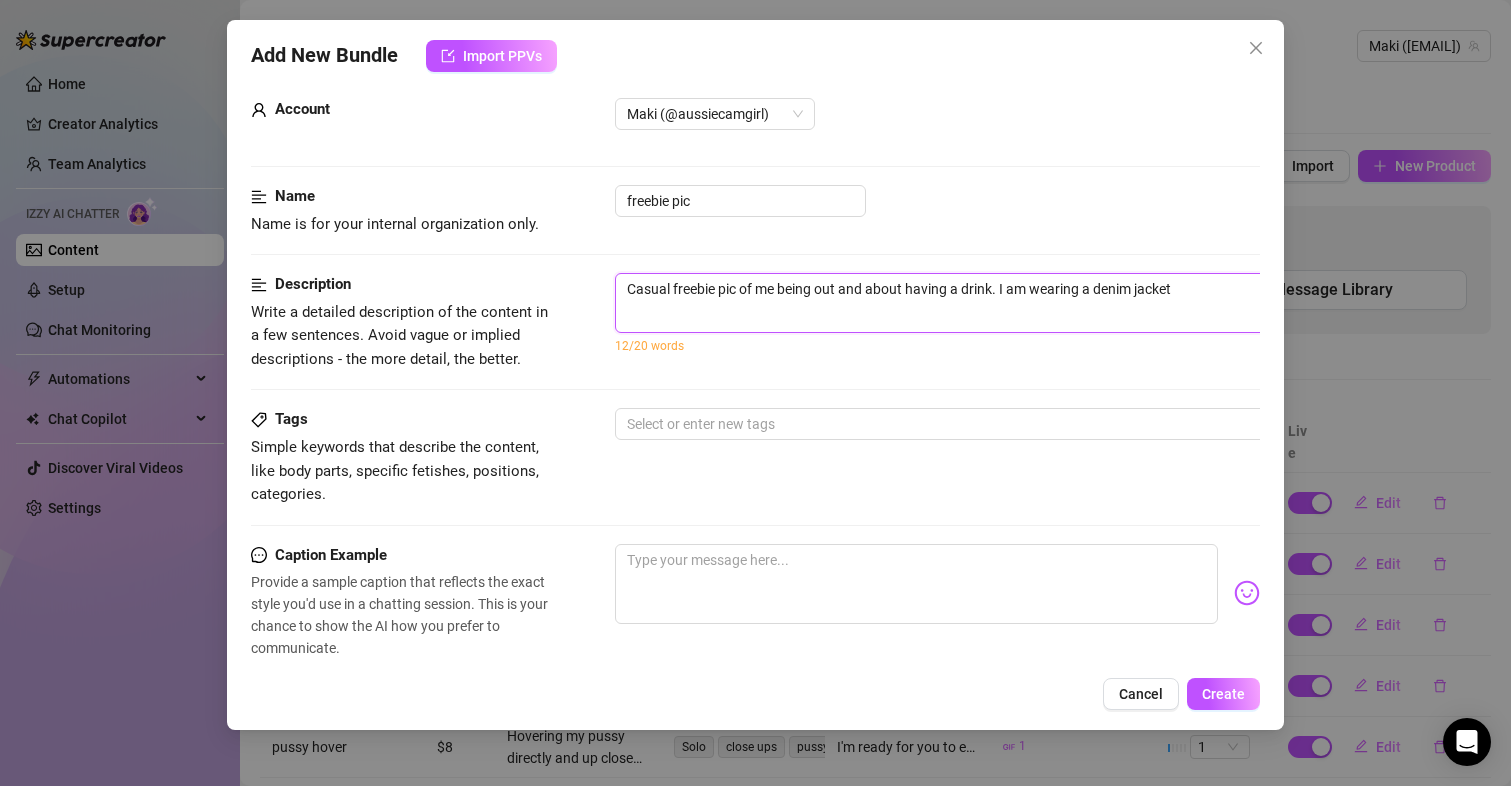 type on "Casual freebie pic of me being out and about having a drink. I am wearing a denim jacket" 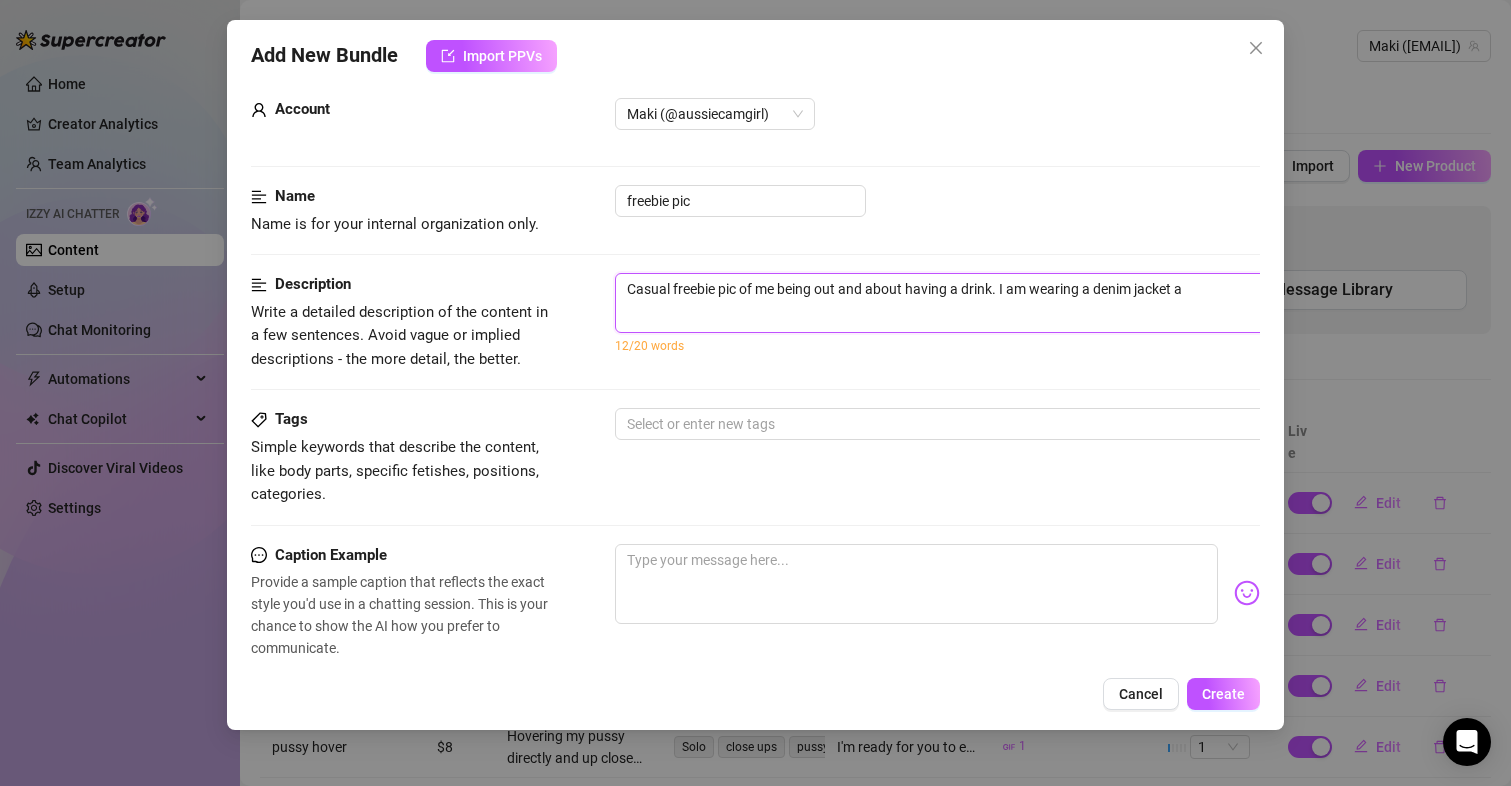 type on "Casual freebie pic of me being out and about having a drink. I am wearing a denim jacket an" 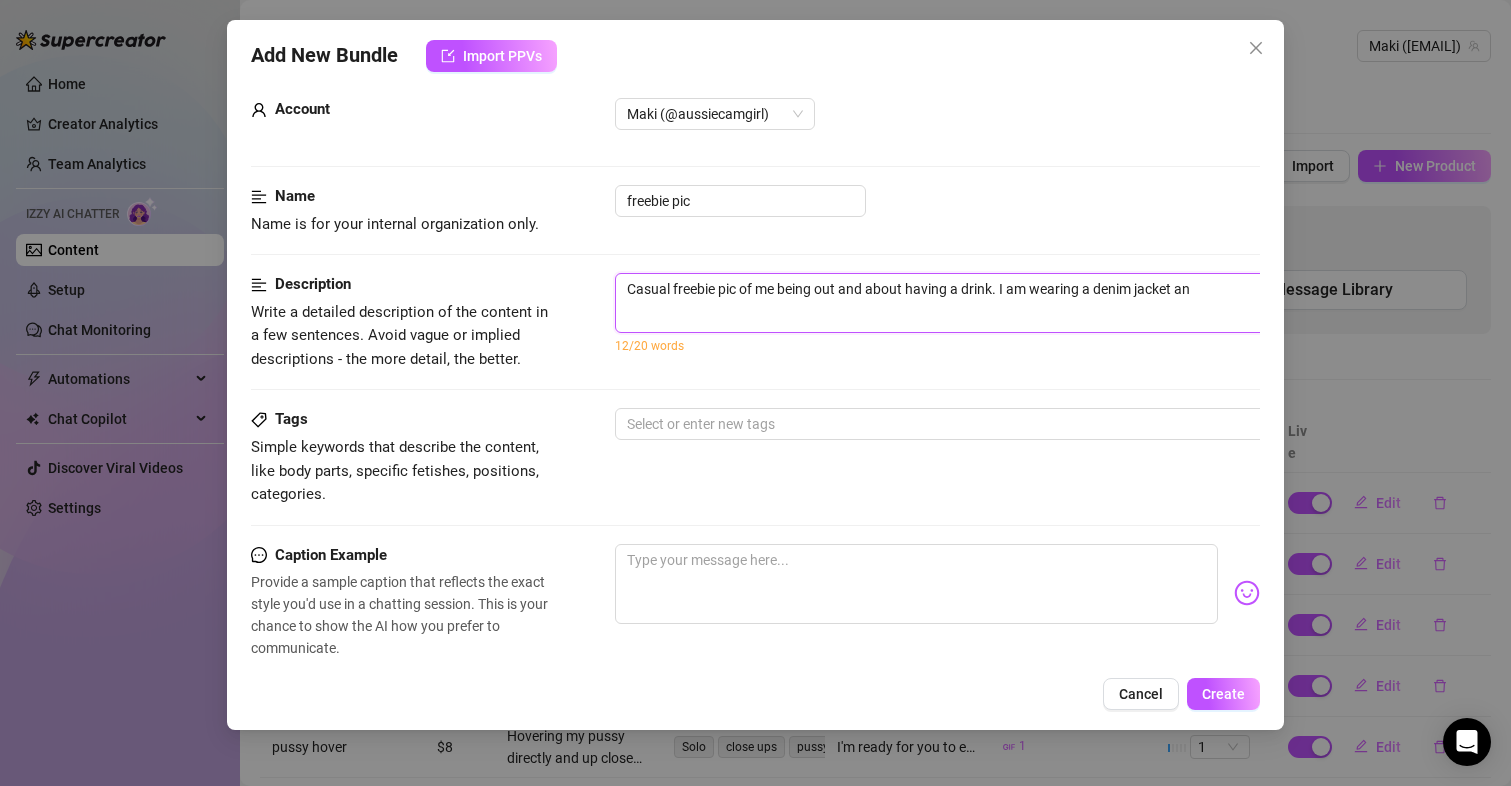 type on "Casual freebie pic of me being out and about having a drink. I am wearing a denim jacket and" 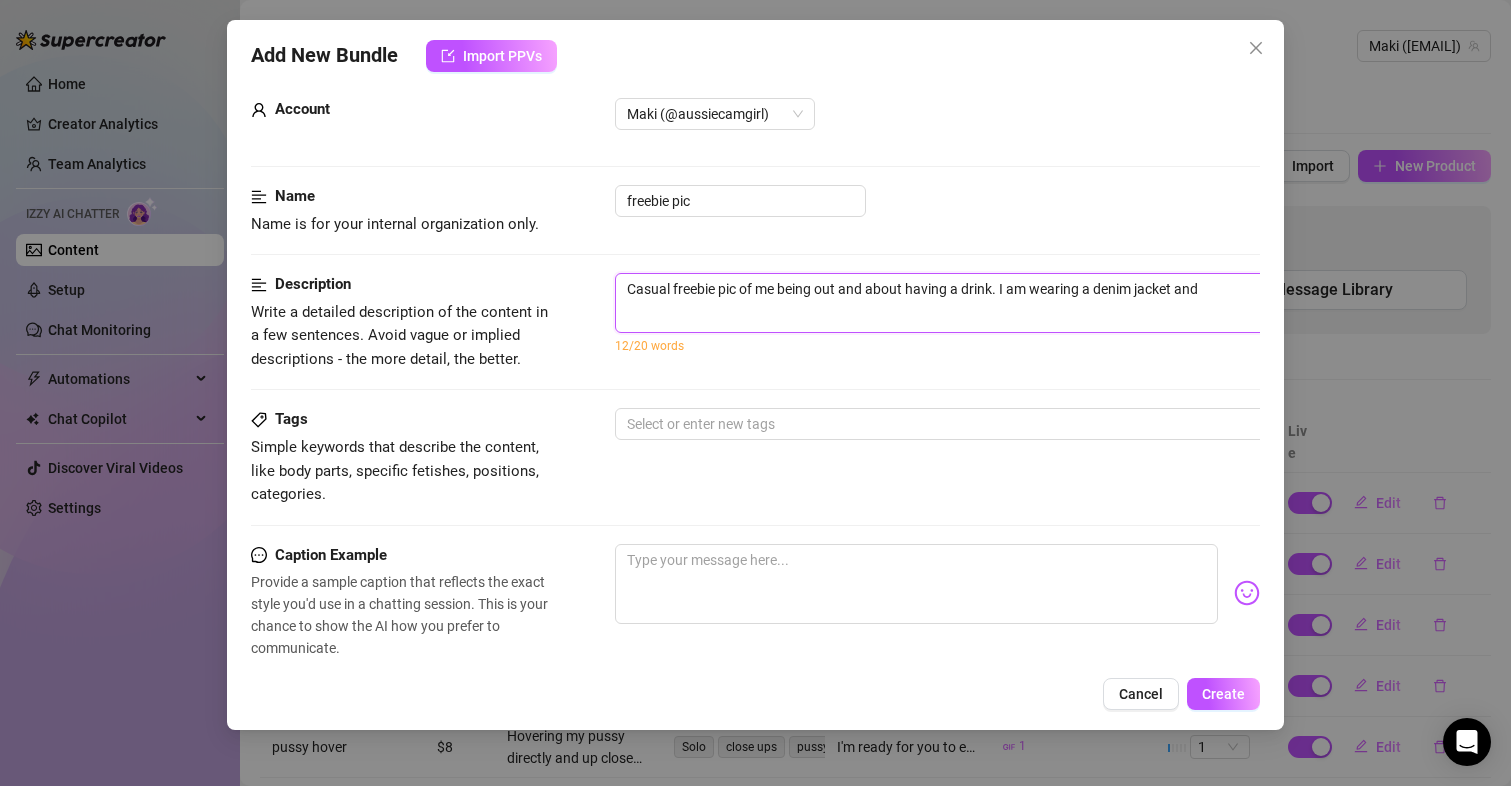 type on "Casual freebie pic of me being out and about having a drink. I am wearing a denim jacket and" 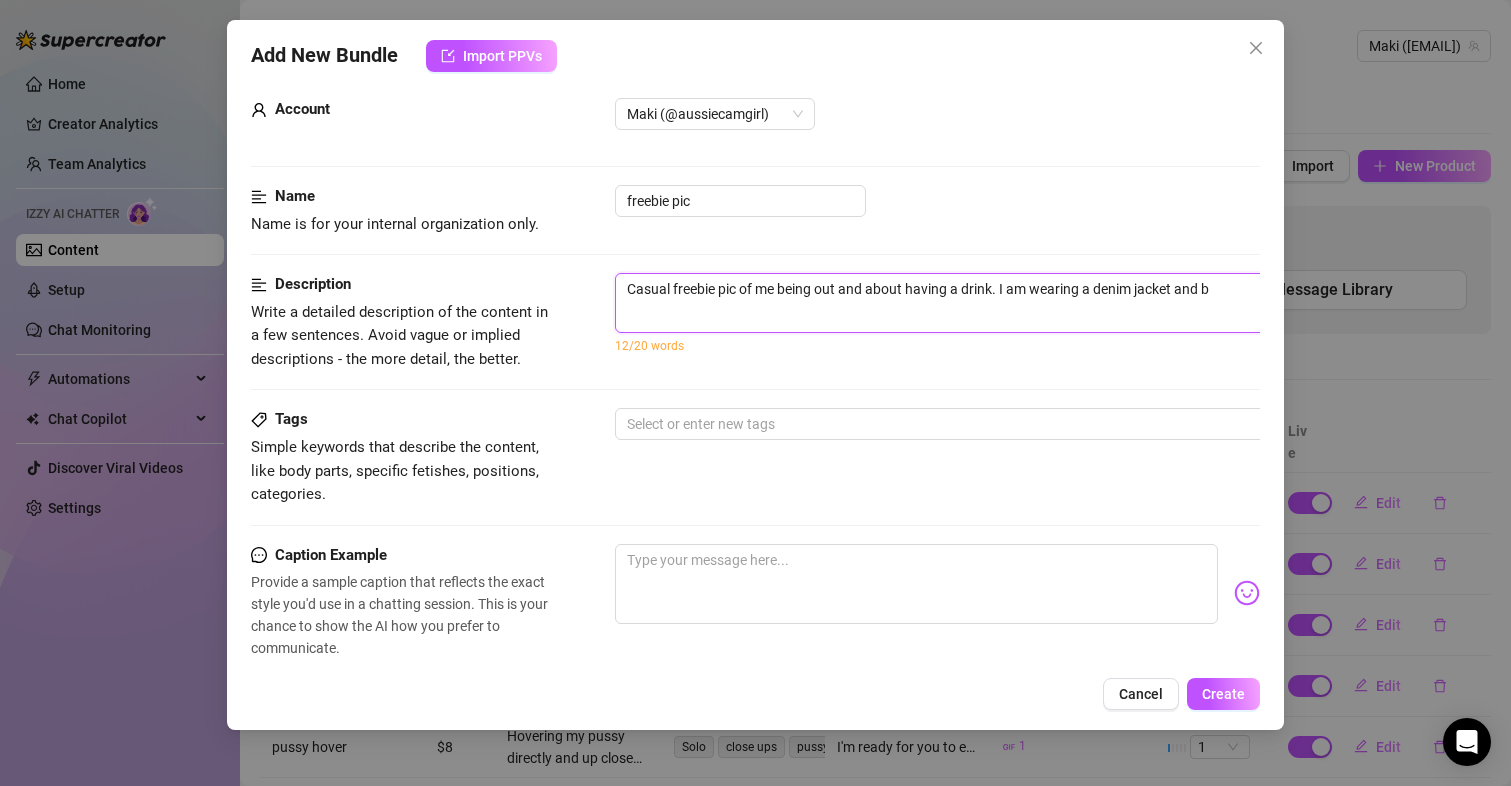 type on "Casual freebie pic of me being out and about having a drink. I am wearing a denim jacket and bn" 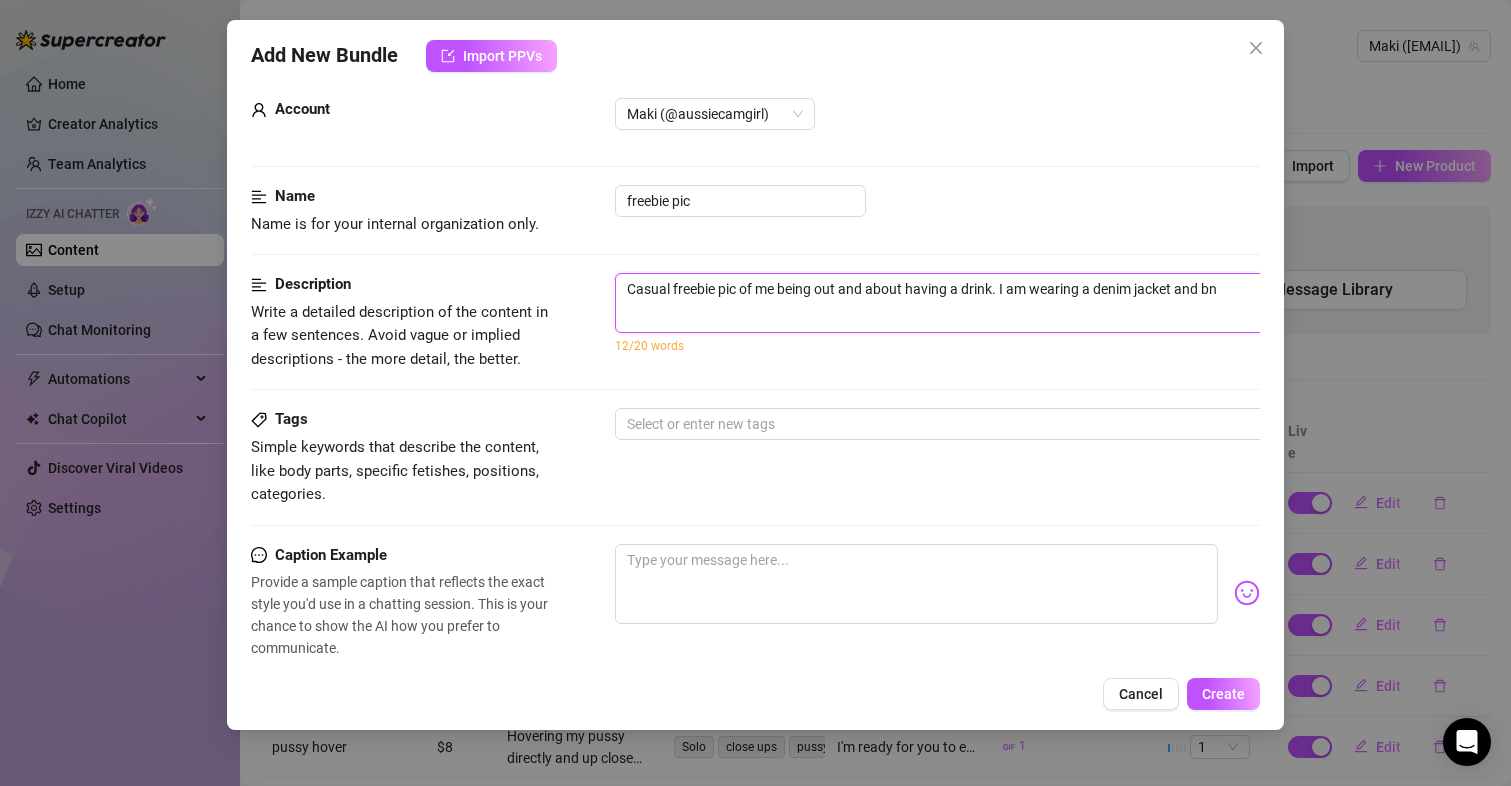type on "Casual freebie pic of me being out and about having a drink. I am wearing a denim jacket and bnl" 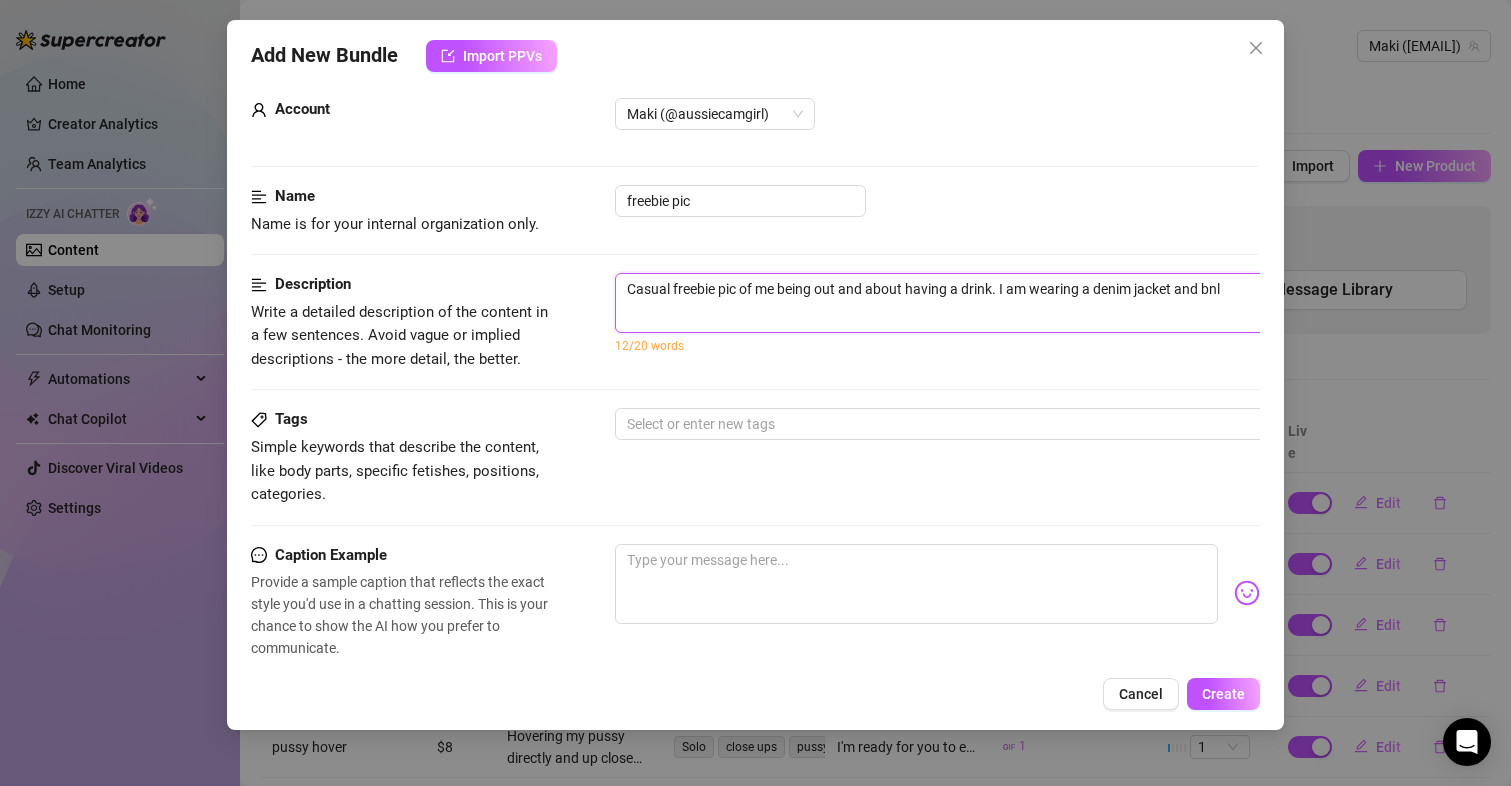 type on "Casual freebie pic of me being out and about having a drink. I am wearing a denim jacket and bn" 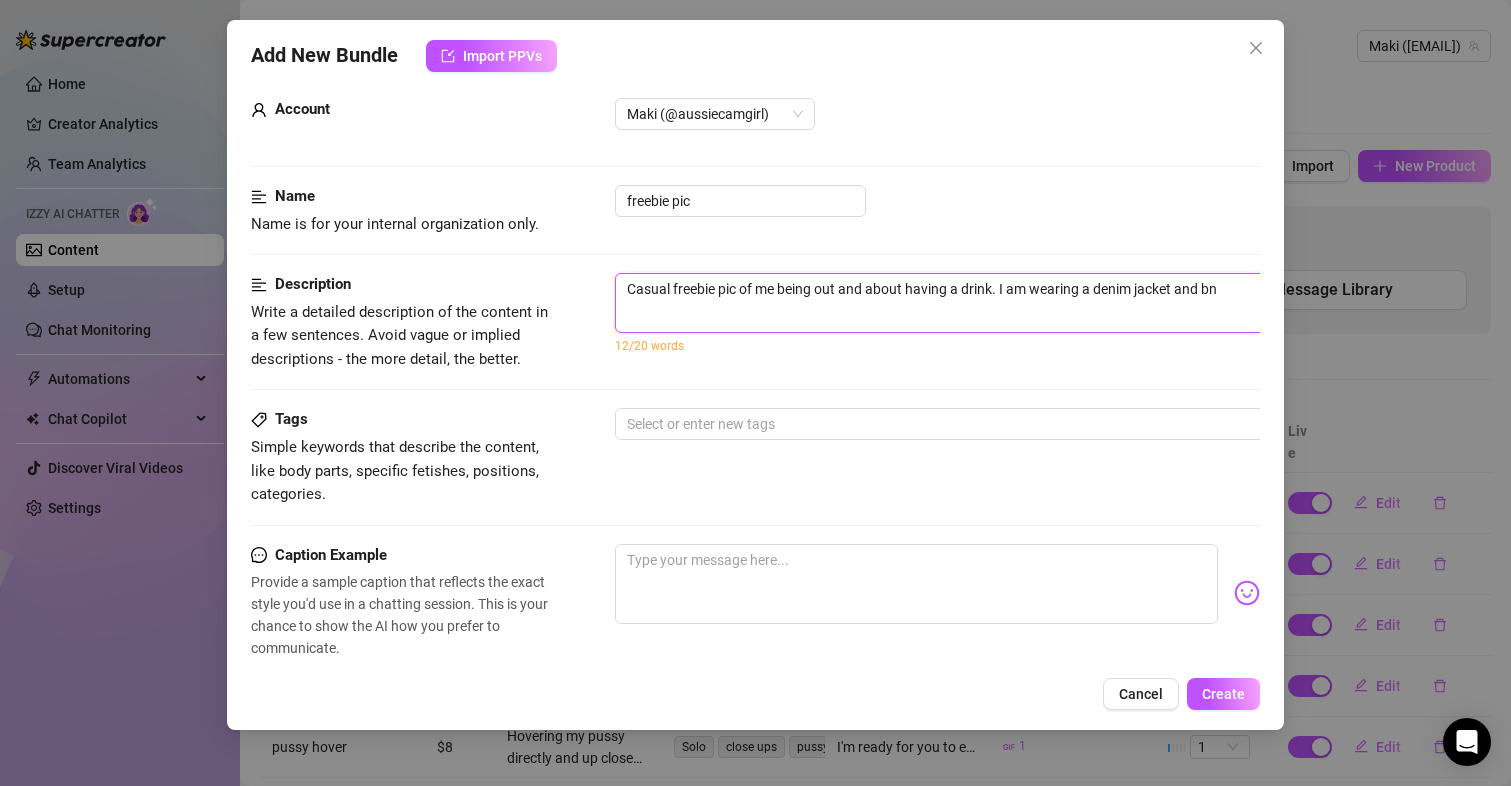 type on "Casual freebie pic of me being out and about having a drink. I am wearing a denim jacket and b" 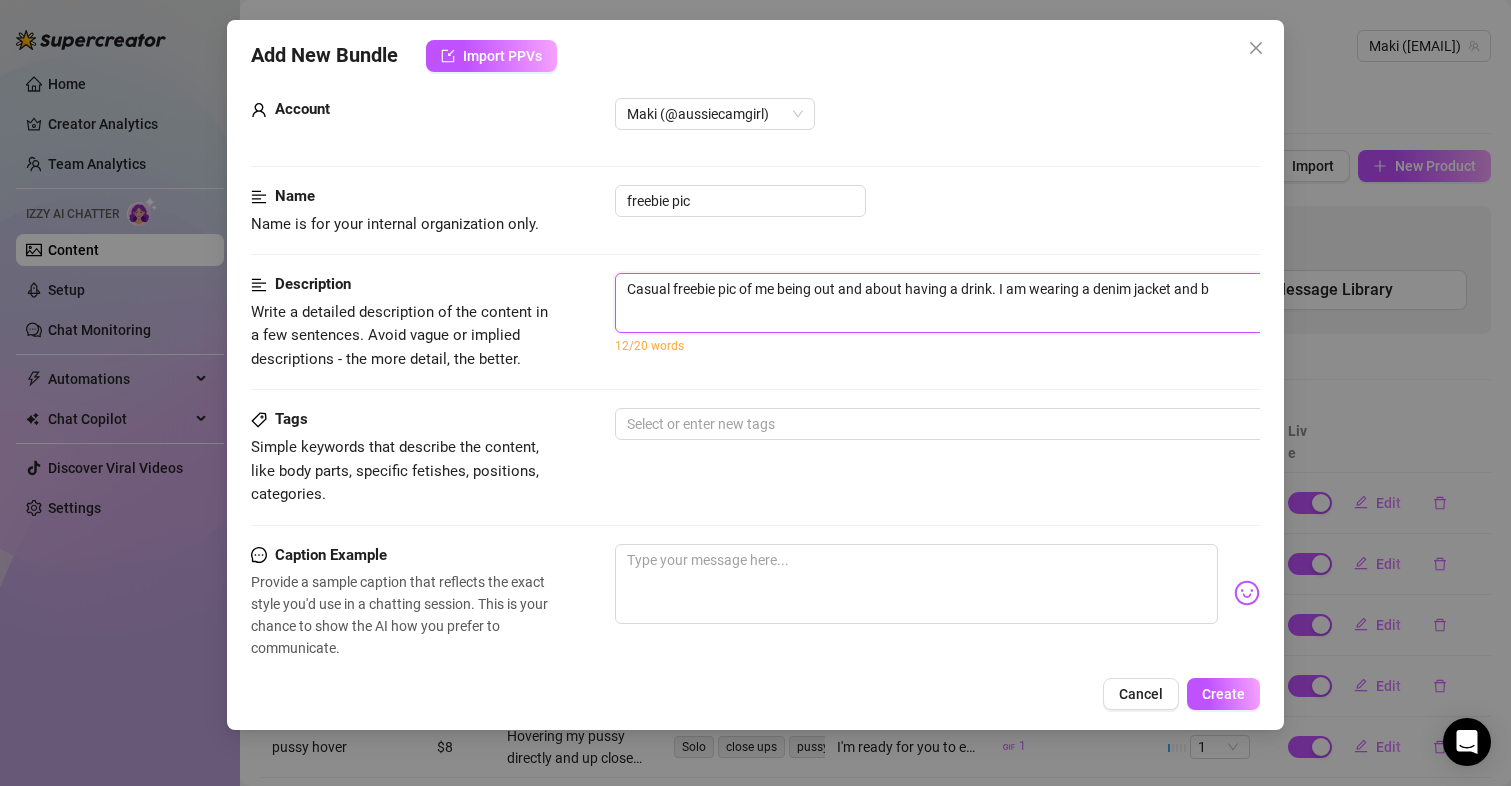 type on "Casual freebie pic of me being out and about having a drink. I am wearing a denim jacket and bl" 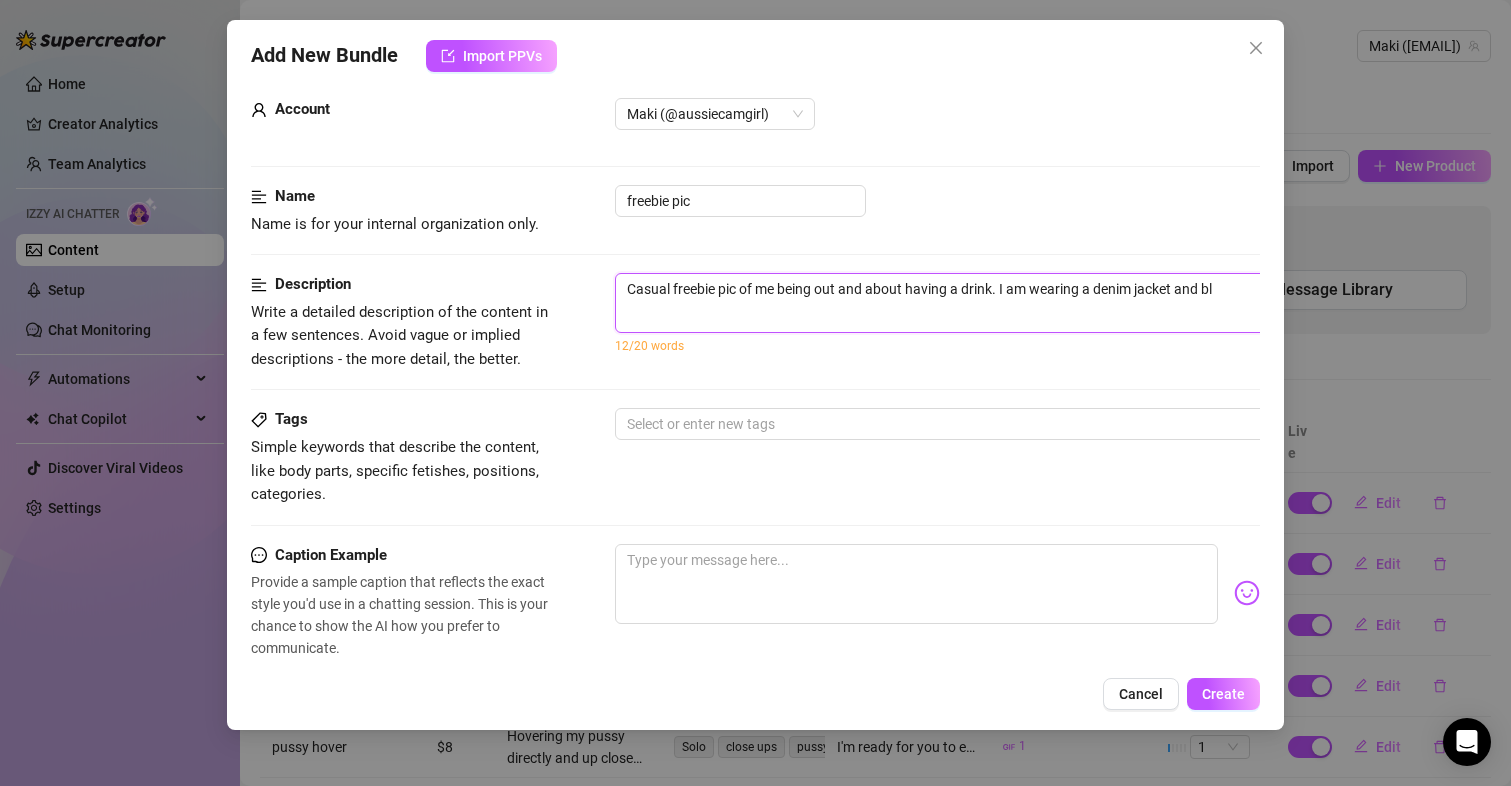 type 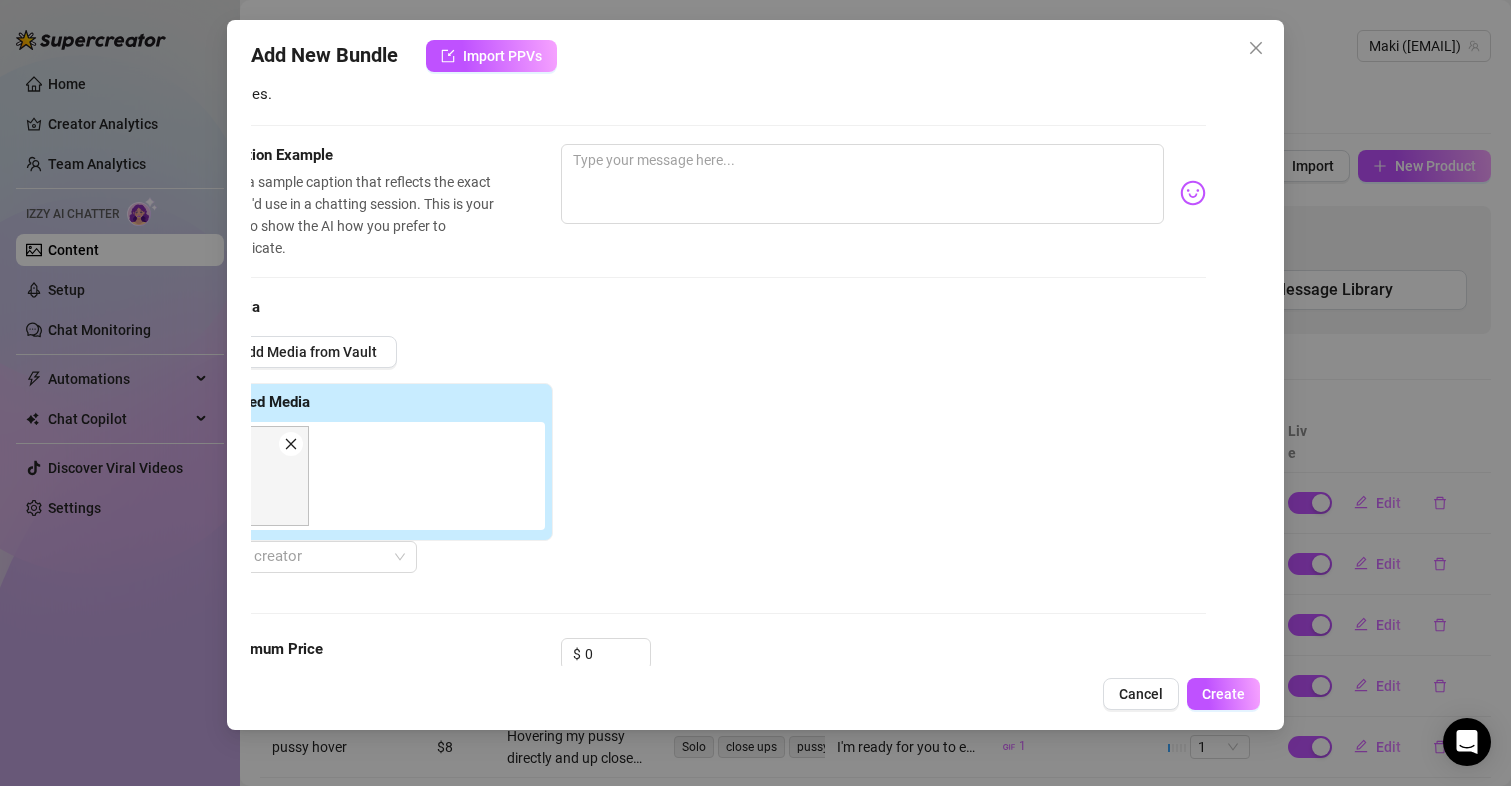 scroll, scrollTop: 0, scrollLeft: 60, axis: horizontal 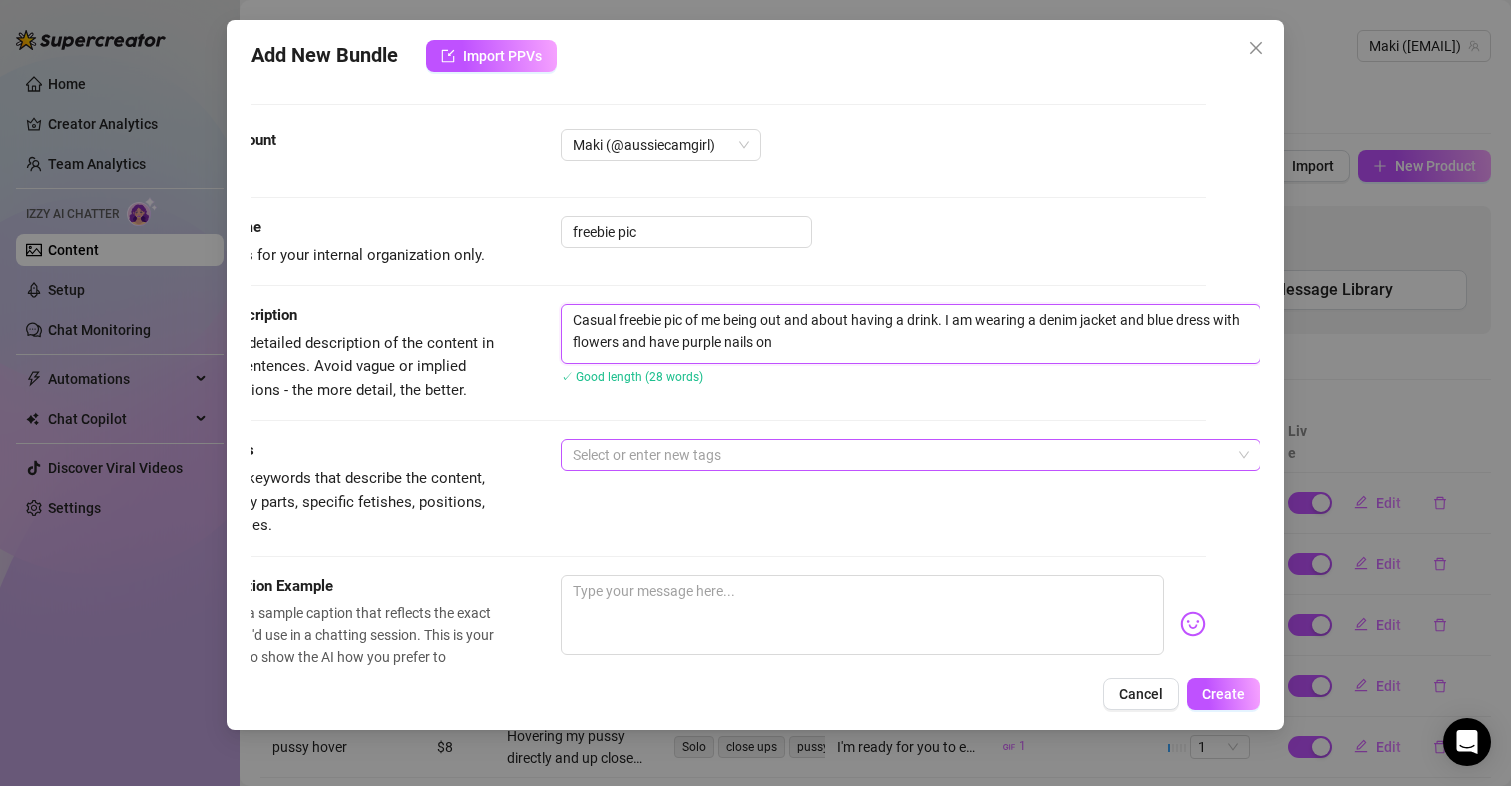 click at bounding box center (900, 455) 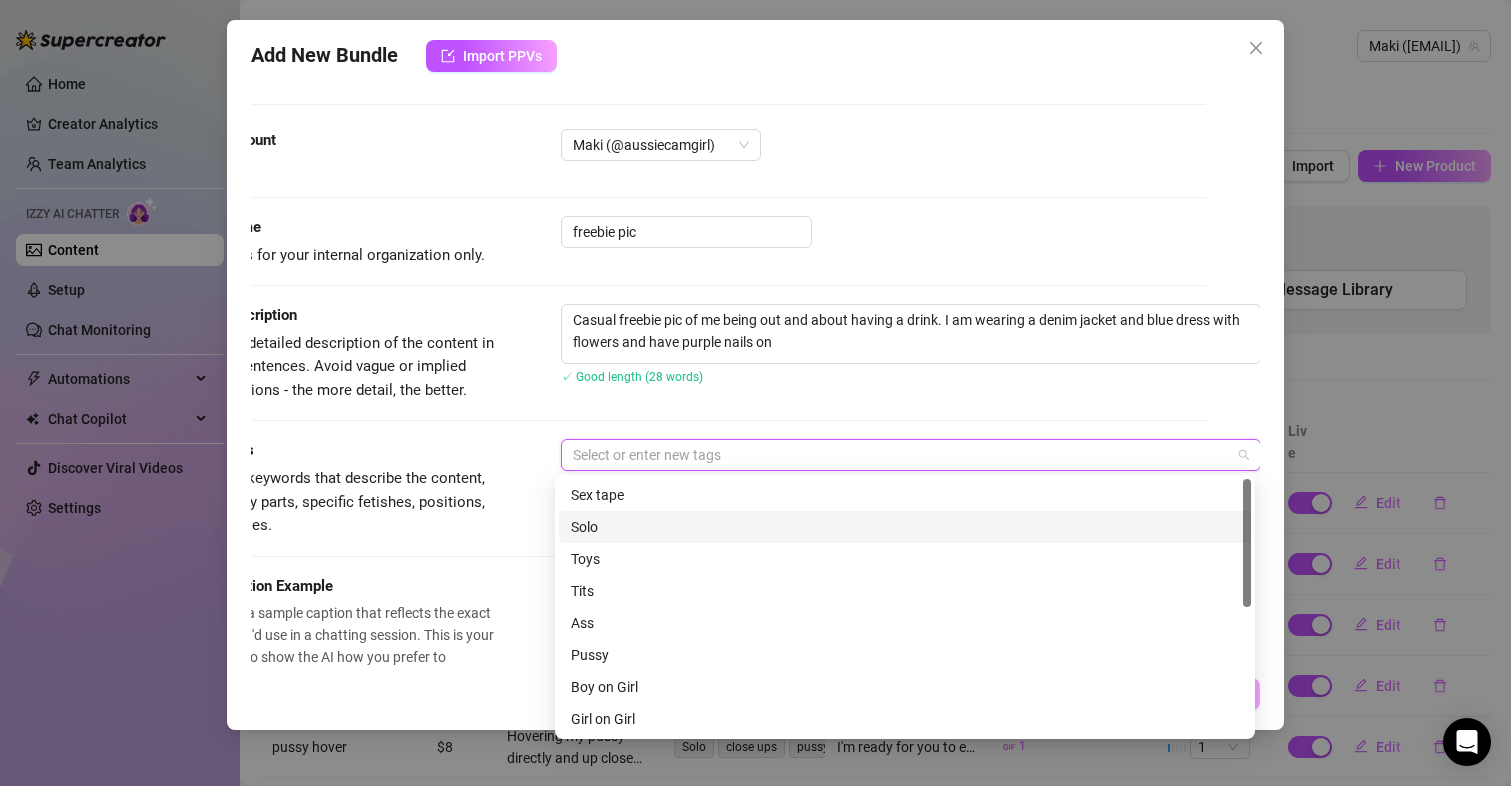 click on "Solo" at bounding box center [905, 527] 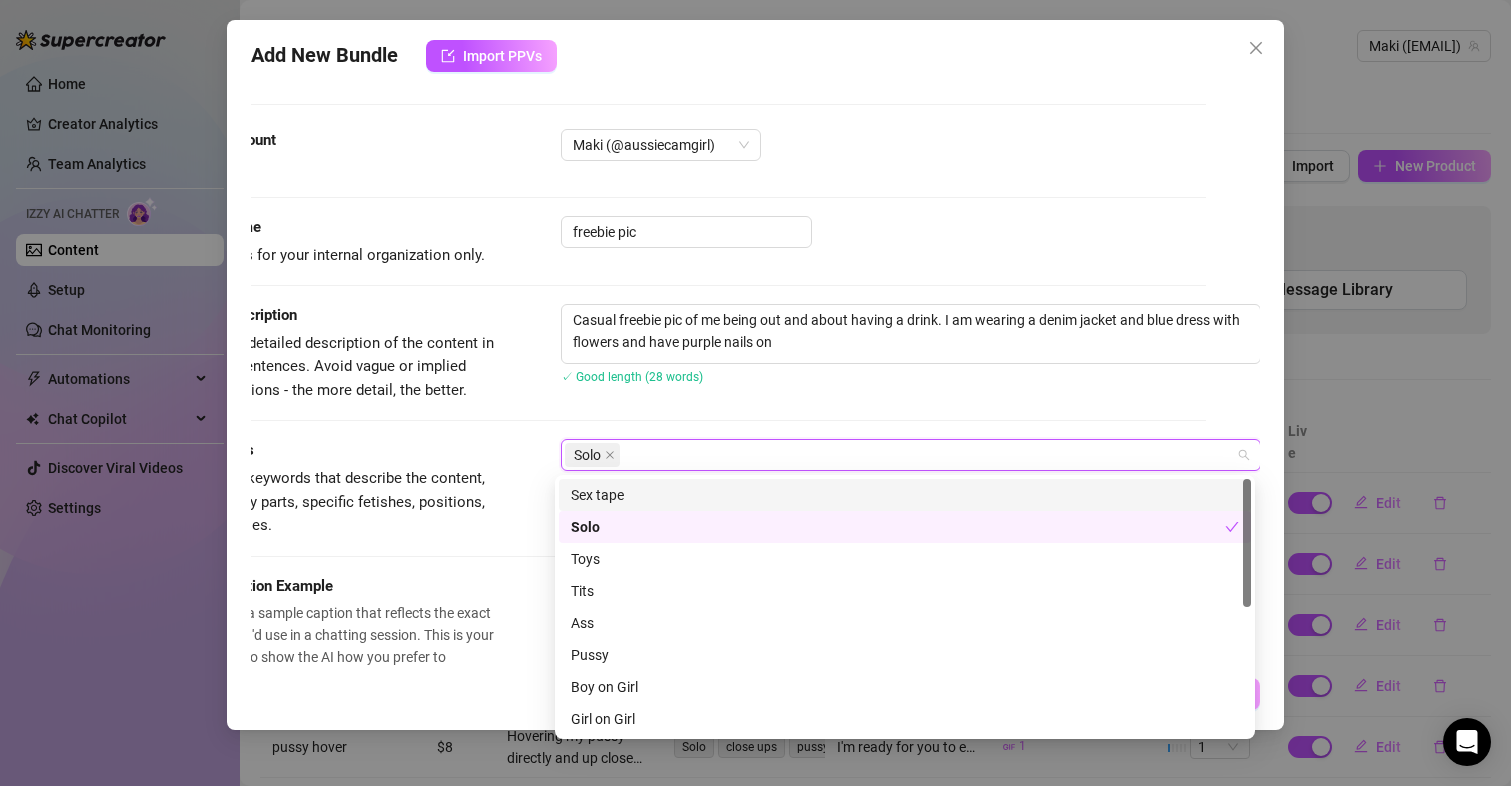 click on "Description Write a detailed description of the content in a few sentences. Avoid vague or implied descriptions - the more detail, the better. Casual freebie pic of me being out and about having a drink. I am wearing a denim jacket and blue dress with flowers and have purple nails on  ✓ Good length (28 words)" at bounding box center [702, 371] 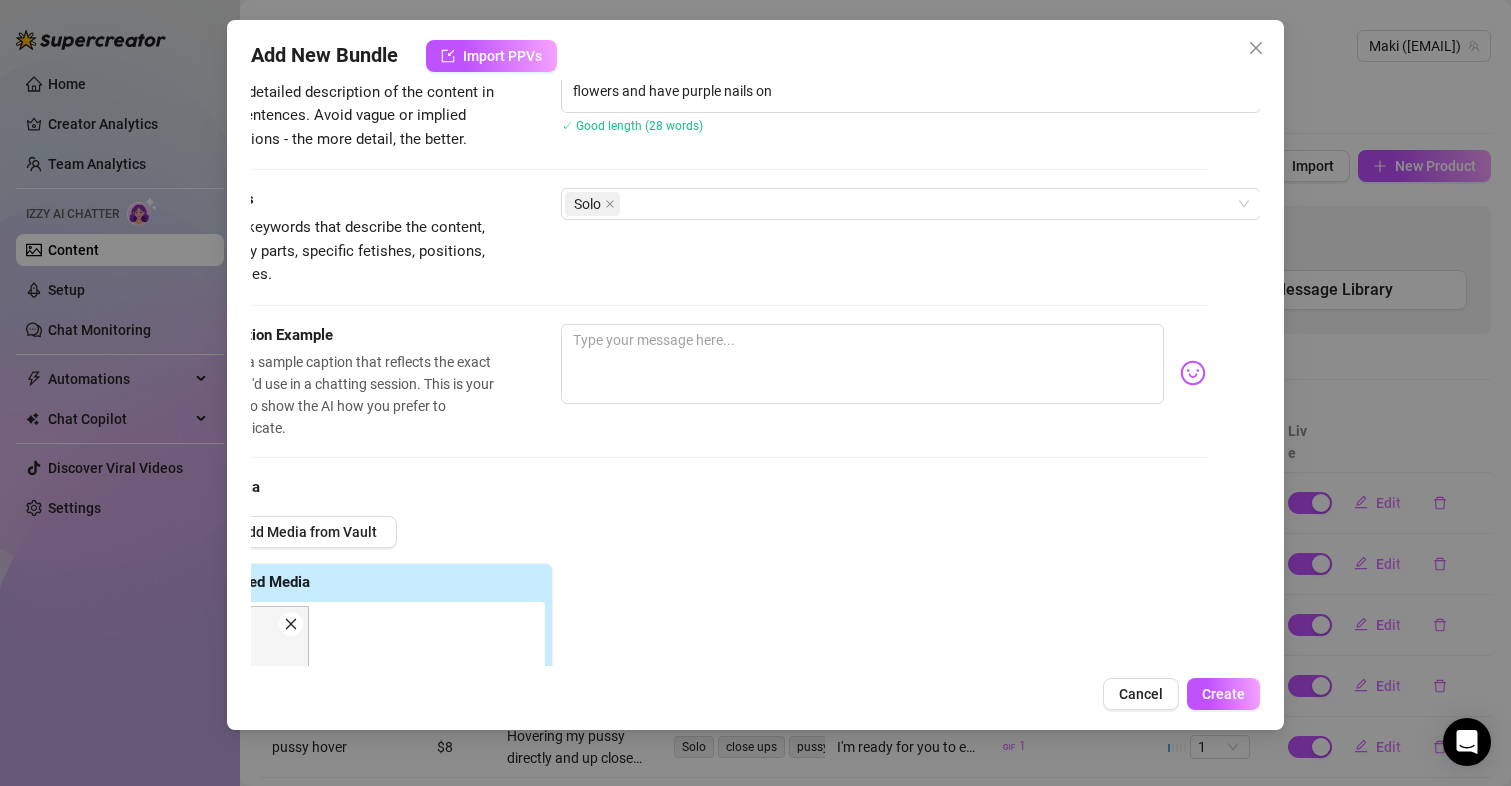 scroll, scrollTop: 500, scrollLeft: 60, axis: both 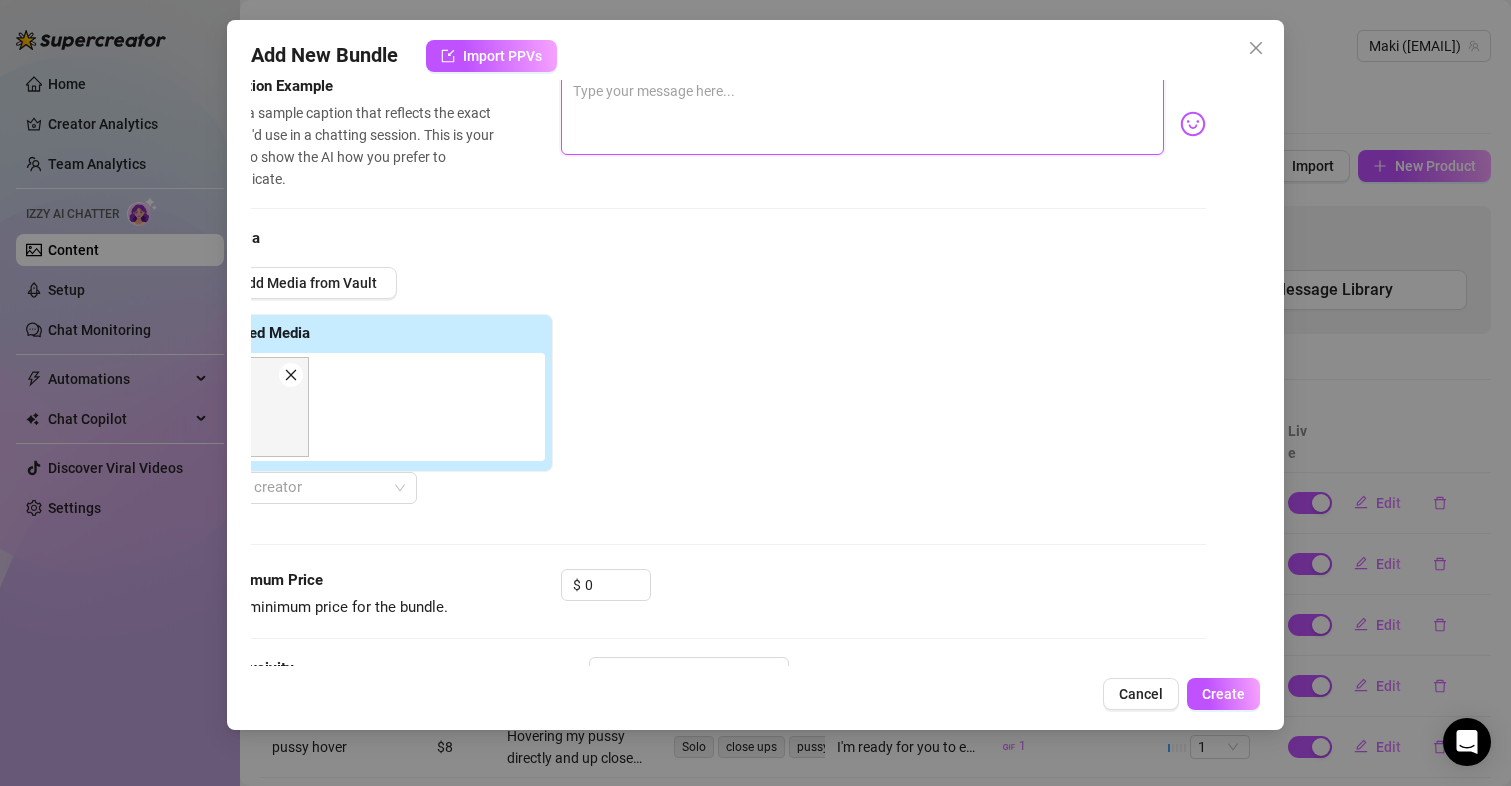 click at bounding box center [863, 115] 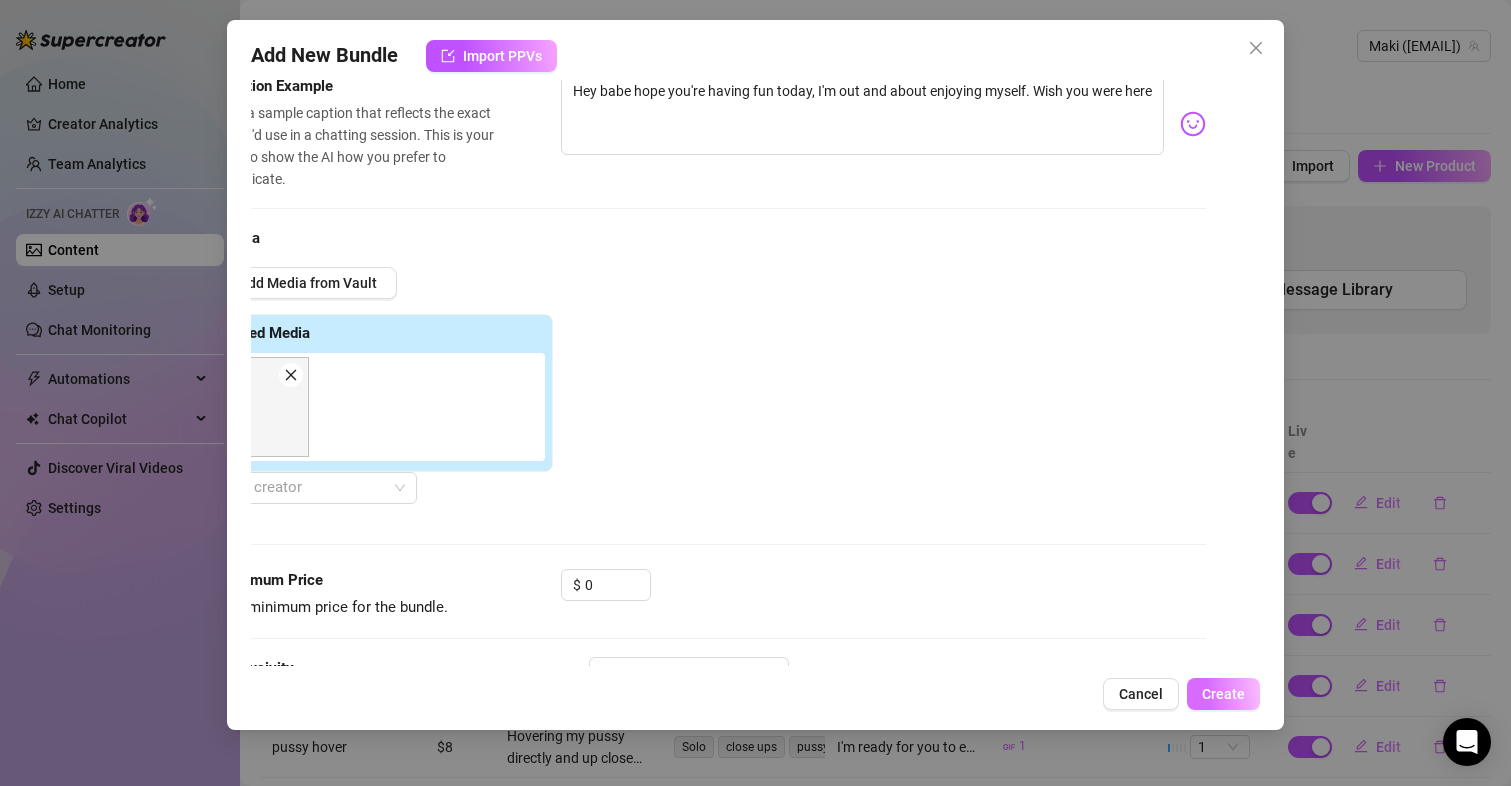 click on "Create" at bounding box center (1223, 694) 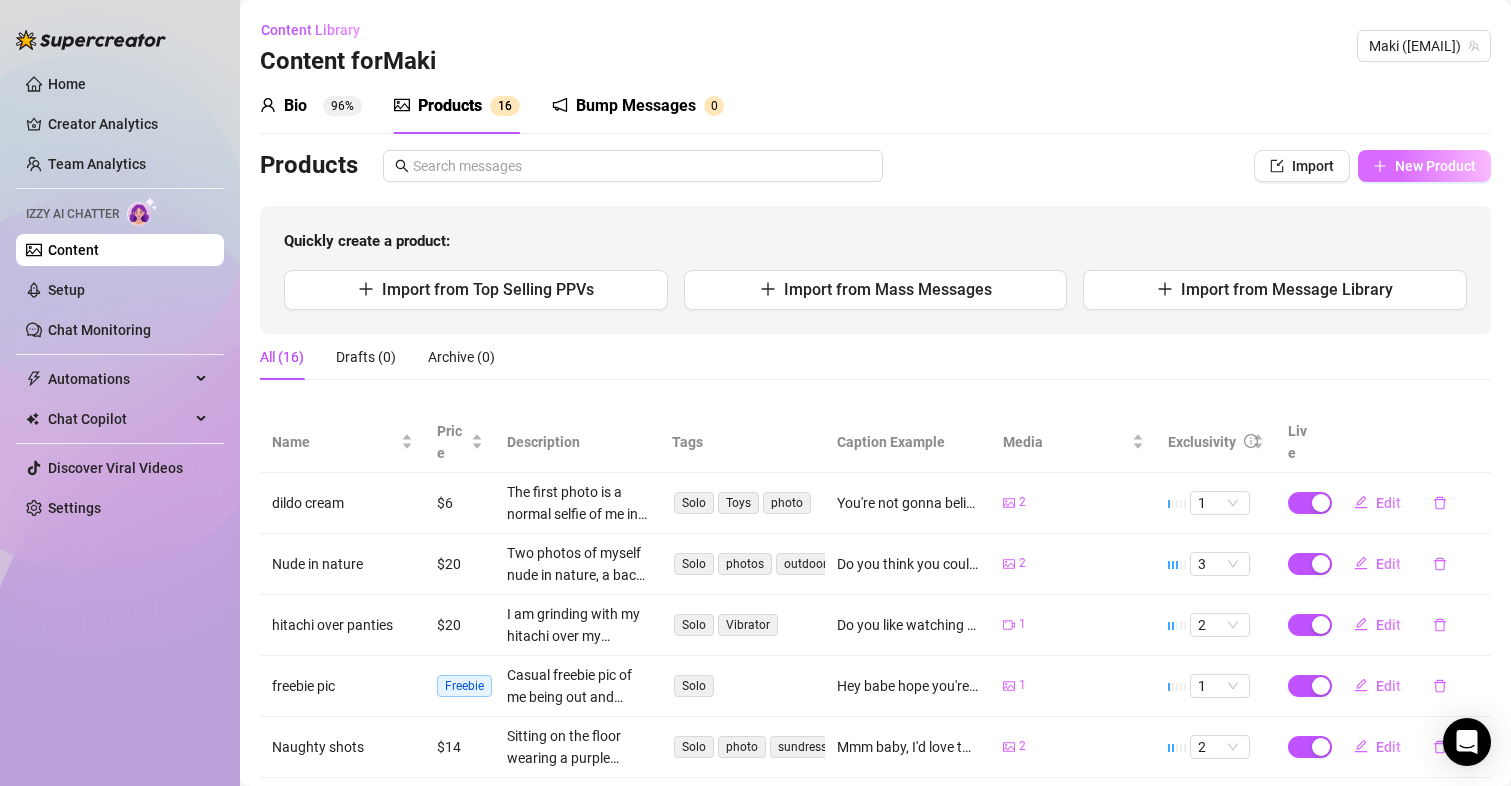 click on "New Product" at bounding box center (1435, 166) 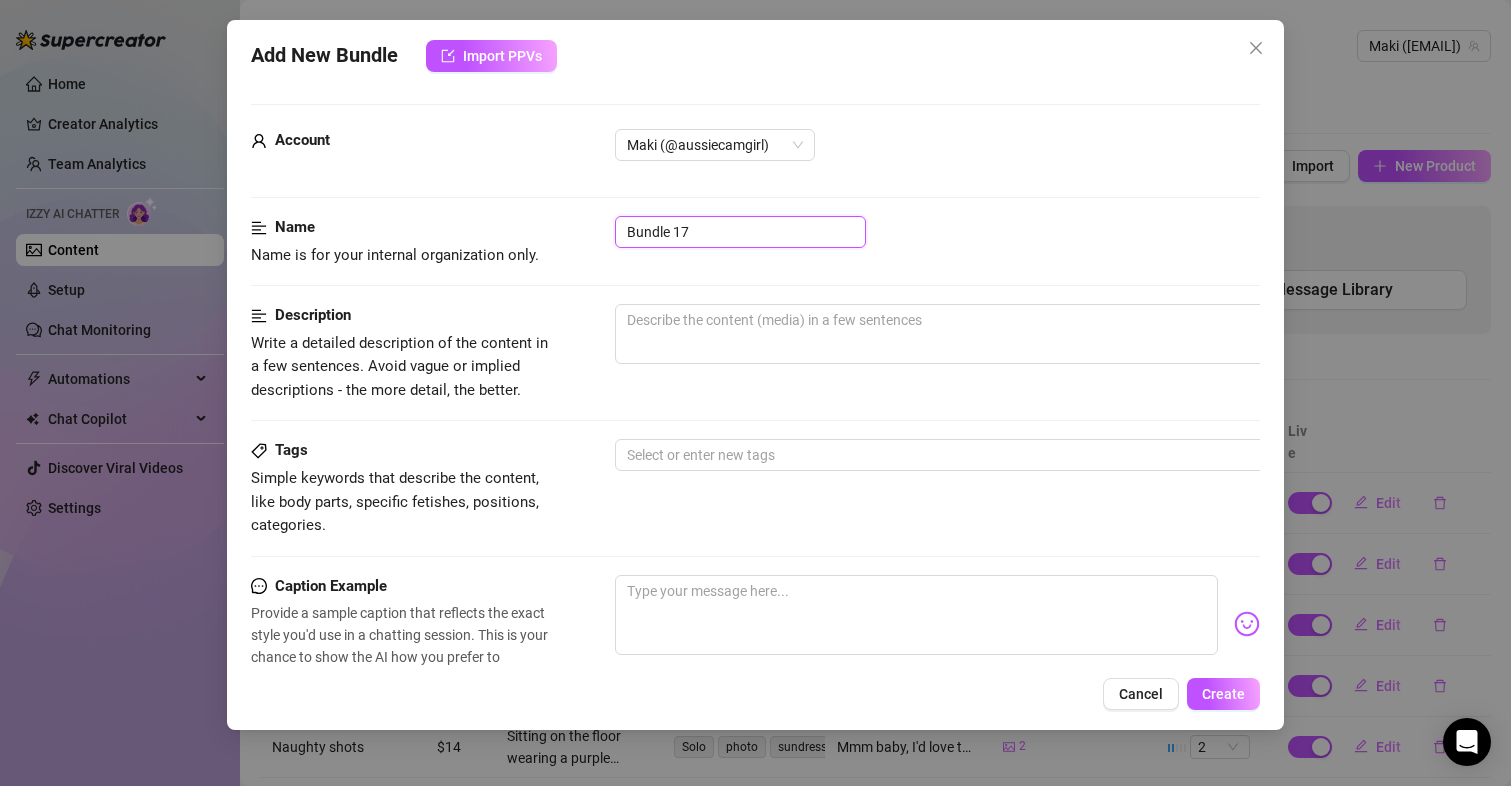 drag, startPoint x: 725, startPoint y: 227, endPoint x: 579, endPoint y: 230, distance: 146.03082 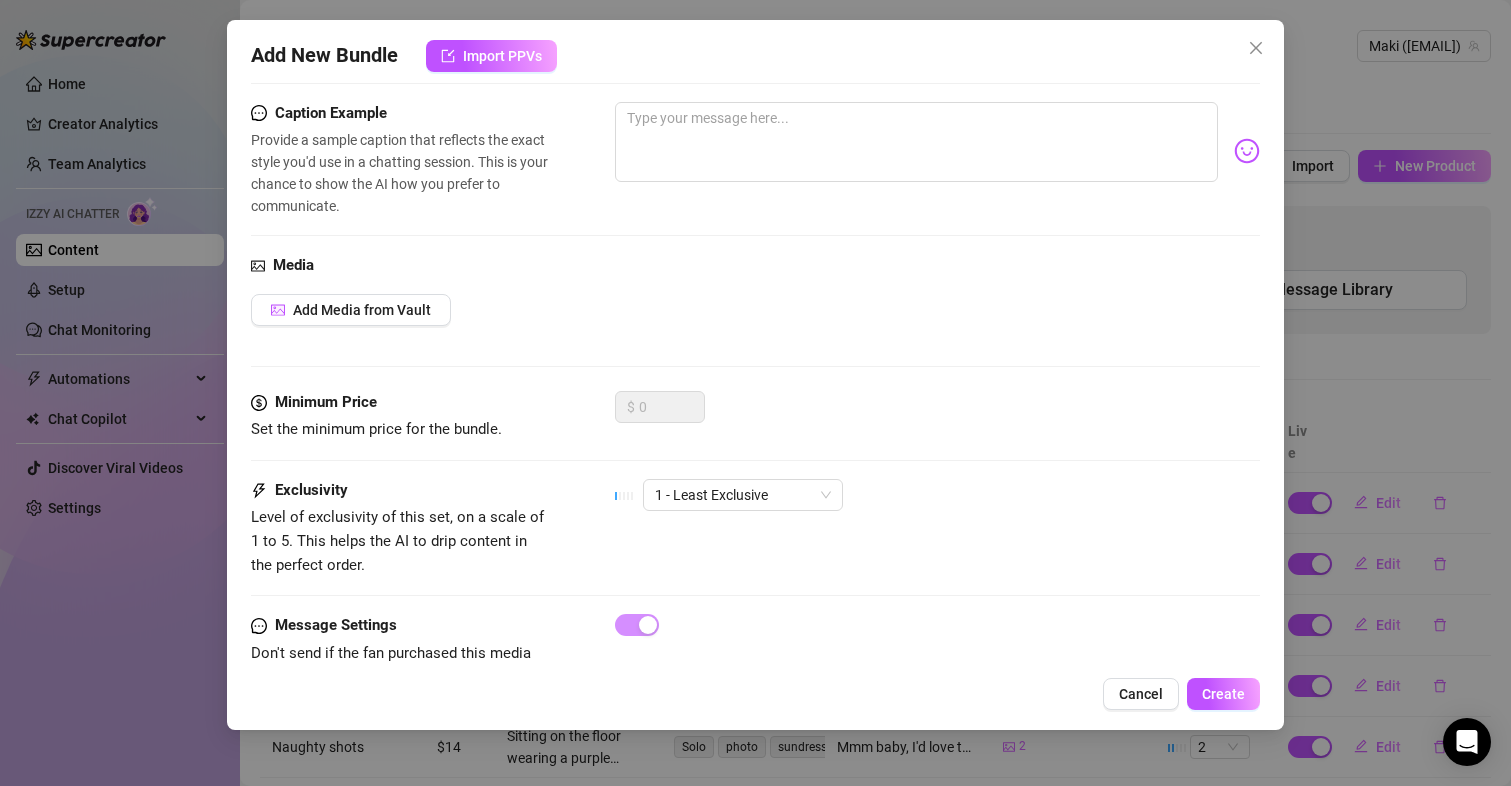 scroll, scrollTop: 500, scrollLeft: 0, axis: vertical 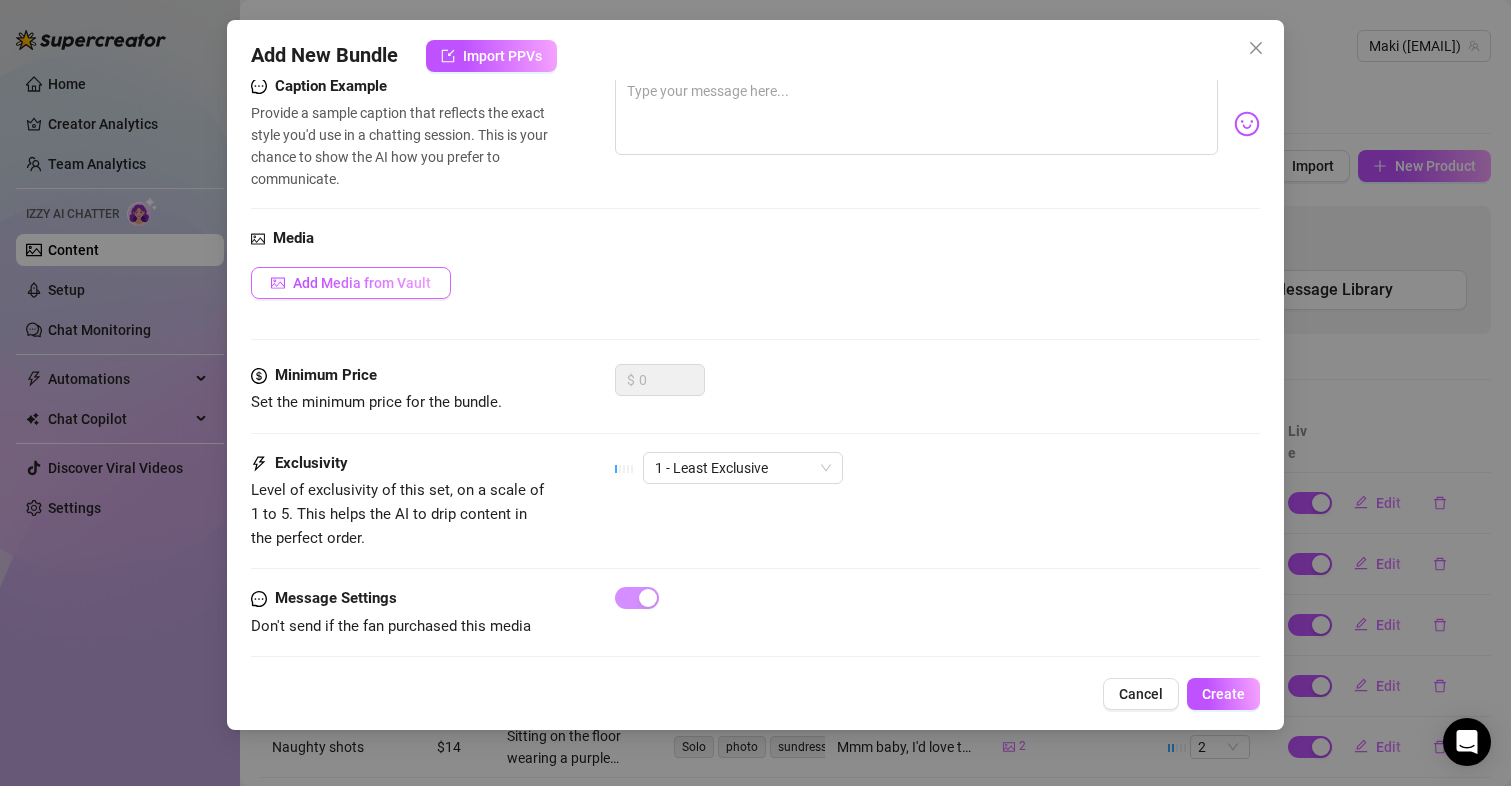 click on "Add Media from Vault" at bounding box center [351, 283] 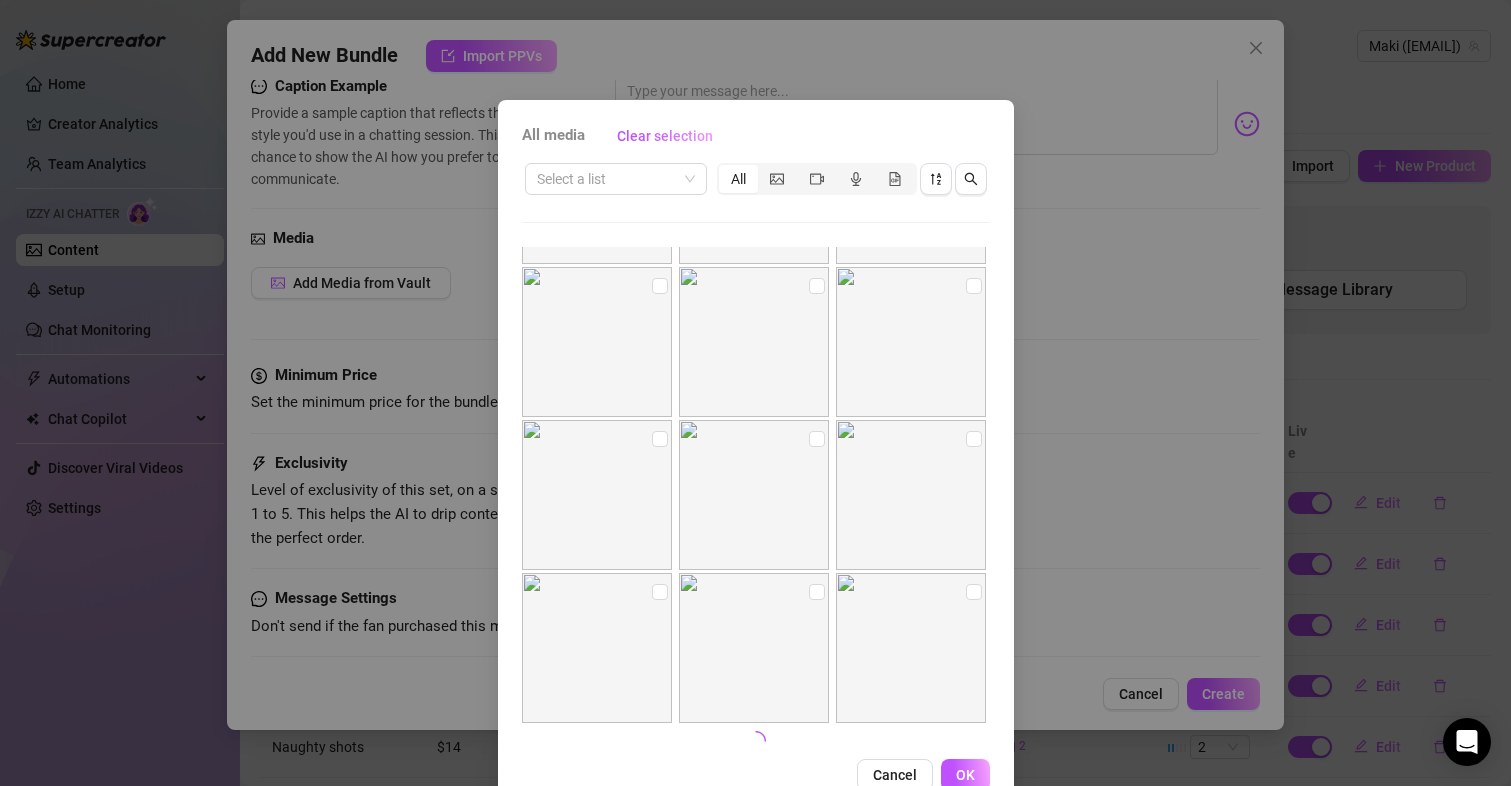 scroll, scrollTop: 5650, scrollLeft: 0, axis: vertical 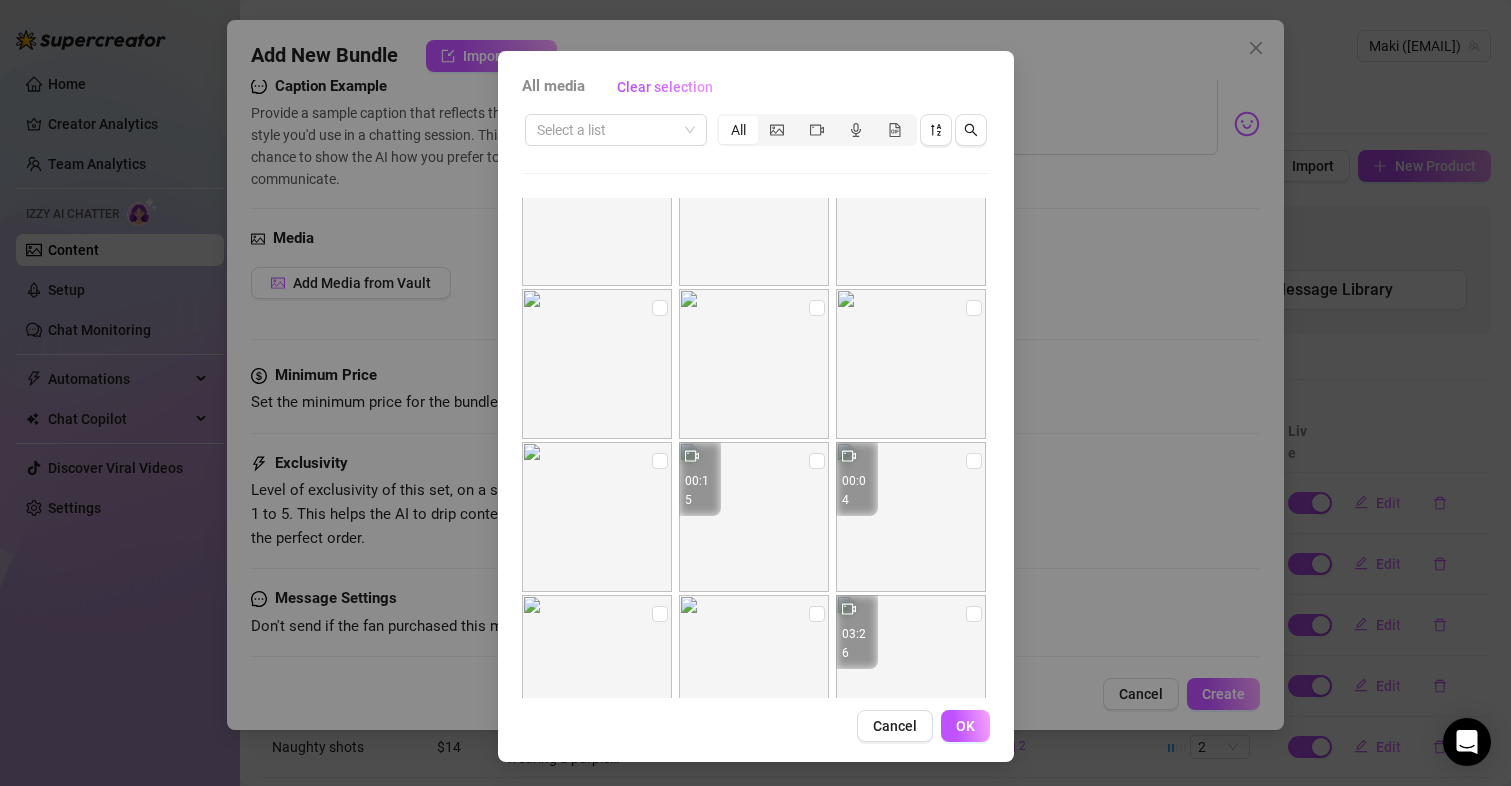 click at bounding box center [597, 364] 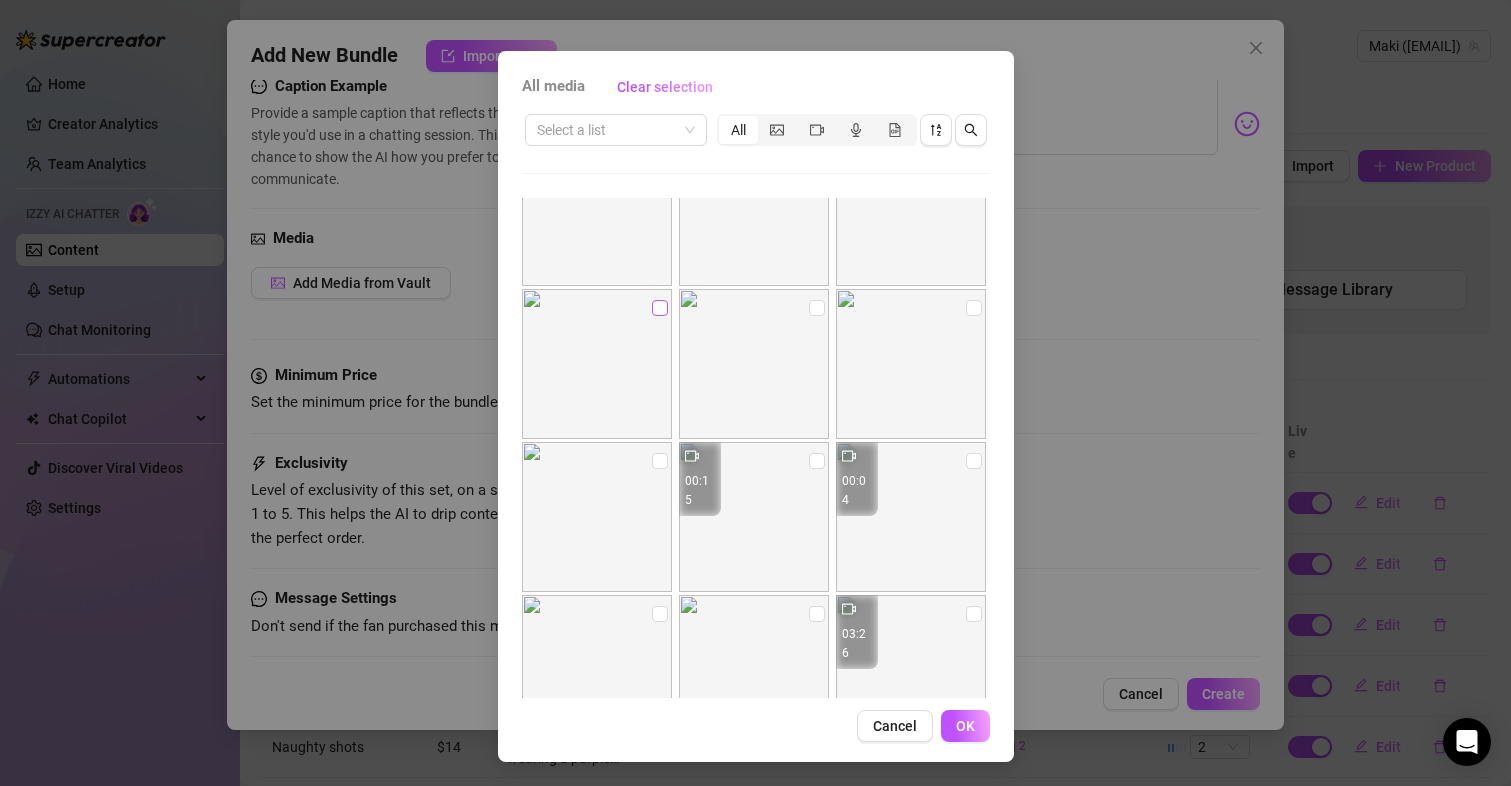 click at bounding box center (660, 308) 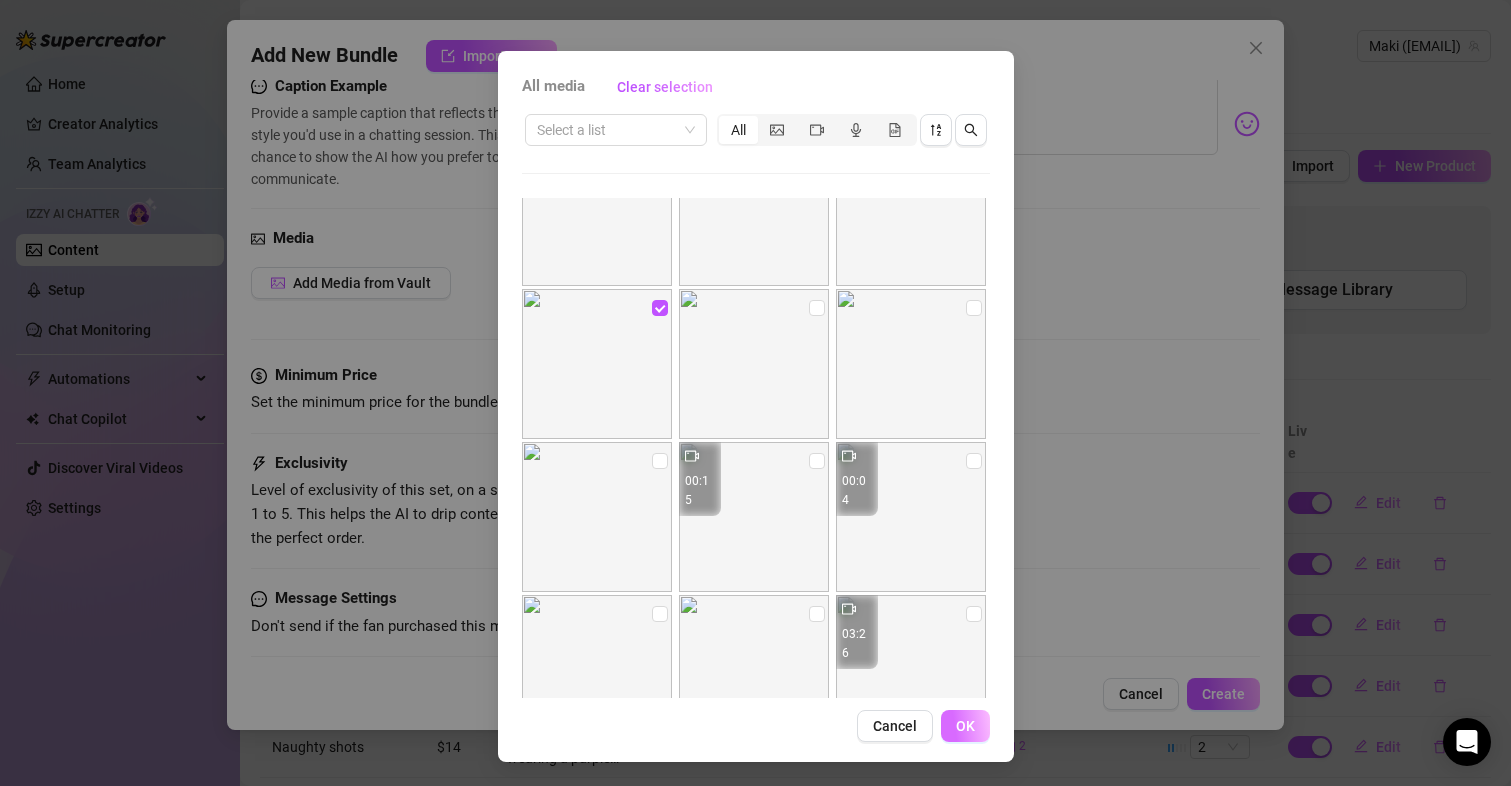 click on "OK" at bounding box center [965, 726] 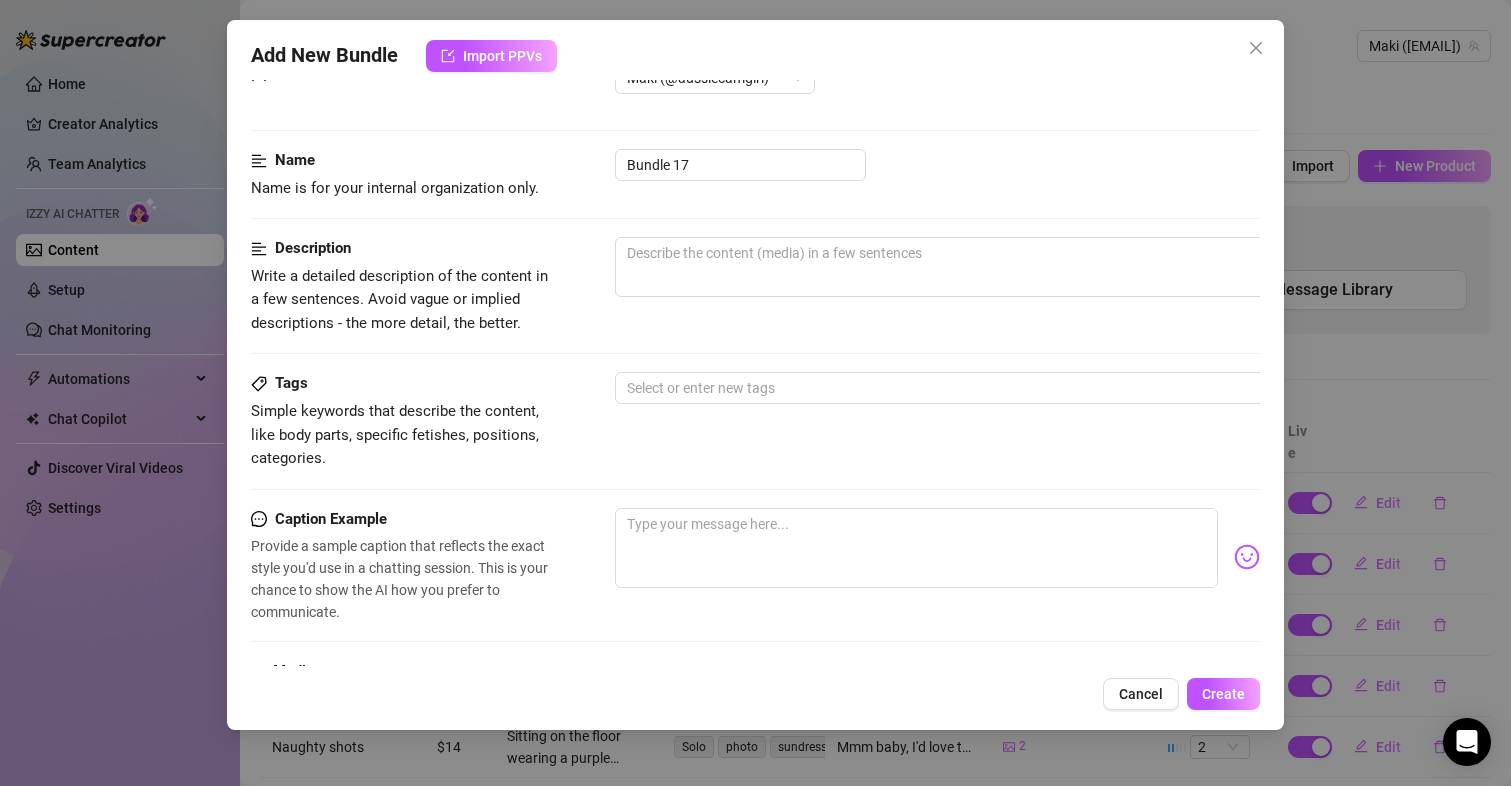 scroll, scrollTop: 0, scrollLeft: 0, axis: both 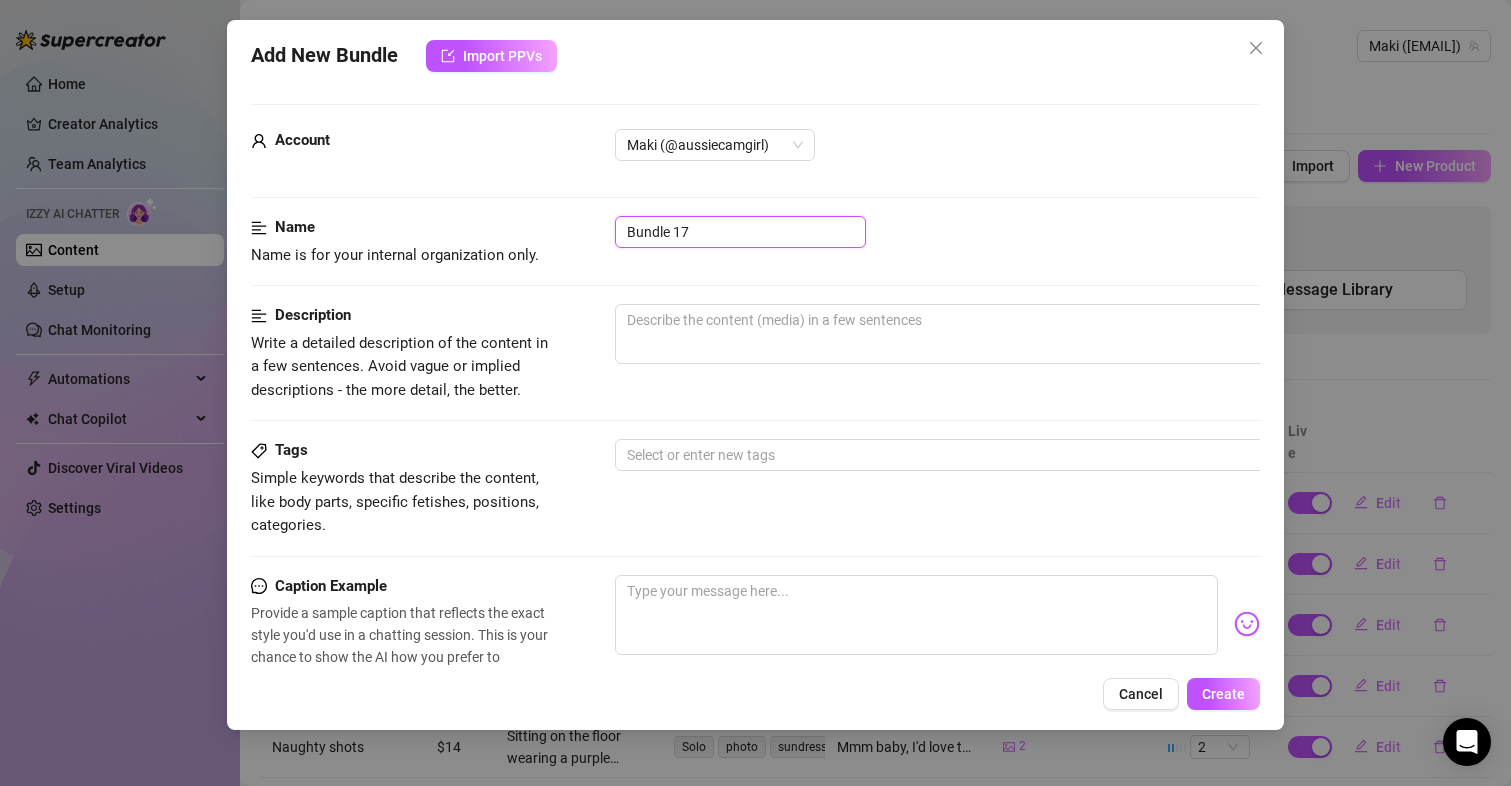 drag, startPoint x: 697, startPoint y: 222, endPoint x: 439, endPoint y: 224, distance: 258.00775 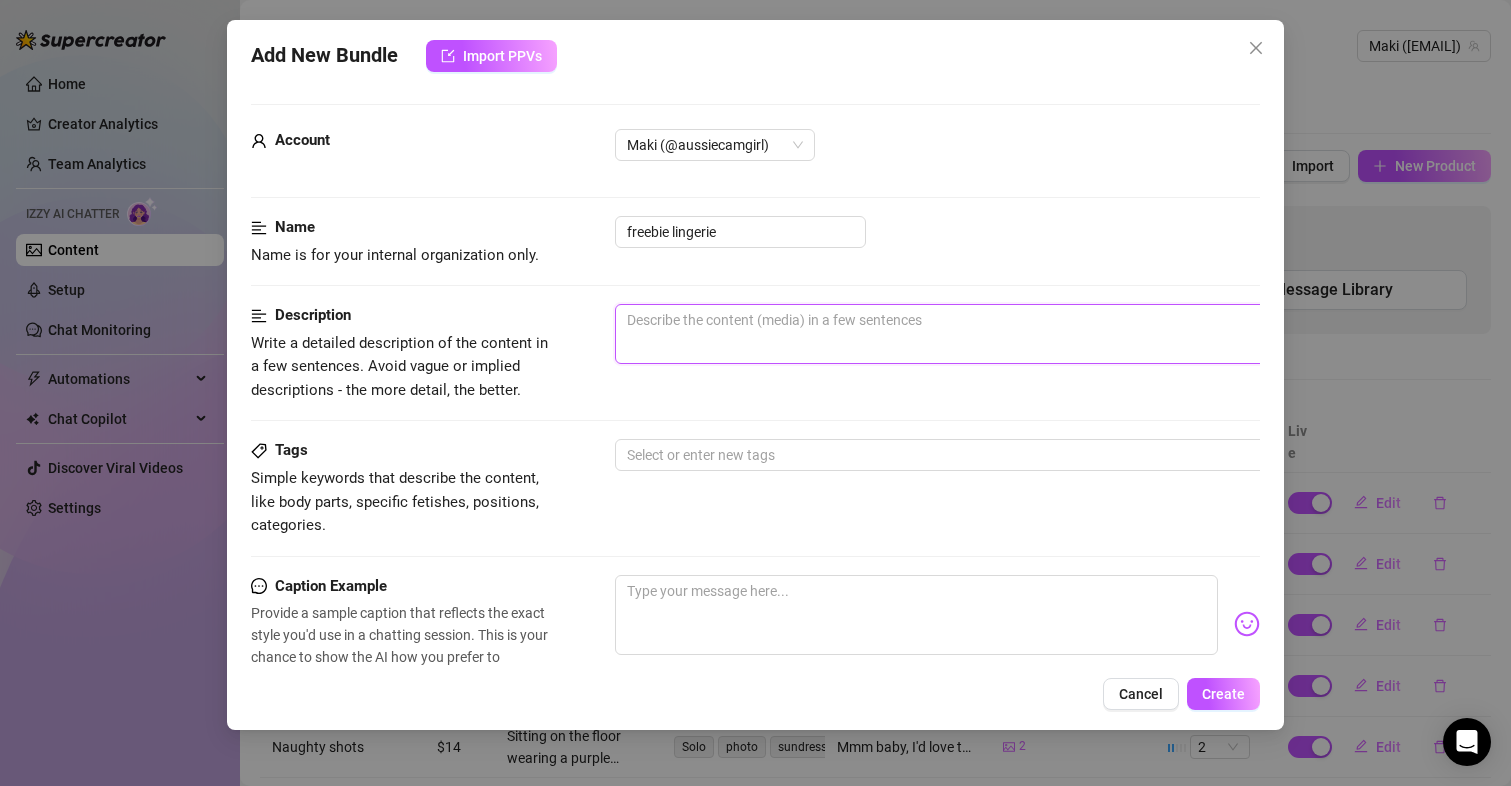 click at bounding box center [965, 334] 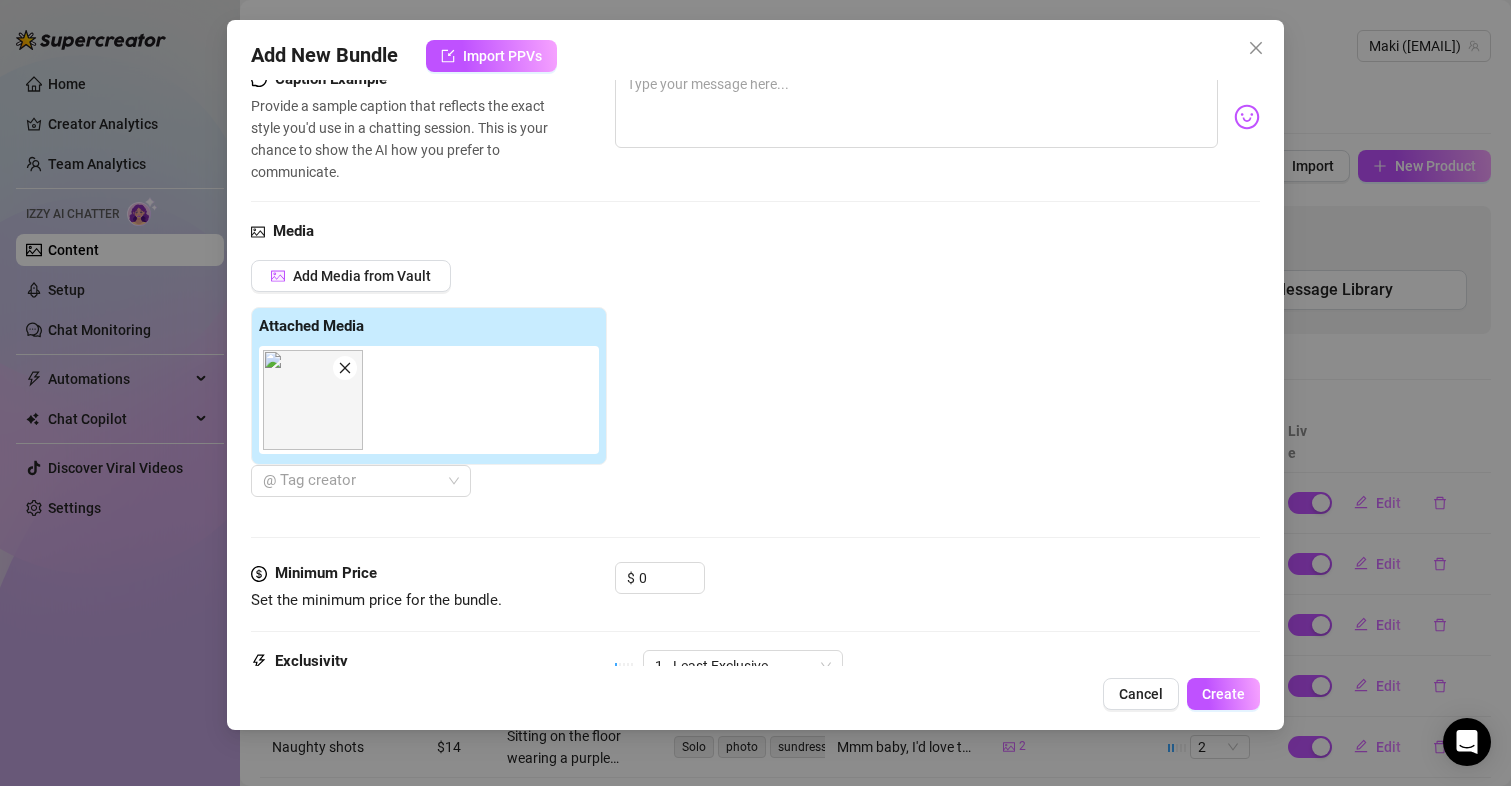 scroll, scrollTop: 0, scrollLeft: 0, axis: both 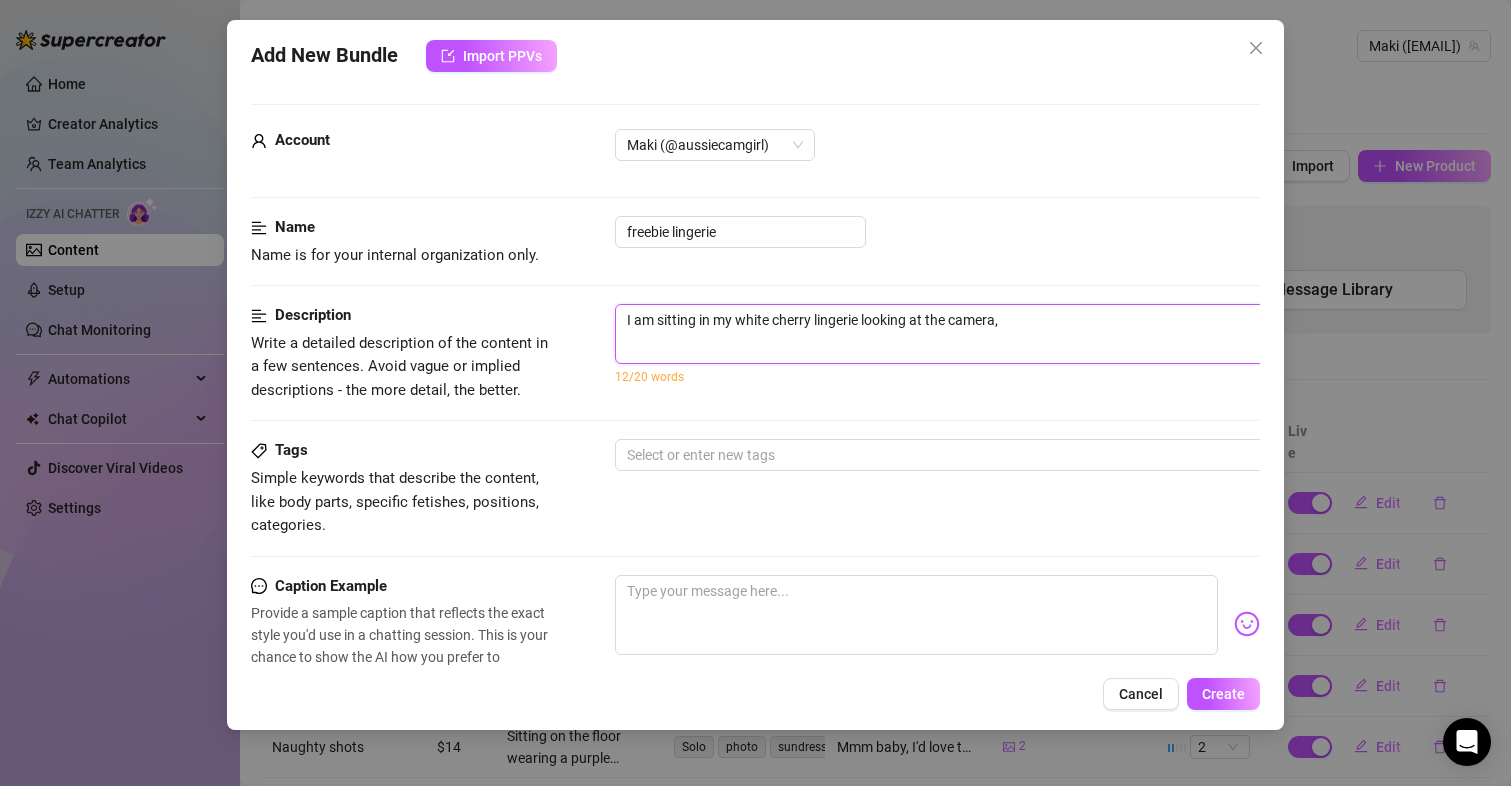 click on "I am sitting in my white cherry lingerie looking at the camera," at bounding box center (965, 334) 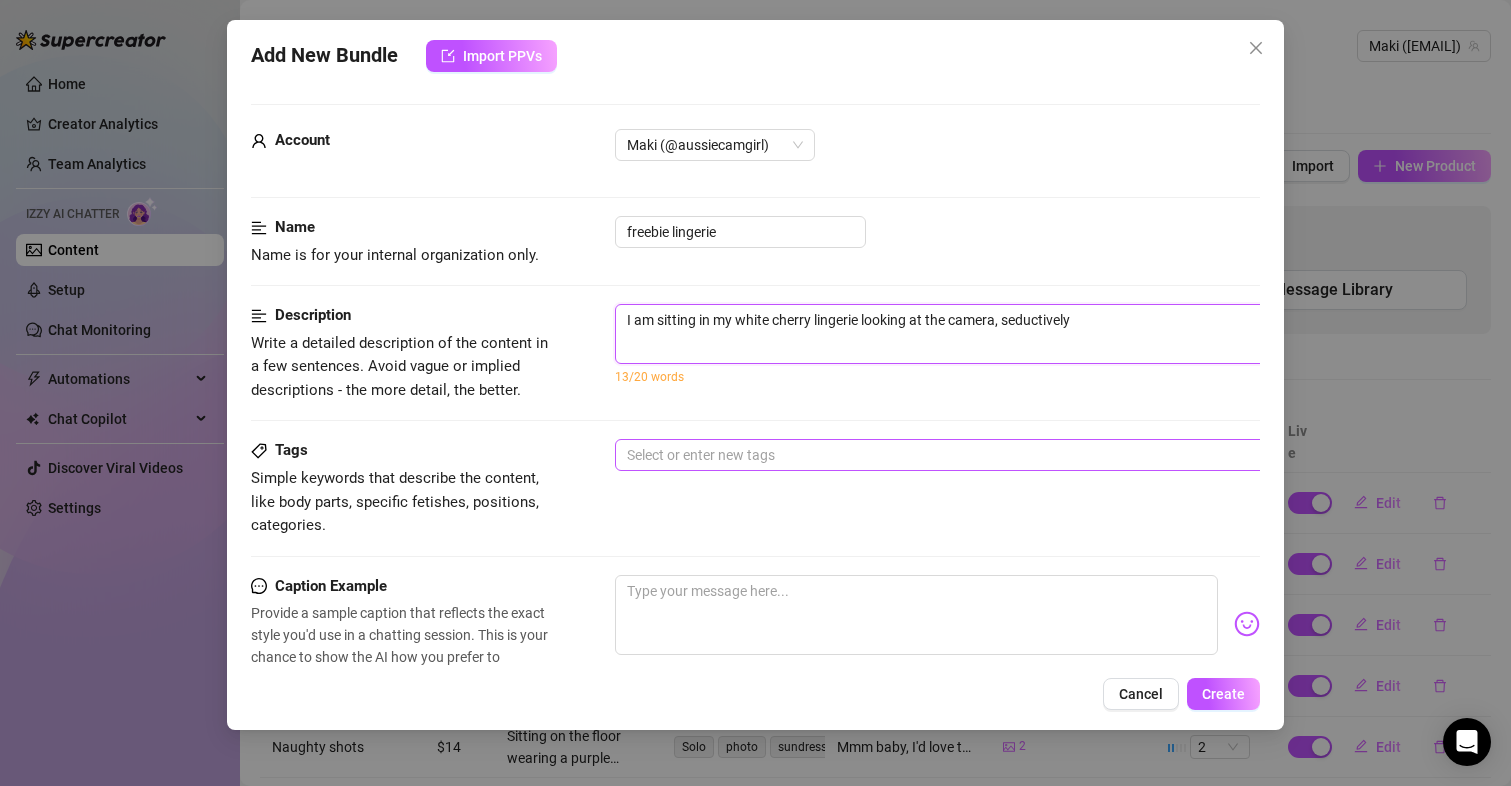 click at bounding box center (954, 455) 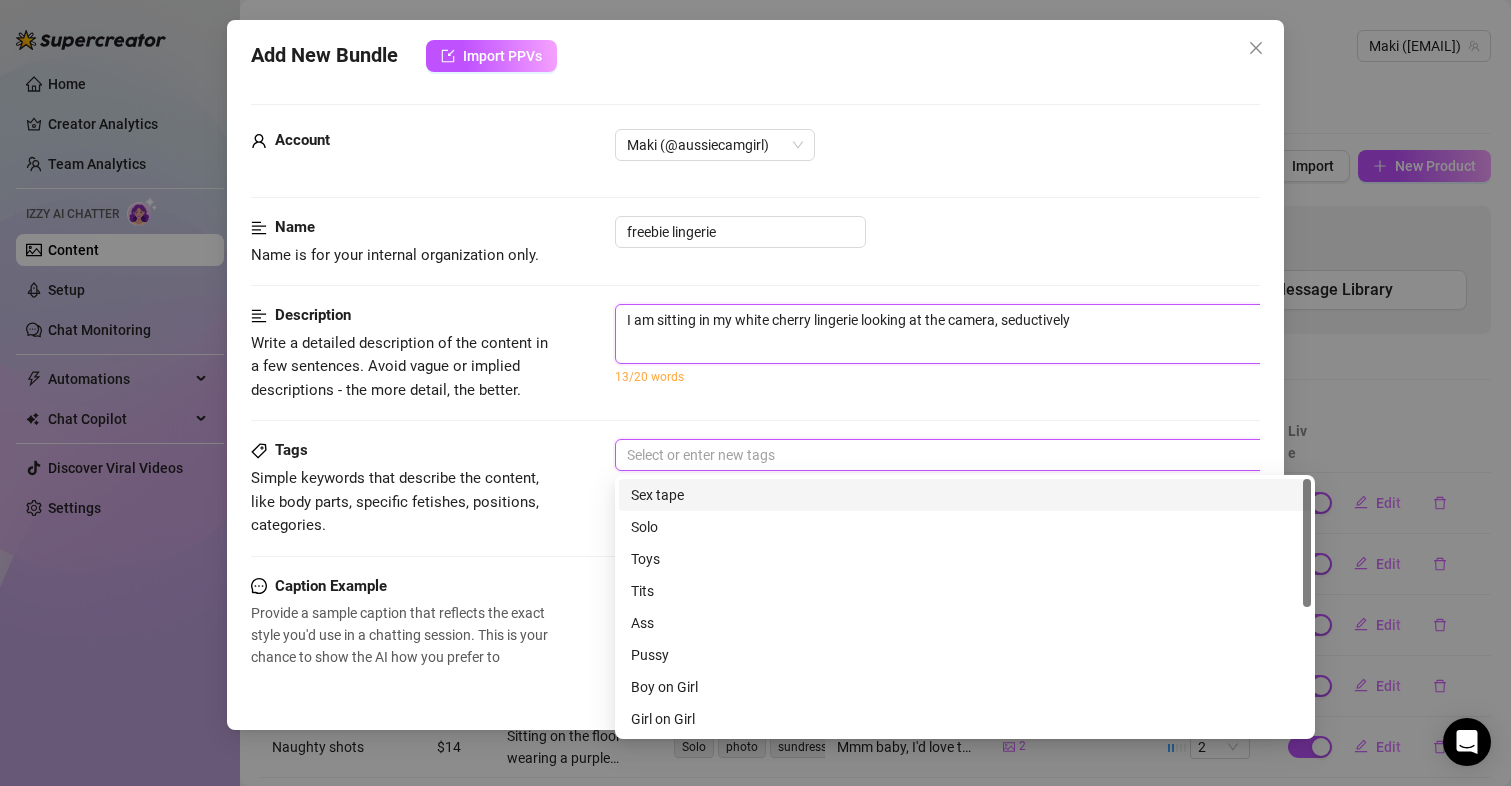 click on "I am sitting in my white cherry lingerie looking at the camera, seductively" at bounding box center (965, 334) 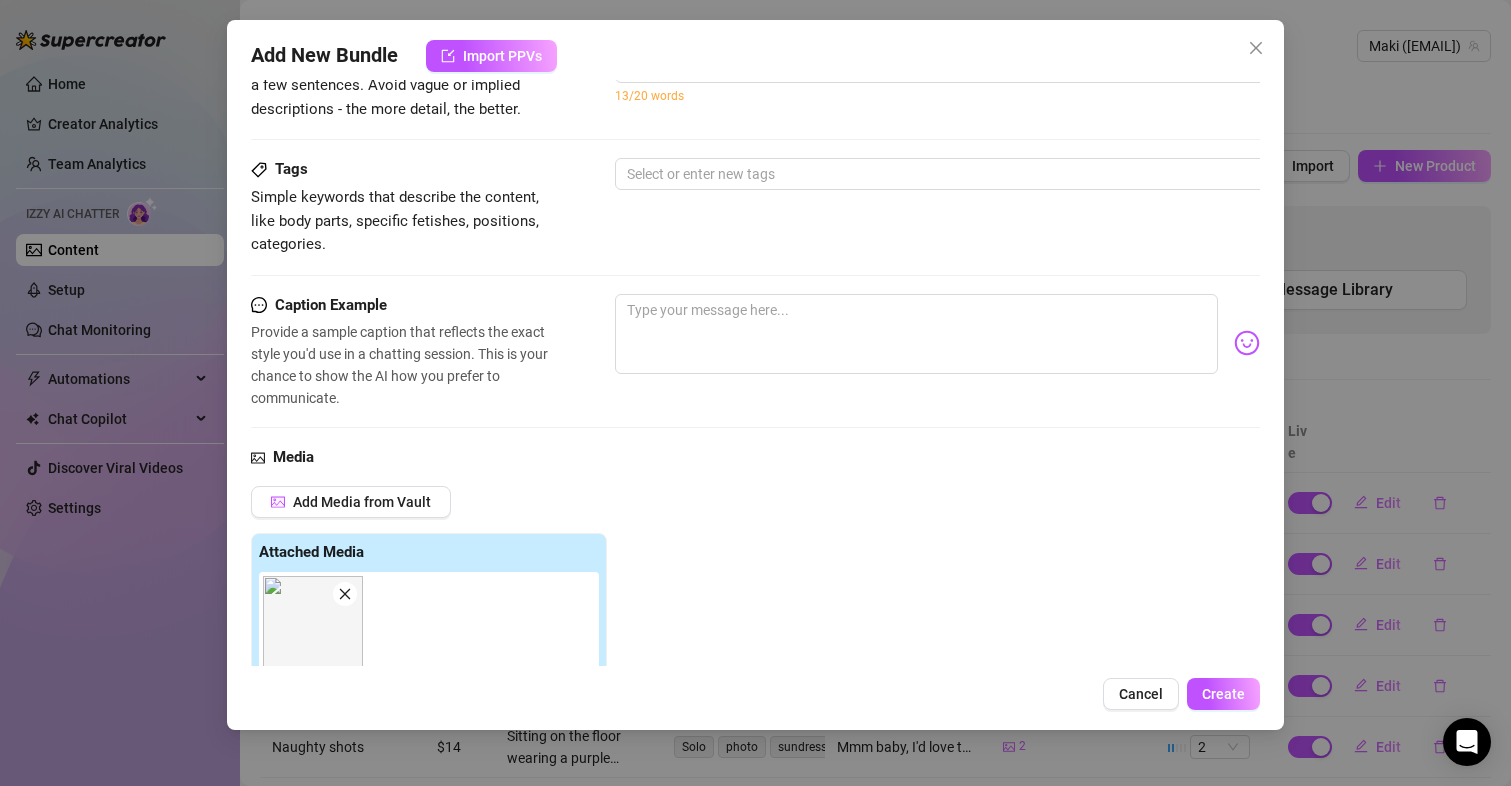 scroll, scrollTop: 437, scrollLeft: 0, axis: vertical 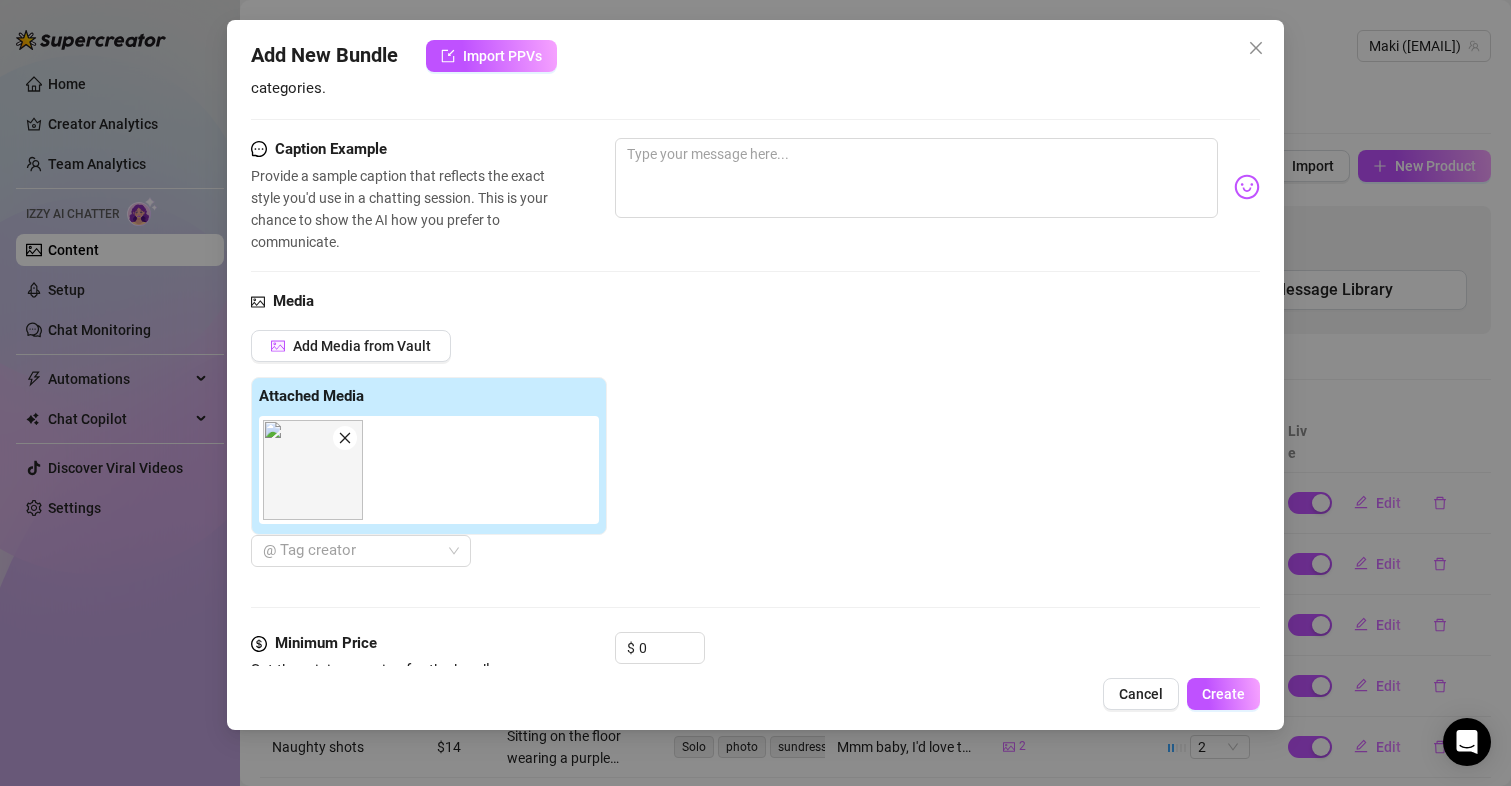 click at bounding box center [313, 470] 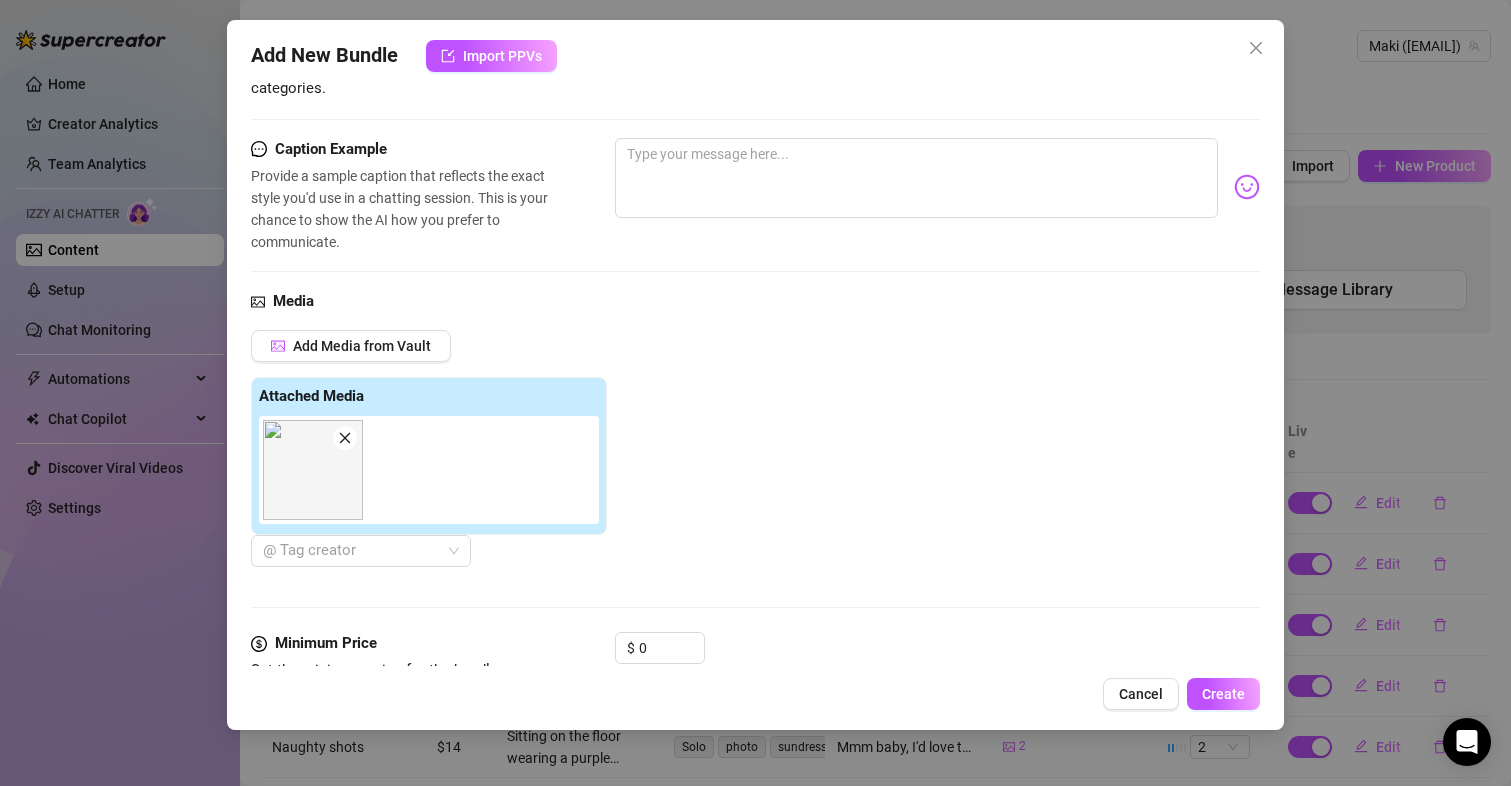scroll, scrollTop: 0, scrollLeft: 0, axis: both 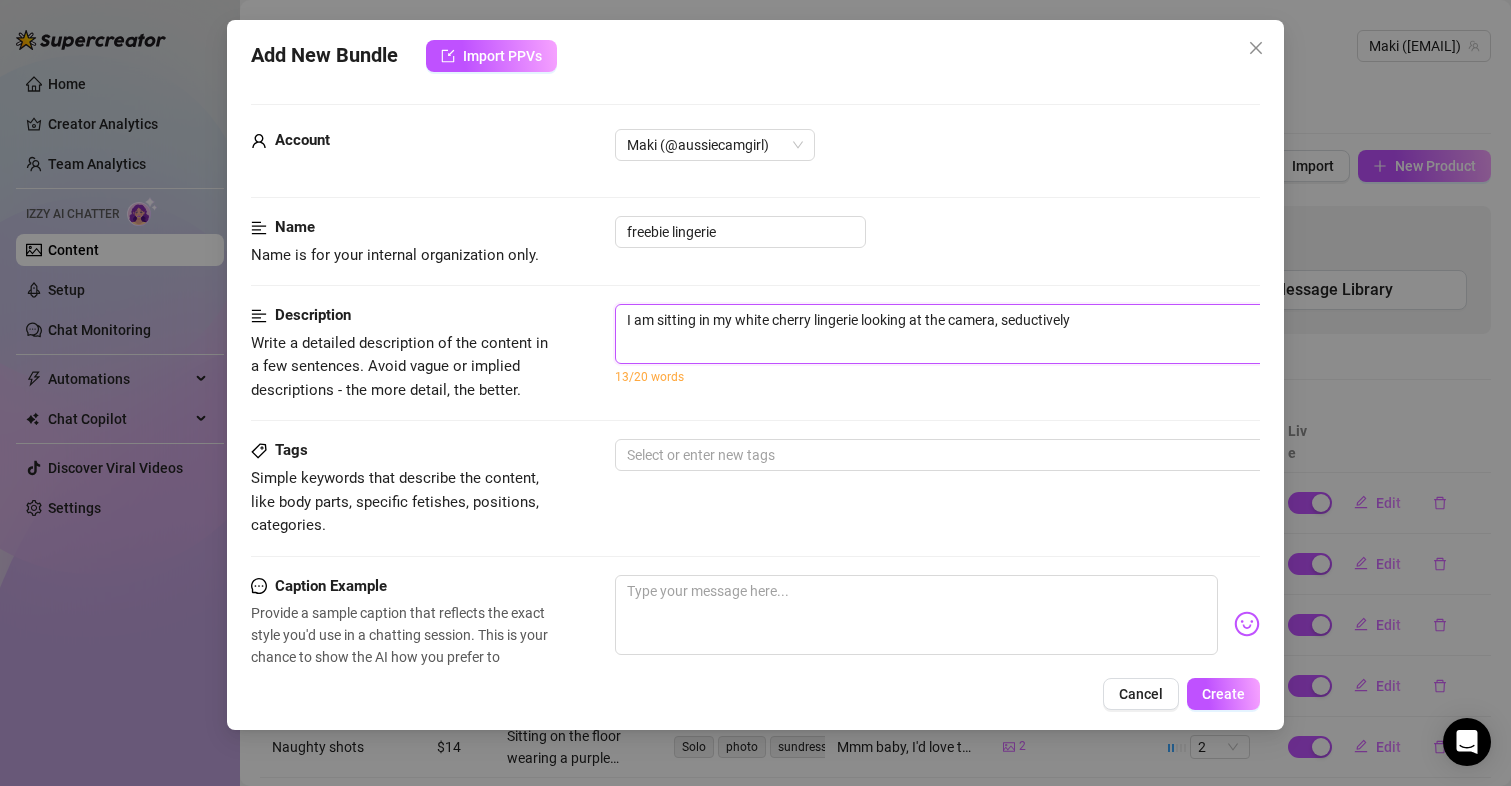 click on "I am sitting in my white cherry lingerie looking at the camera, seductively" at bounding box center (965, 334) 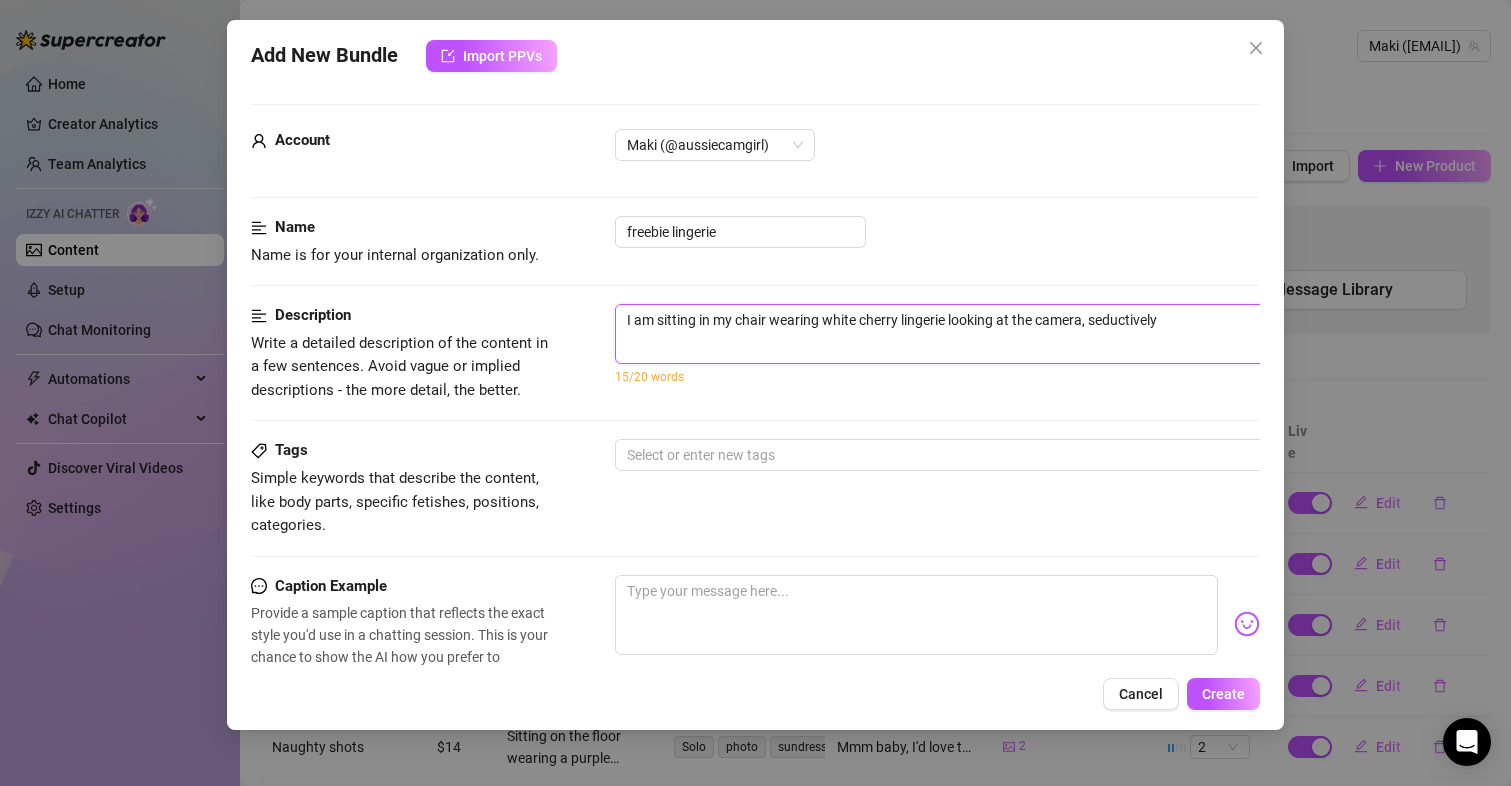 click on "I am sitting in my chair wearing white cherry lingerie looking at the camera, seductively" at bounding box center (965, 334) 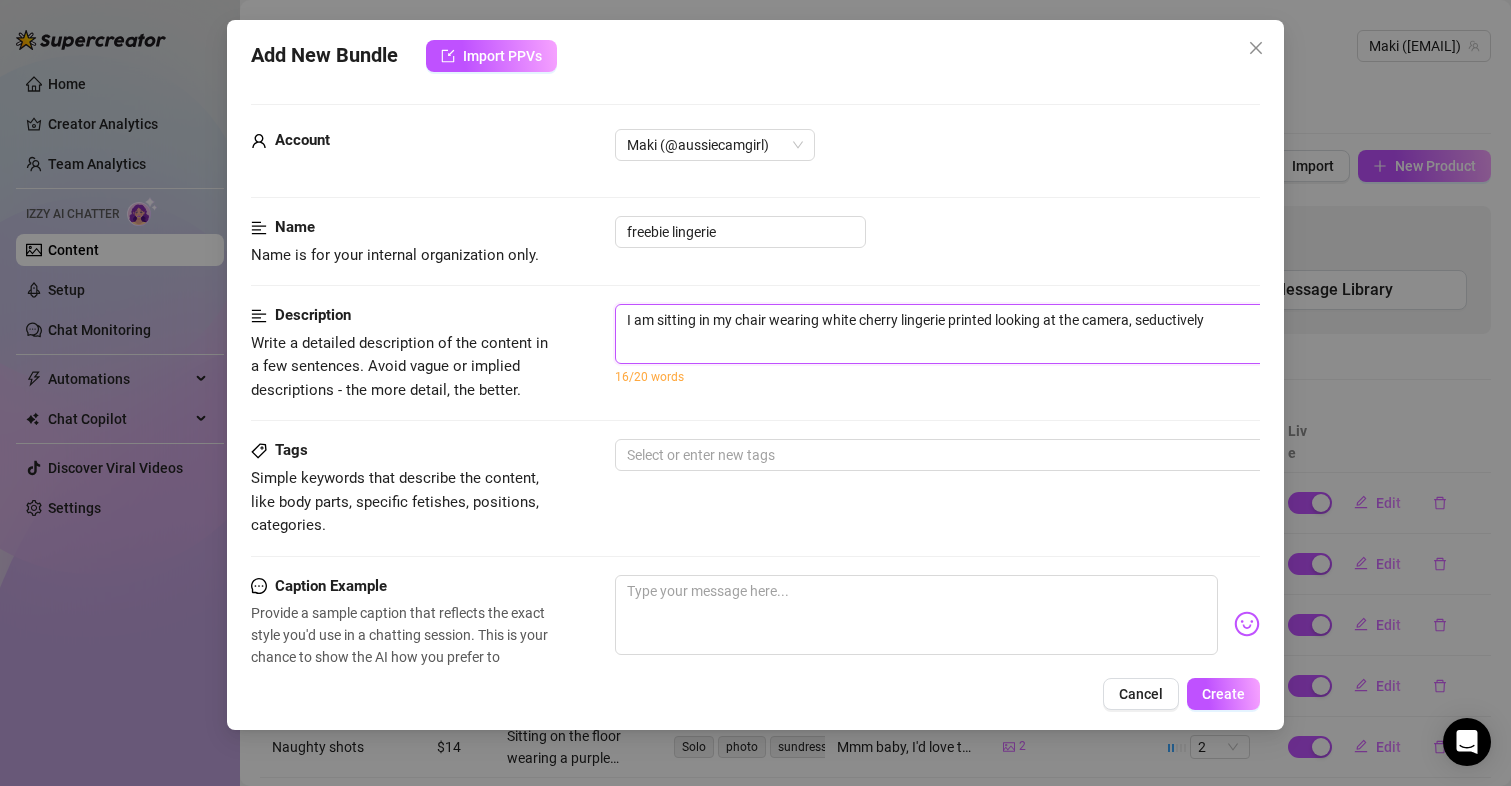 click on "I am sitting in my chair wearing white cherry lingerie printed looking at the camera, seductively" at bounding box center [965, 334] 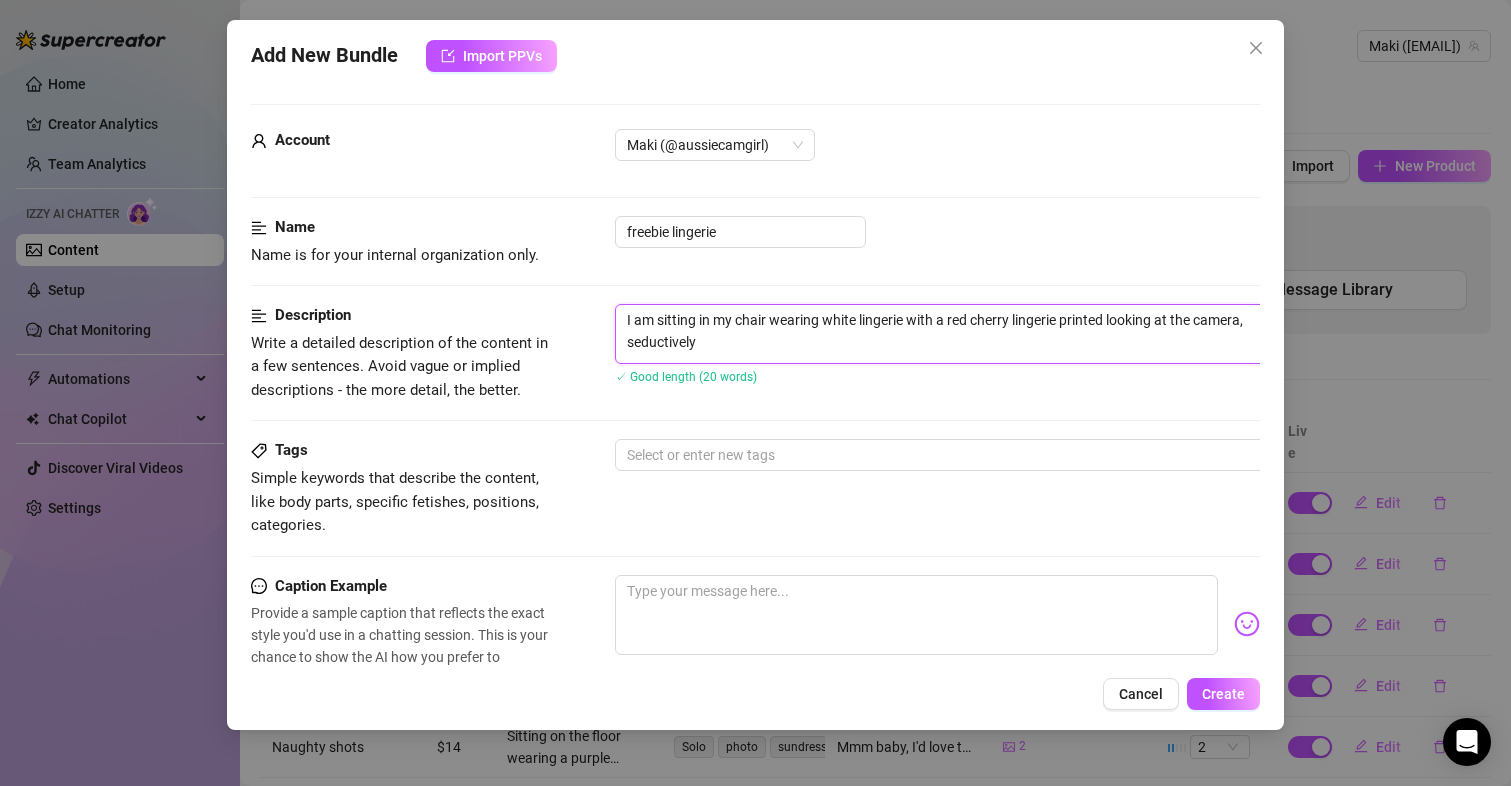 click on "I am sitting in my chair wearing white lingerie with a red cherry lingerie printed looking at the camera, seductively" at bounding box center [965, 334] 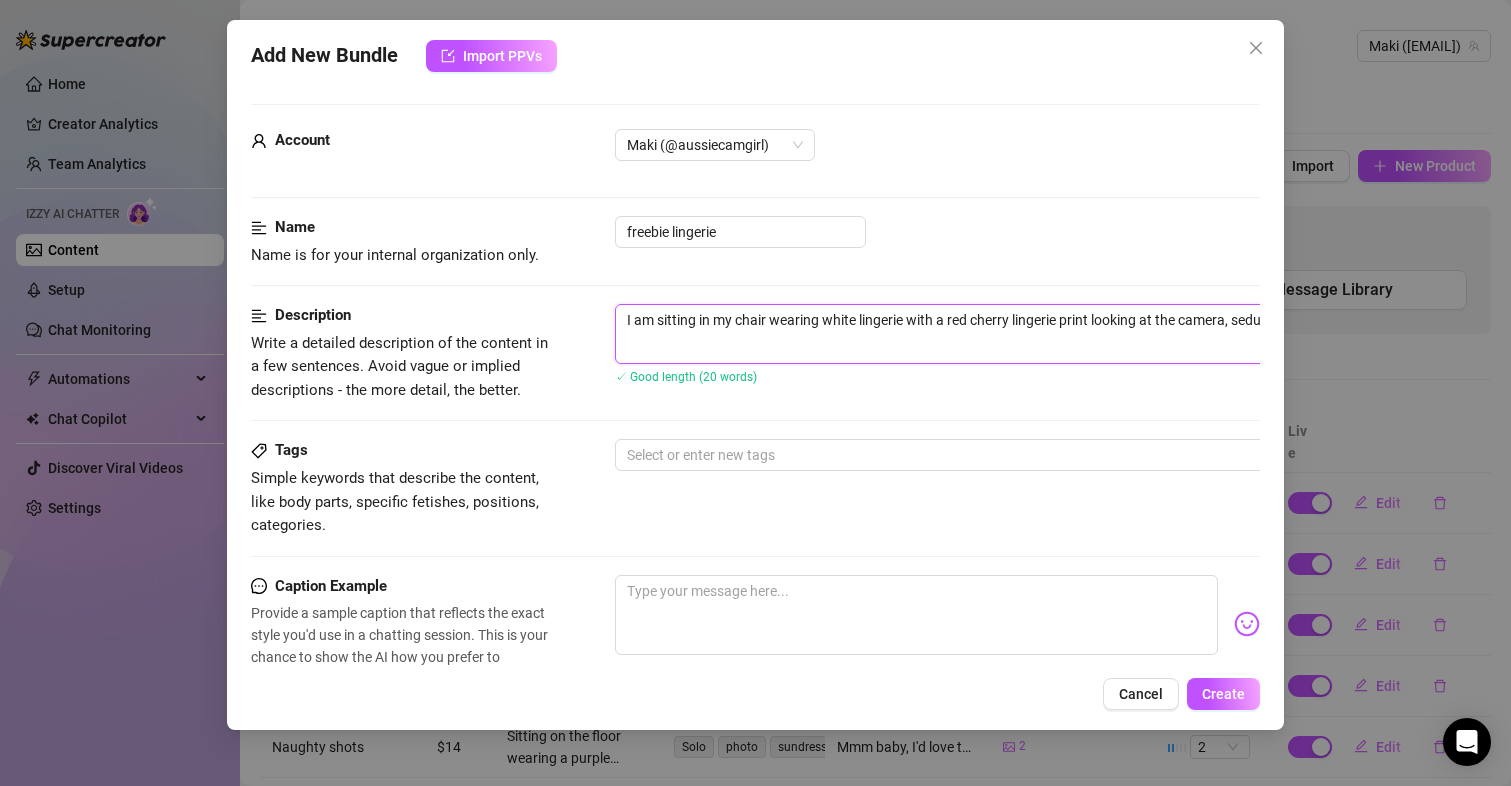 click on "I am sitting in my chair wearing white lingerie with a red cherry lingerie print looking at the camera, seductively" at bounding box center [965, 334] 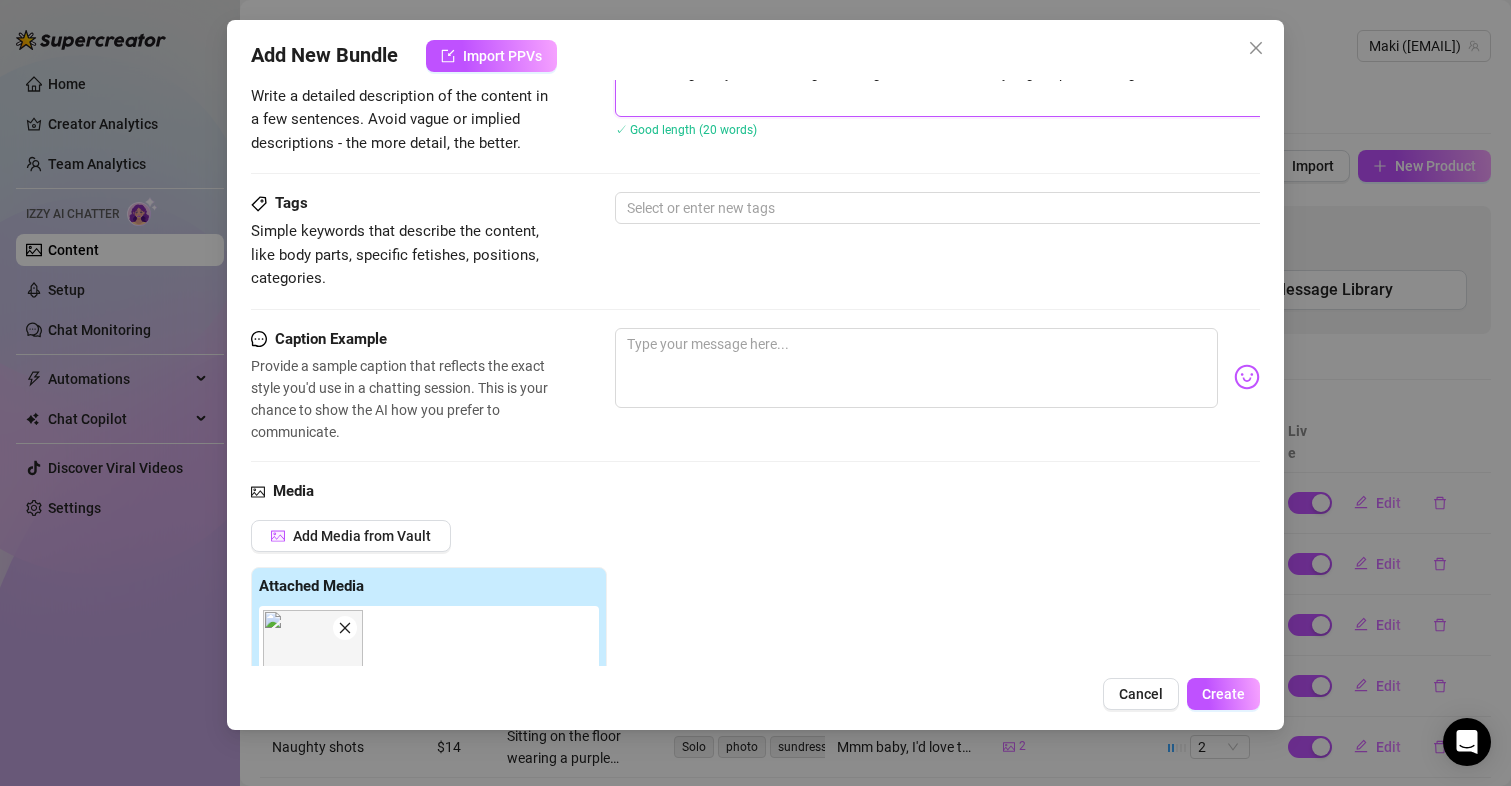 scroll, scrollTop: 300, scrollLeft: 0, axis: vertical 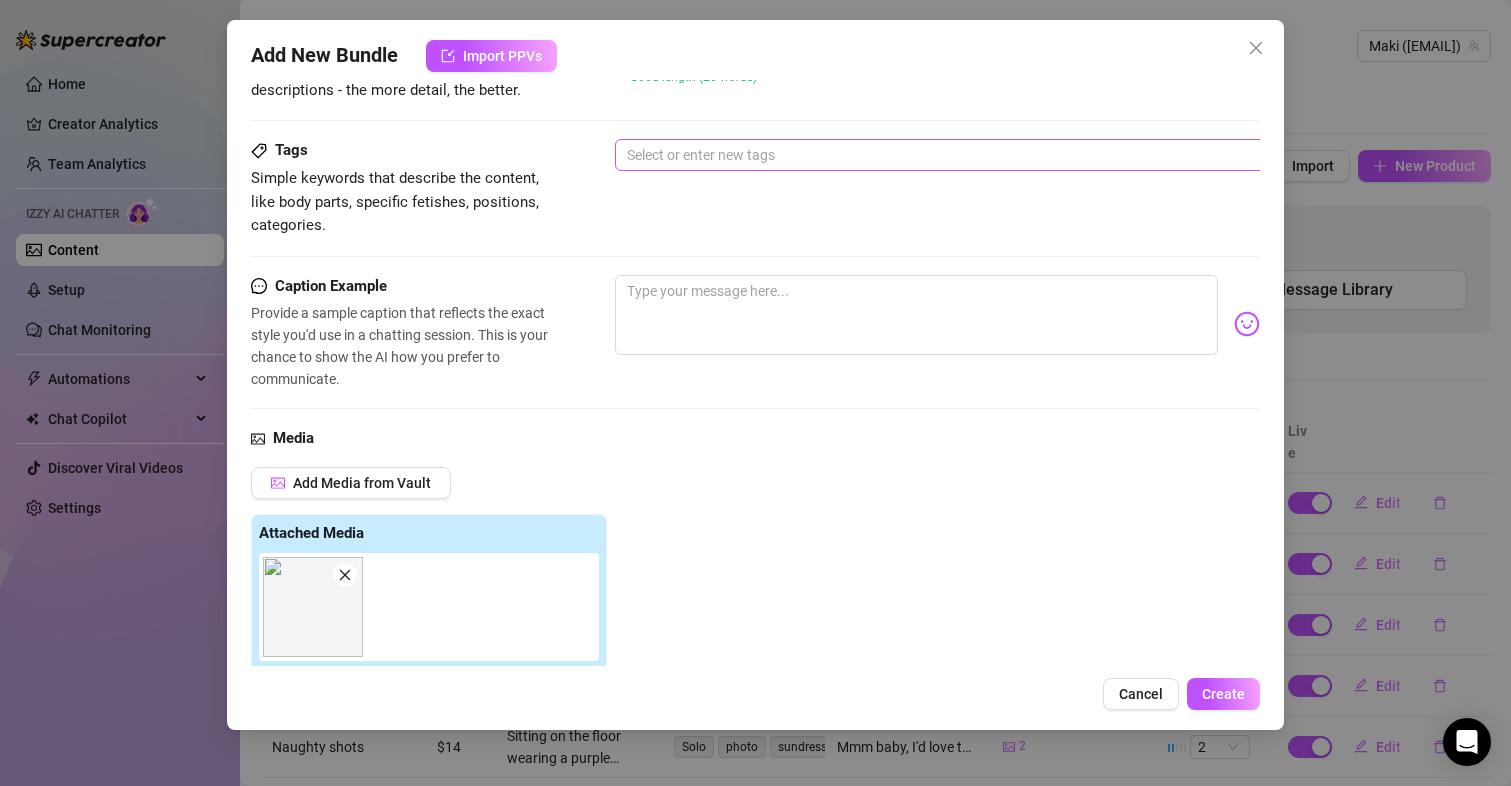 click at bounding box center [954, 155] 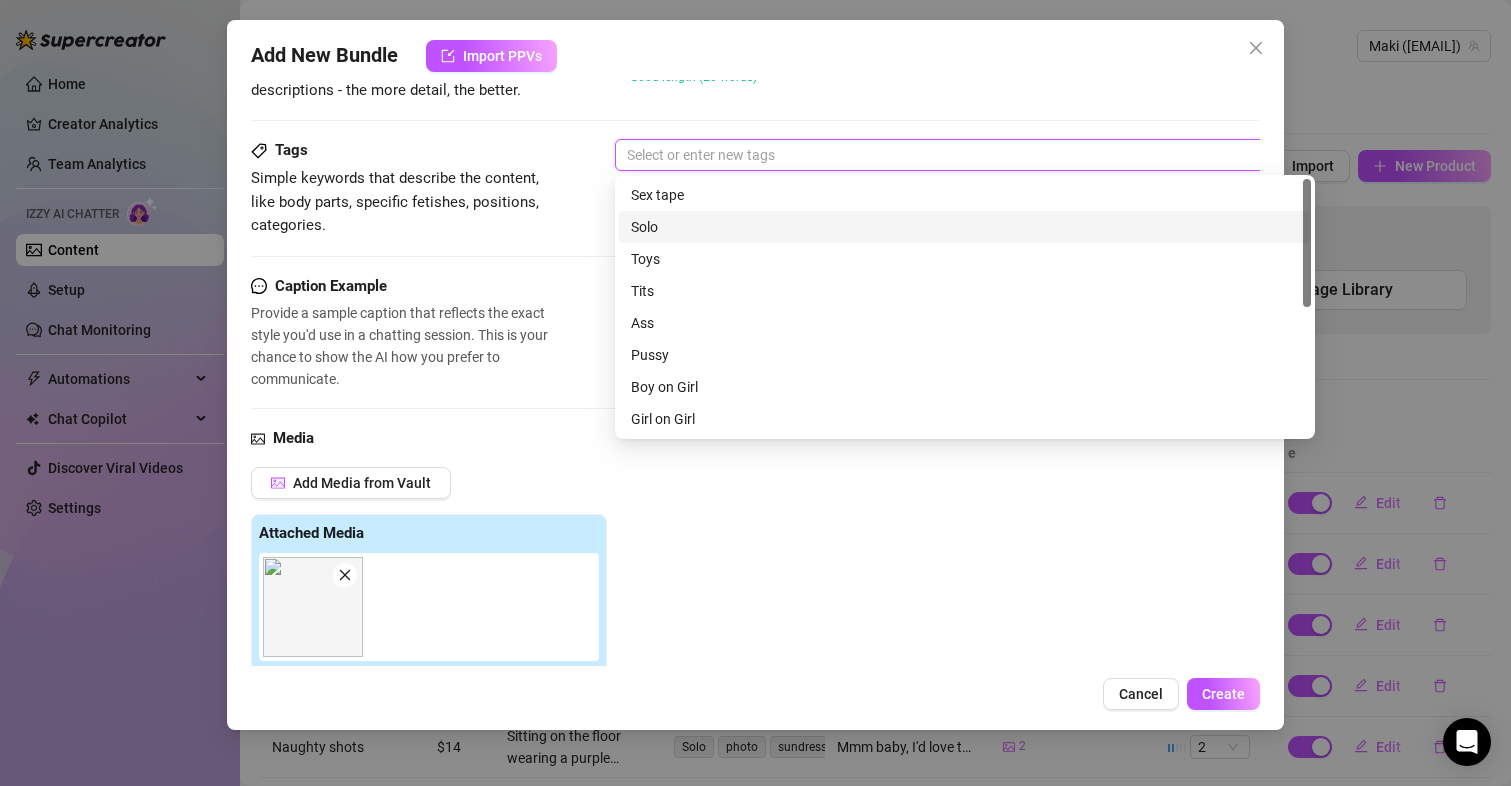 click on "Solo" at bounding box center (965, 227) 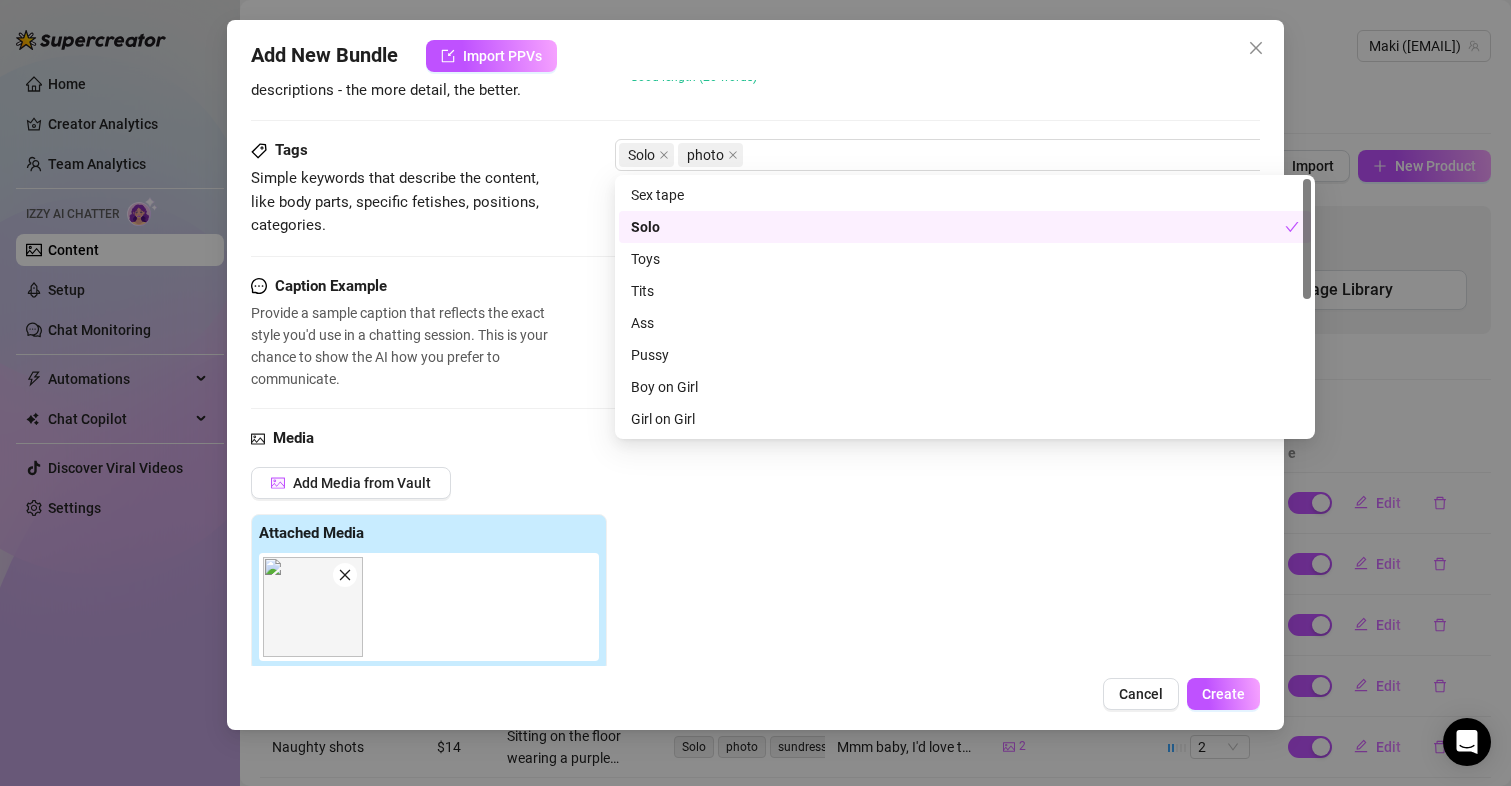 click on "Simple keywords that describe the content, like body parts, specific fetishes, positions, categories." at bounding box center [395, 201] 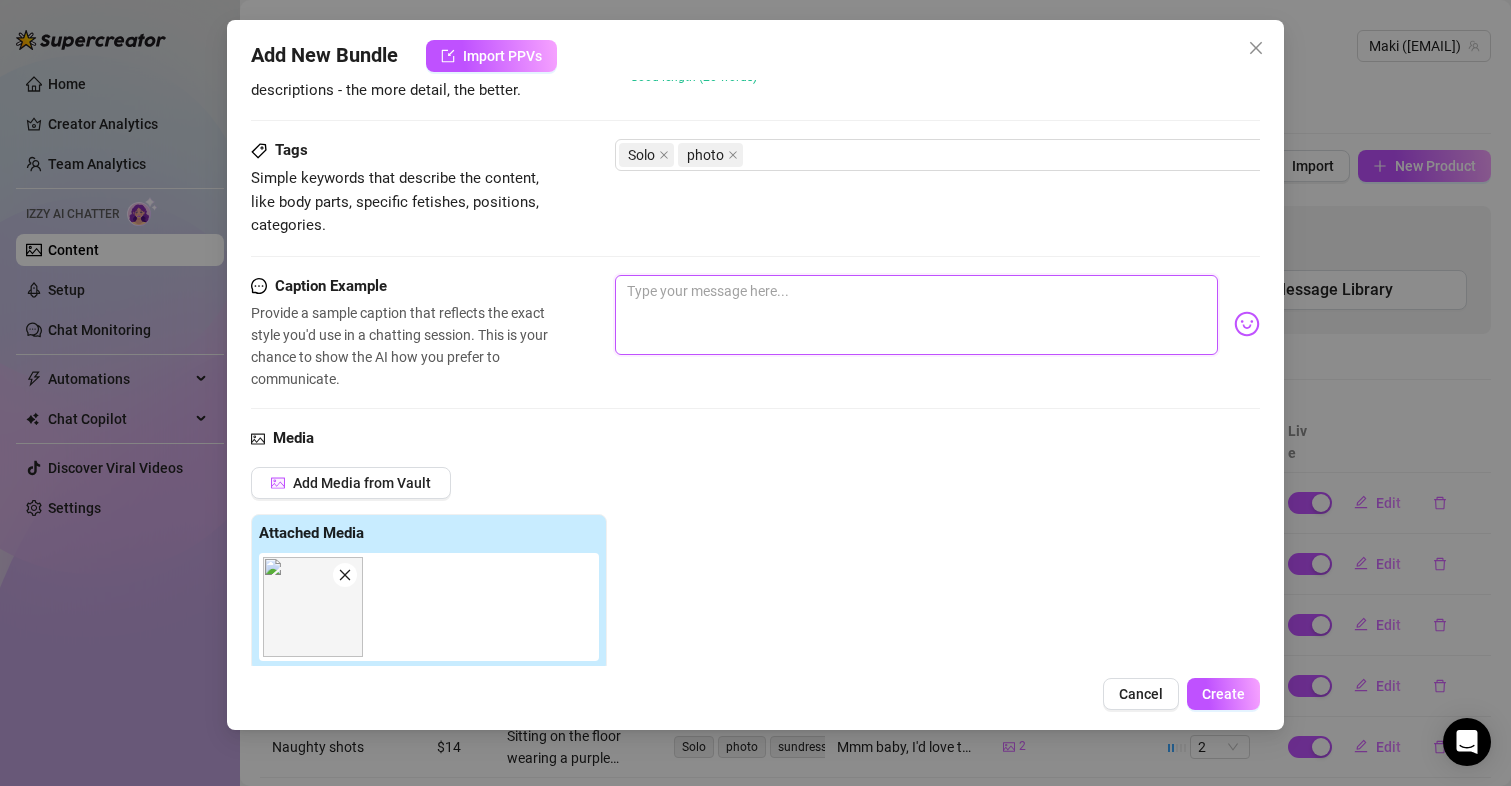 click at bounding box center (917, 315) 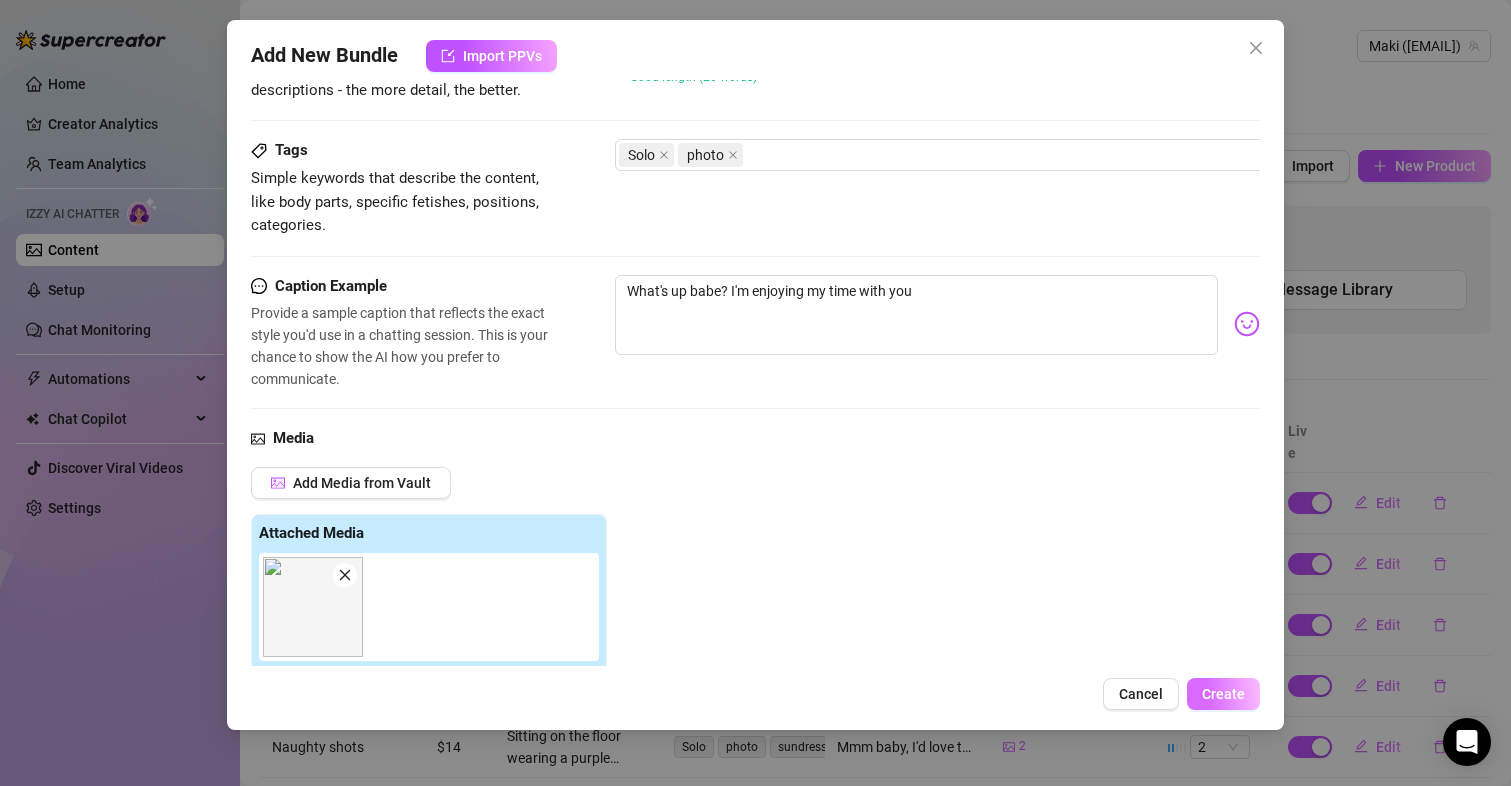 click on "Create" at bounding box center [1223, 694] 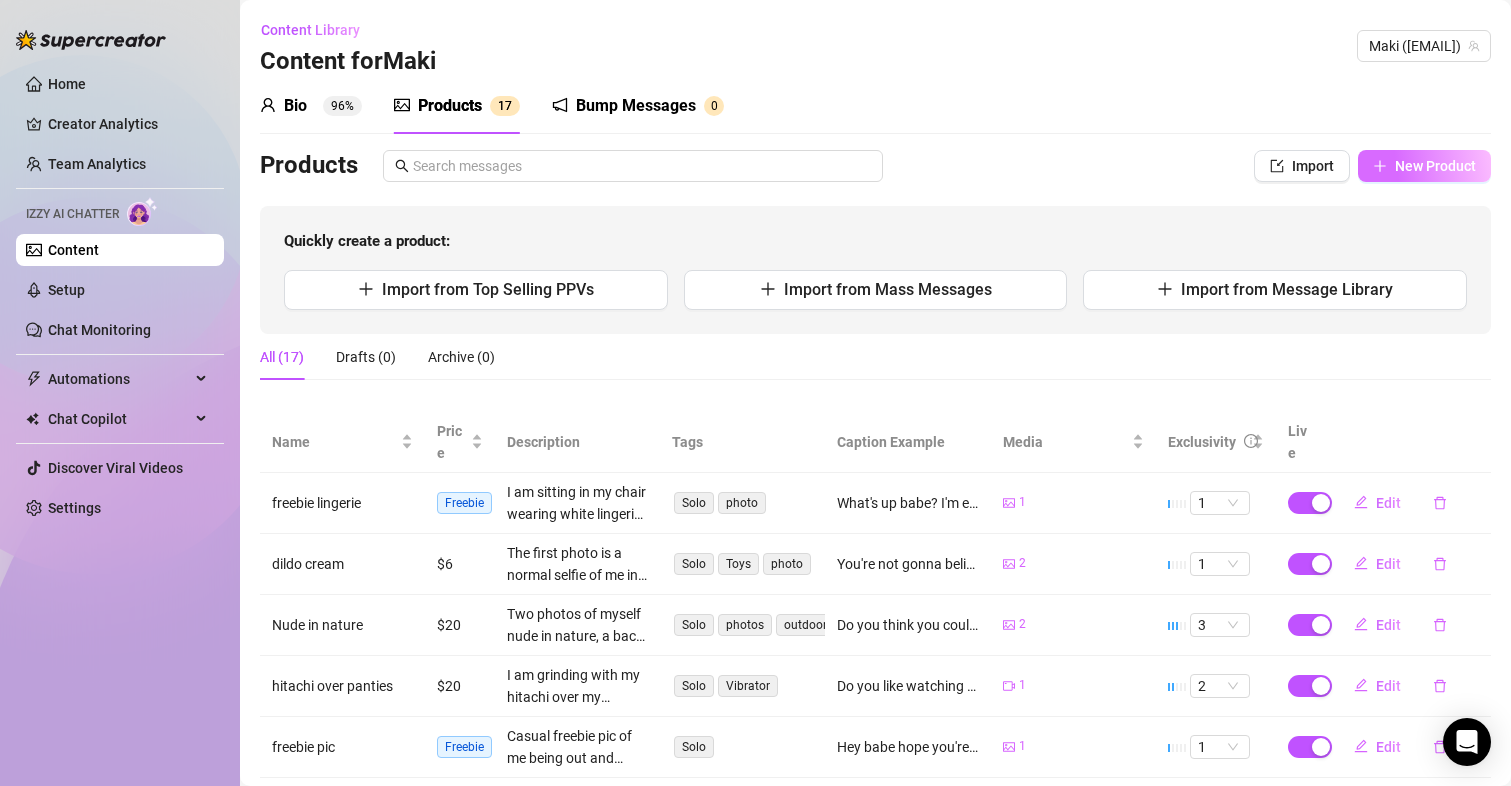 click on "New Product" at bounding box center (1424, 166) 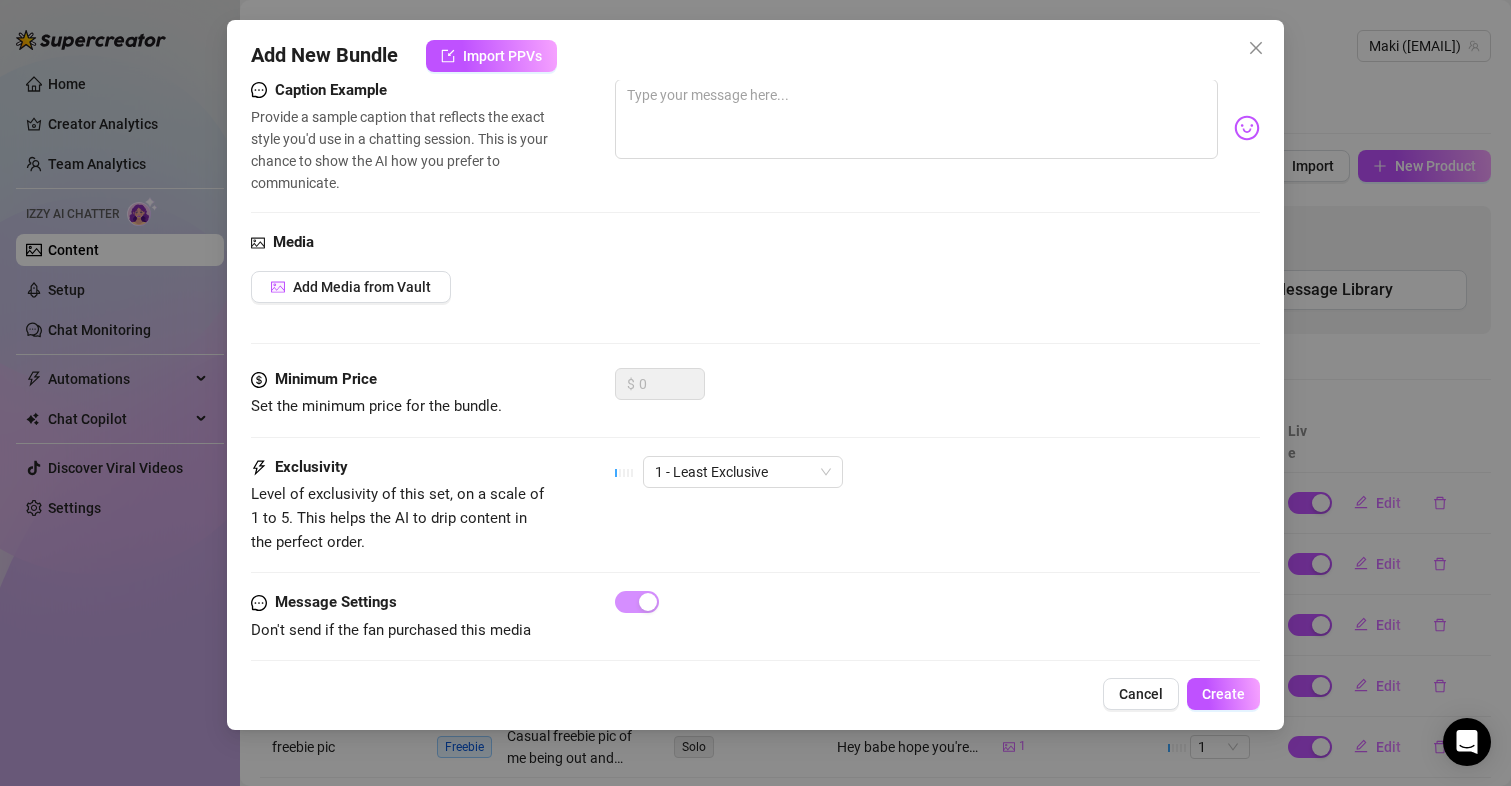 scroll, scrollTop: 526, scrollLeft: 0, axis: vertical 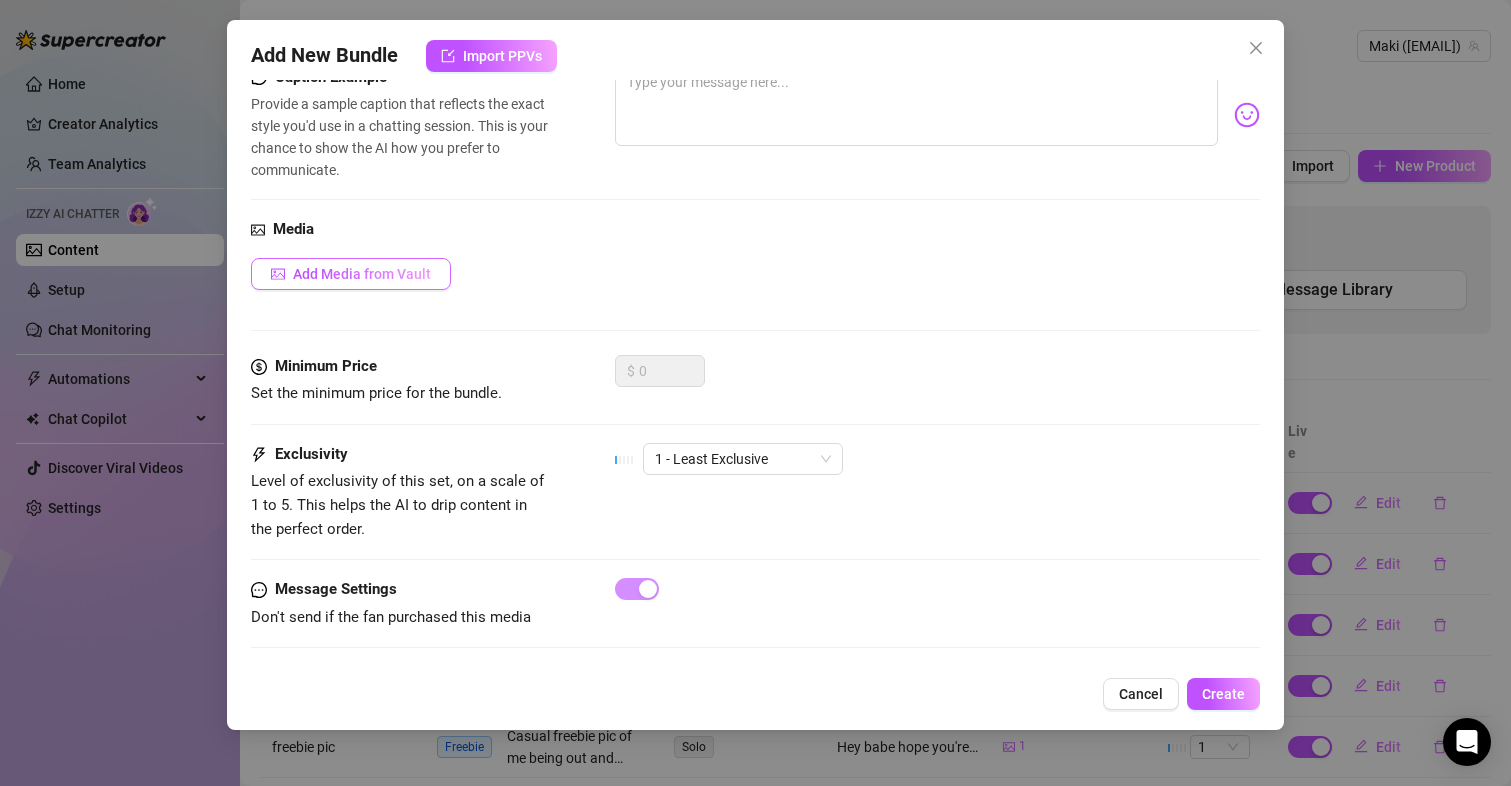 click on "Add Media from Vault" at bounding box center (362, 274) 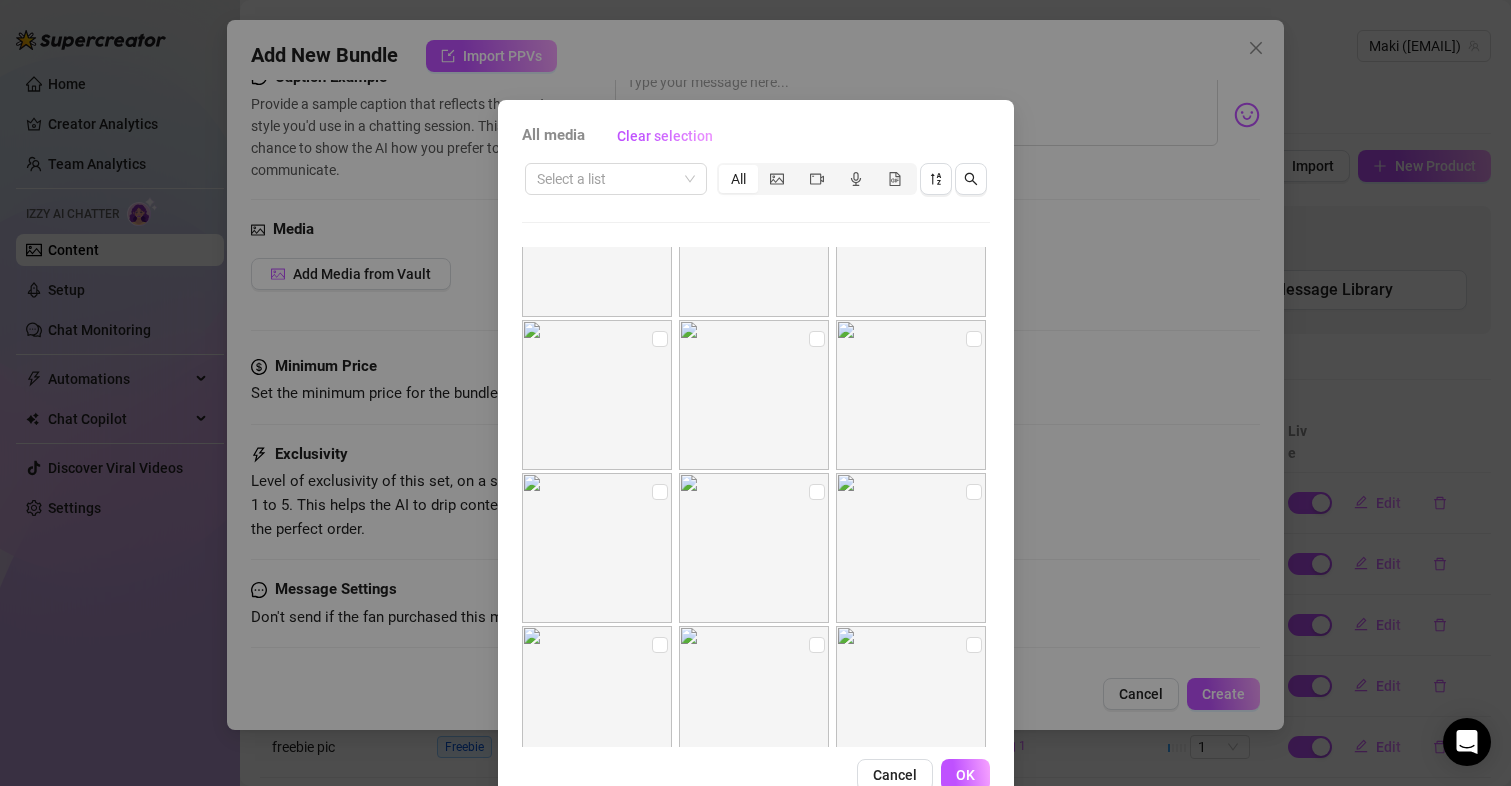 scroll, scrollTop: 27529, scrollLeft: 0, axis: vertical 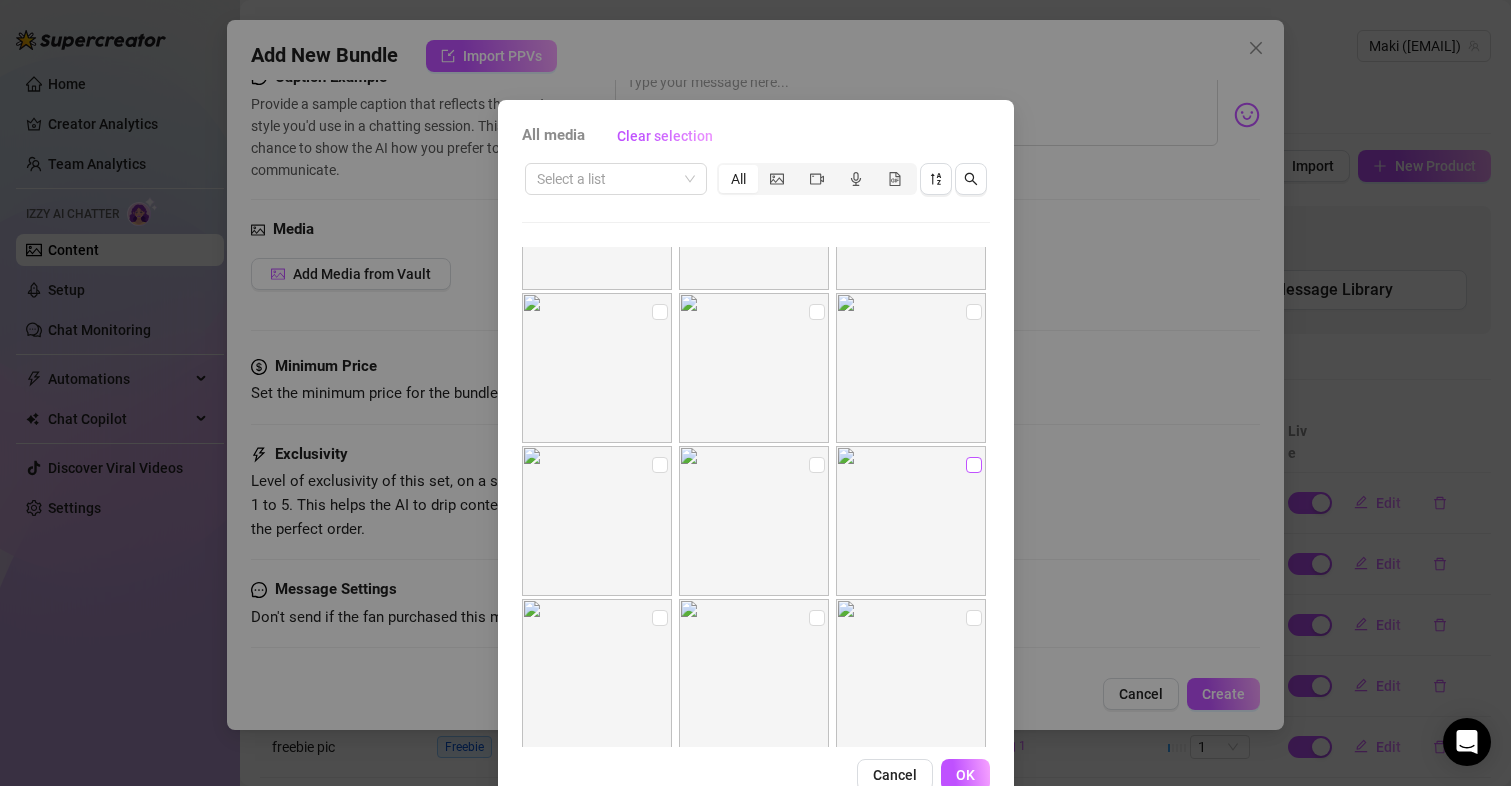 click at bounding box center (974, 465) 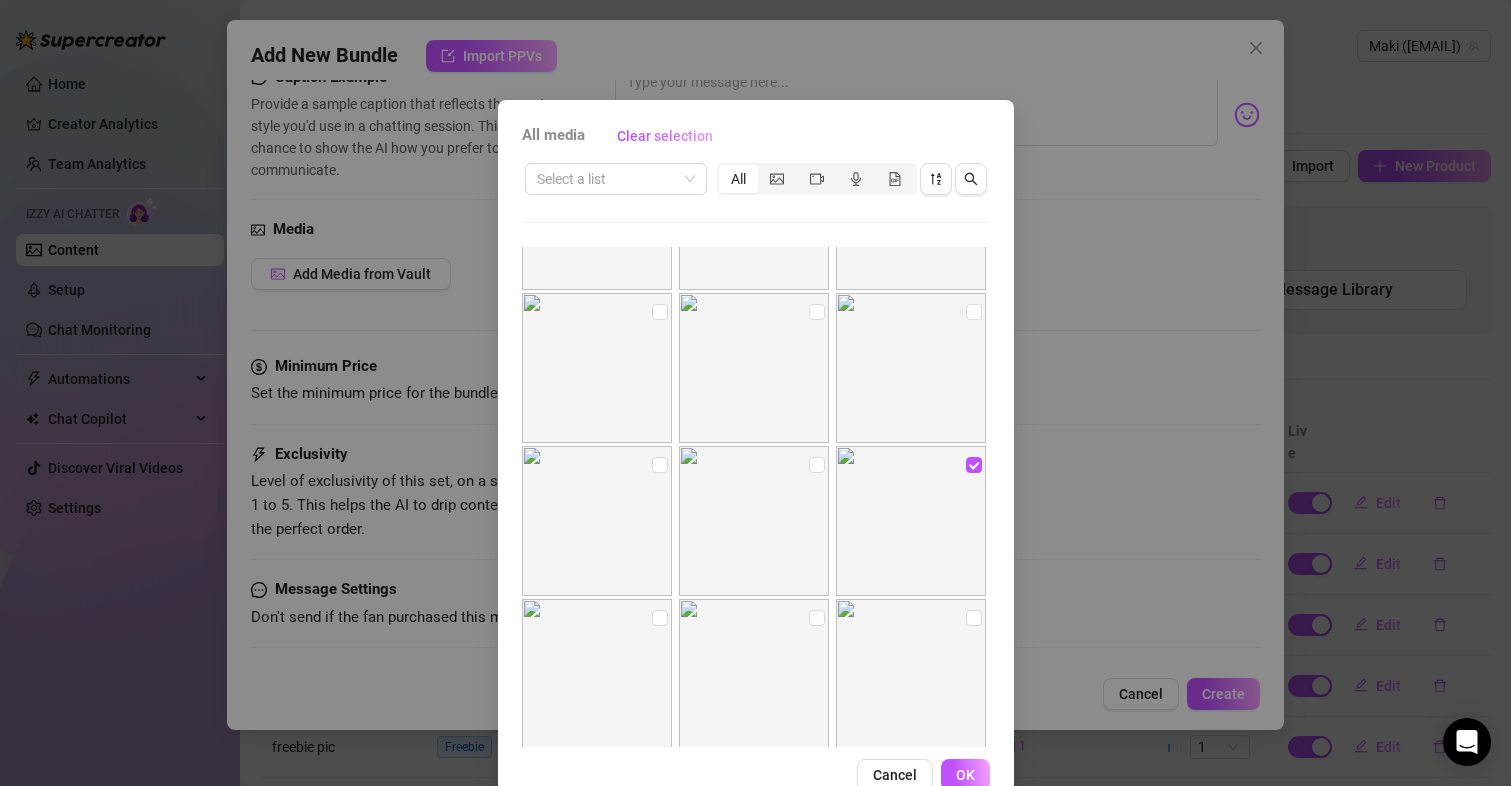 drag, startPoint x: 963, startPoint y: 775, endPoint x: 963, endPoint y: 787, distance: 12 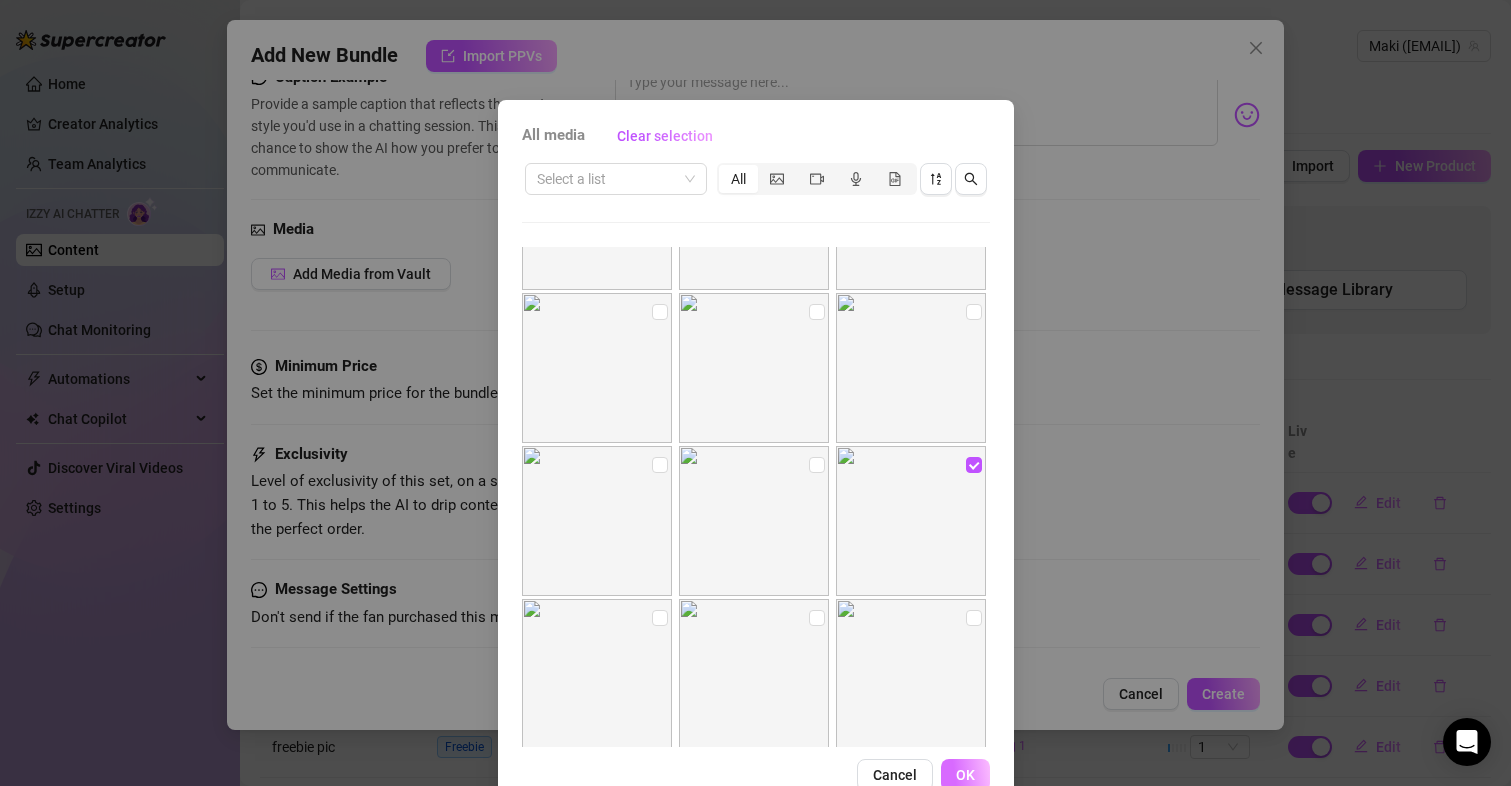 click on "OK" at bounding box center (965, 775) 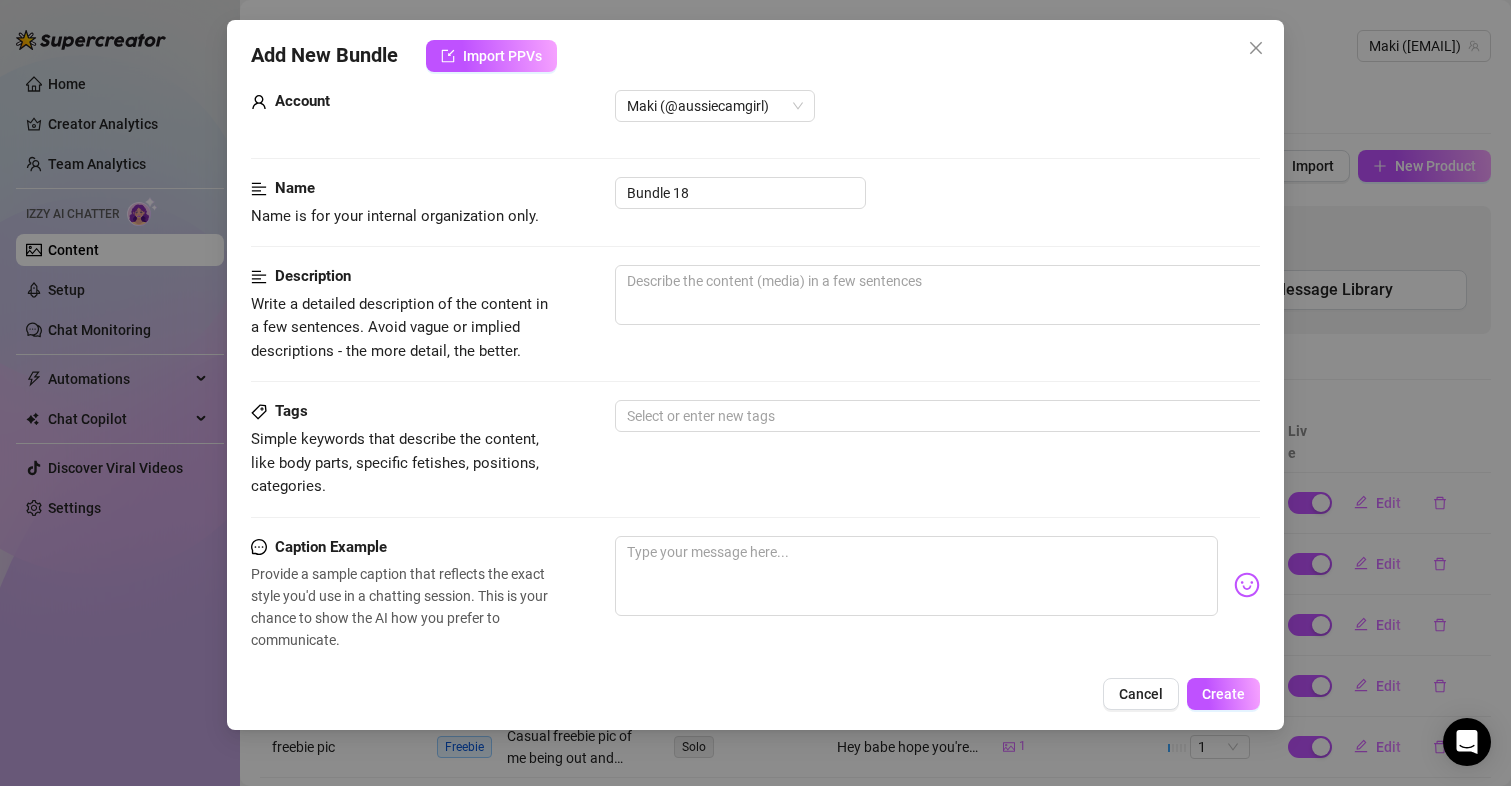 scroll, scrollTop: 0, scrollLeft: 0, axis: both 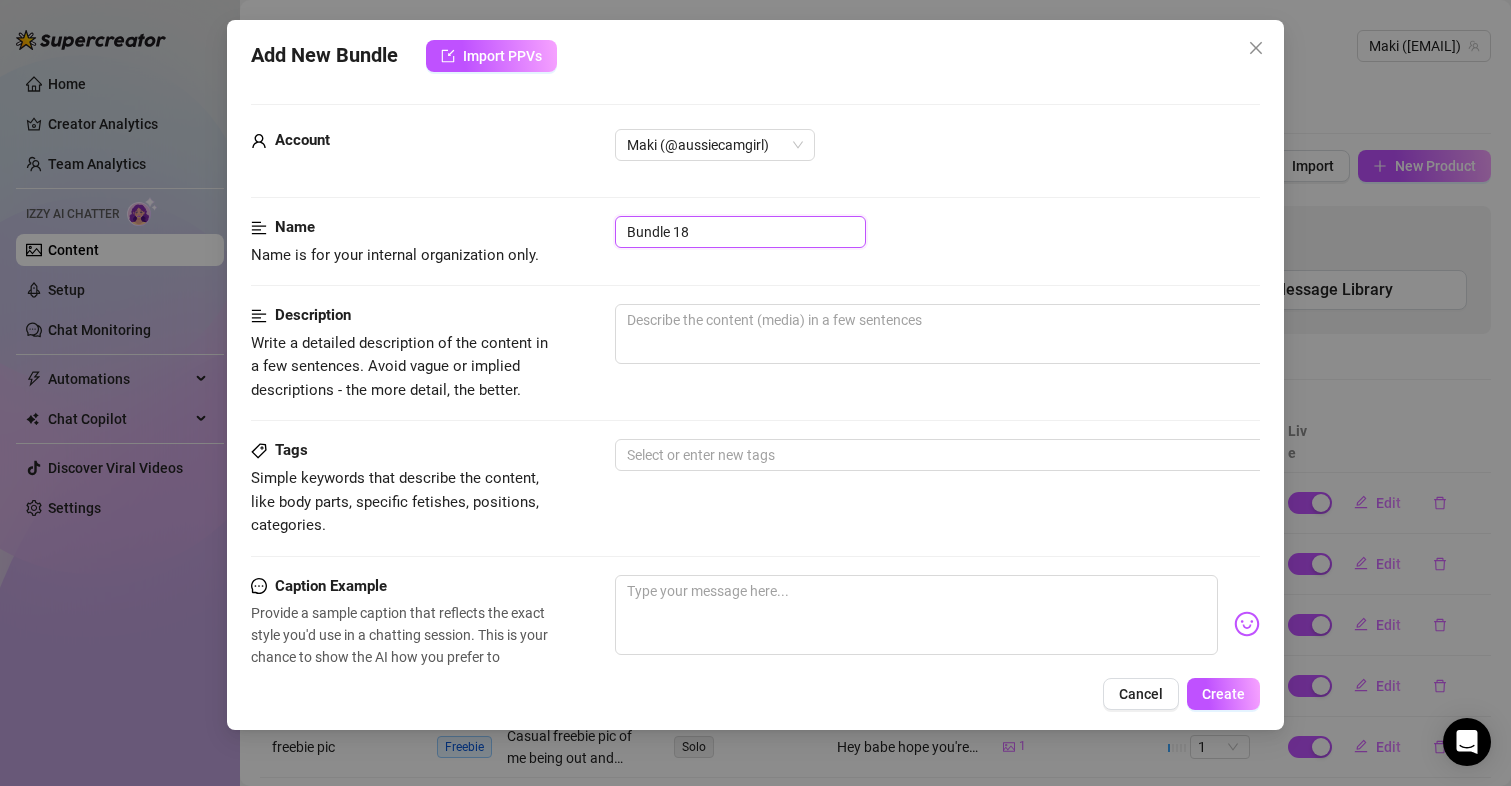 drag, startPoint x: 695, startPoint y: 241, endPoint x: 478, endPoint y: 217, distance: 218.32315 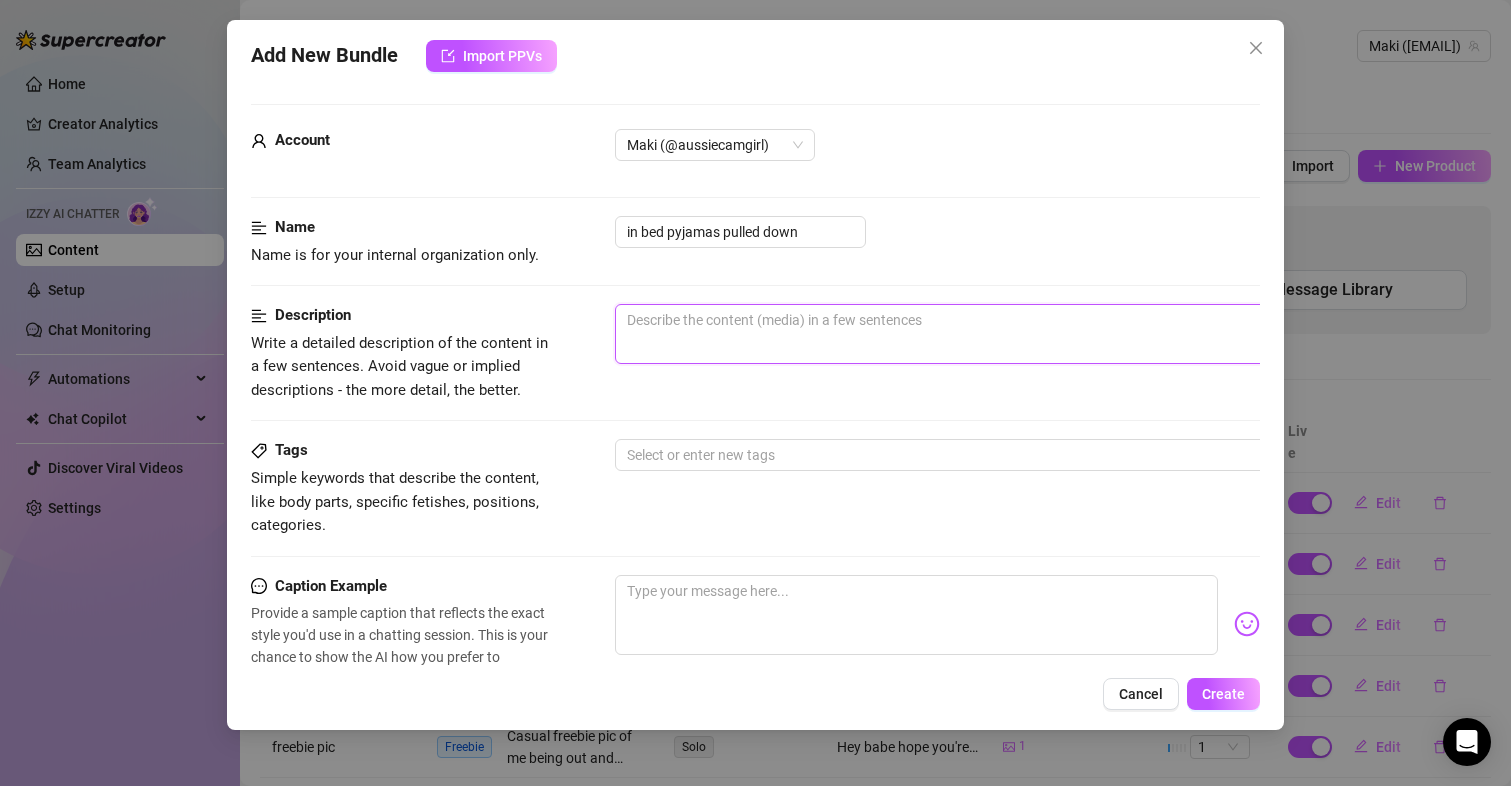 click at bounding box center [965, 334] 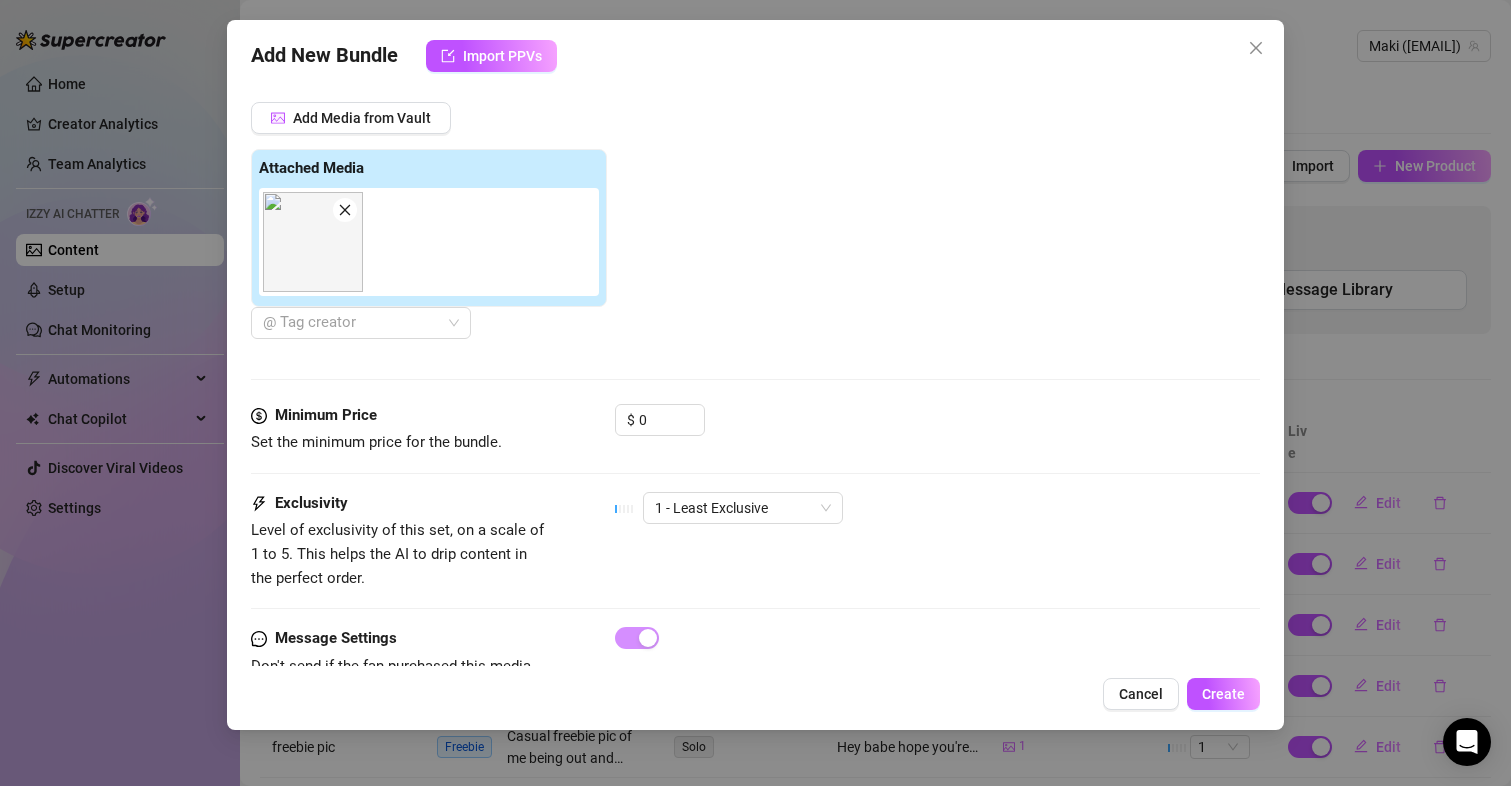 scroll, scrollTop: 700, scrollLeft: 0, axis: vertical 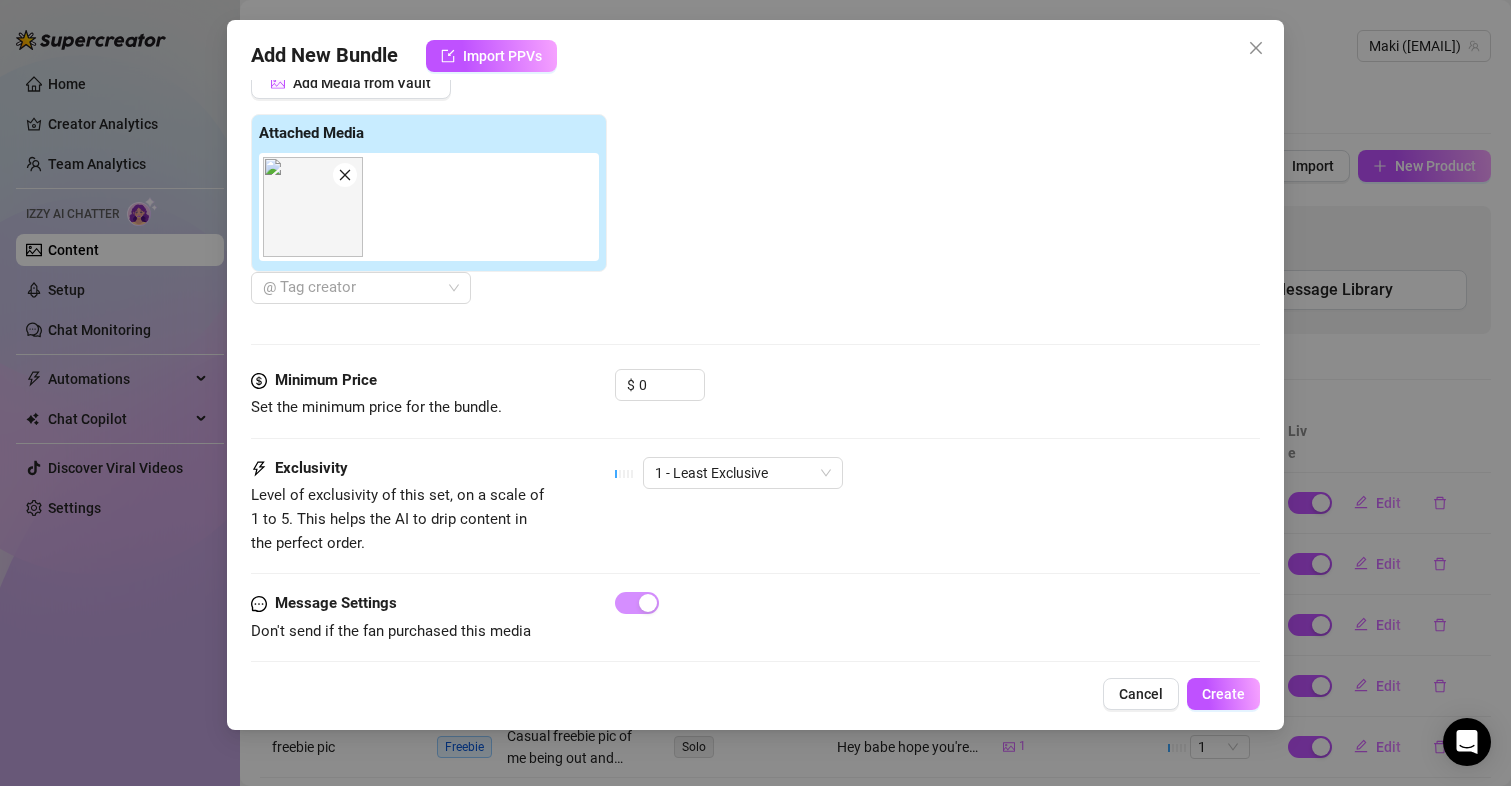 click at bounding box center [313, 207] 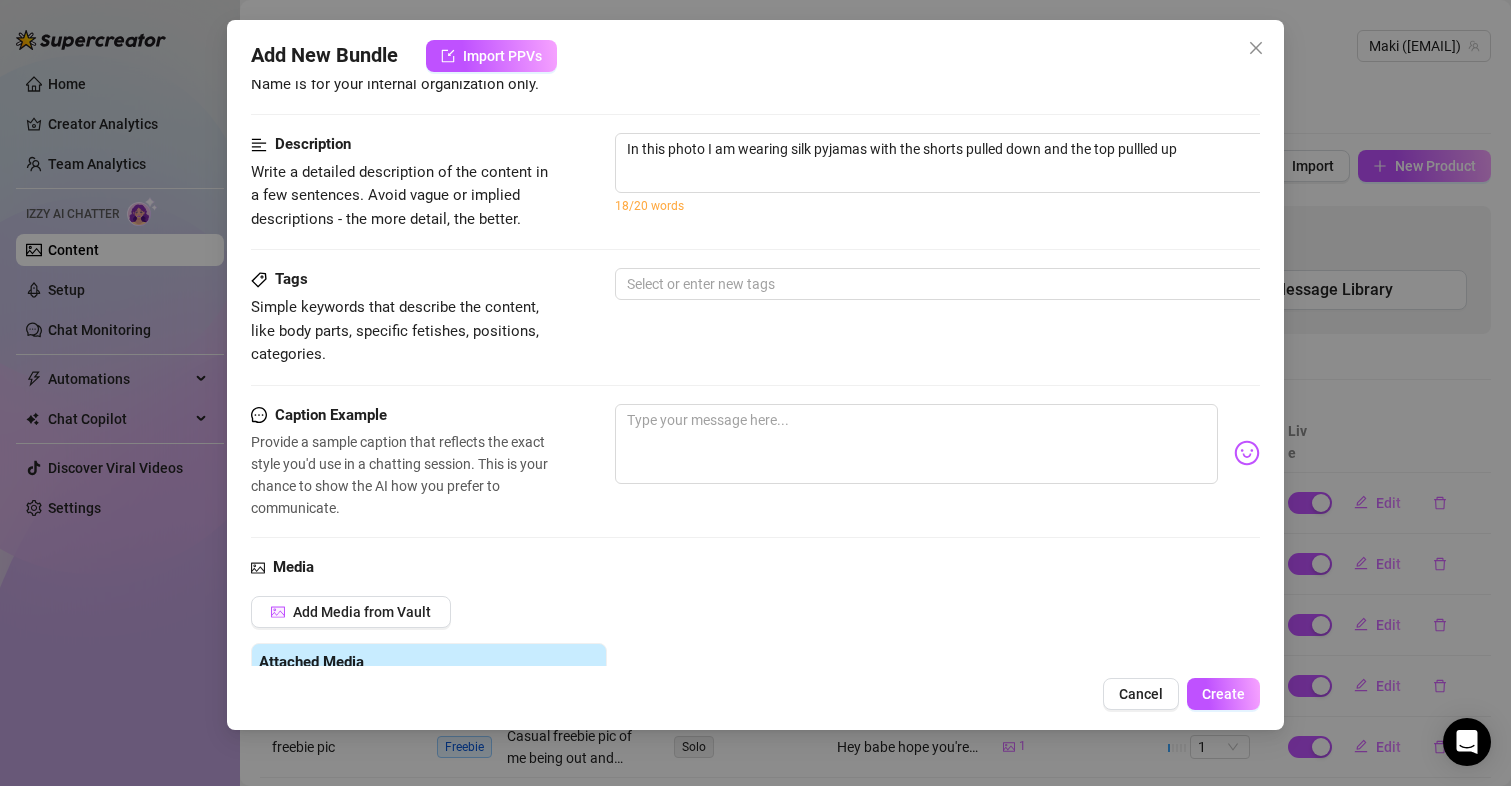 scroll, scrollTop: 0, scrollLeft: 0, axis: both 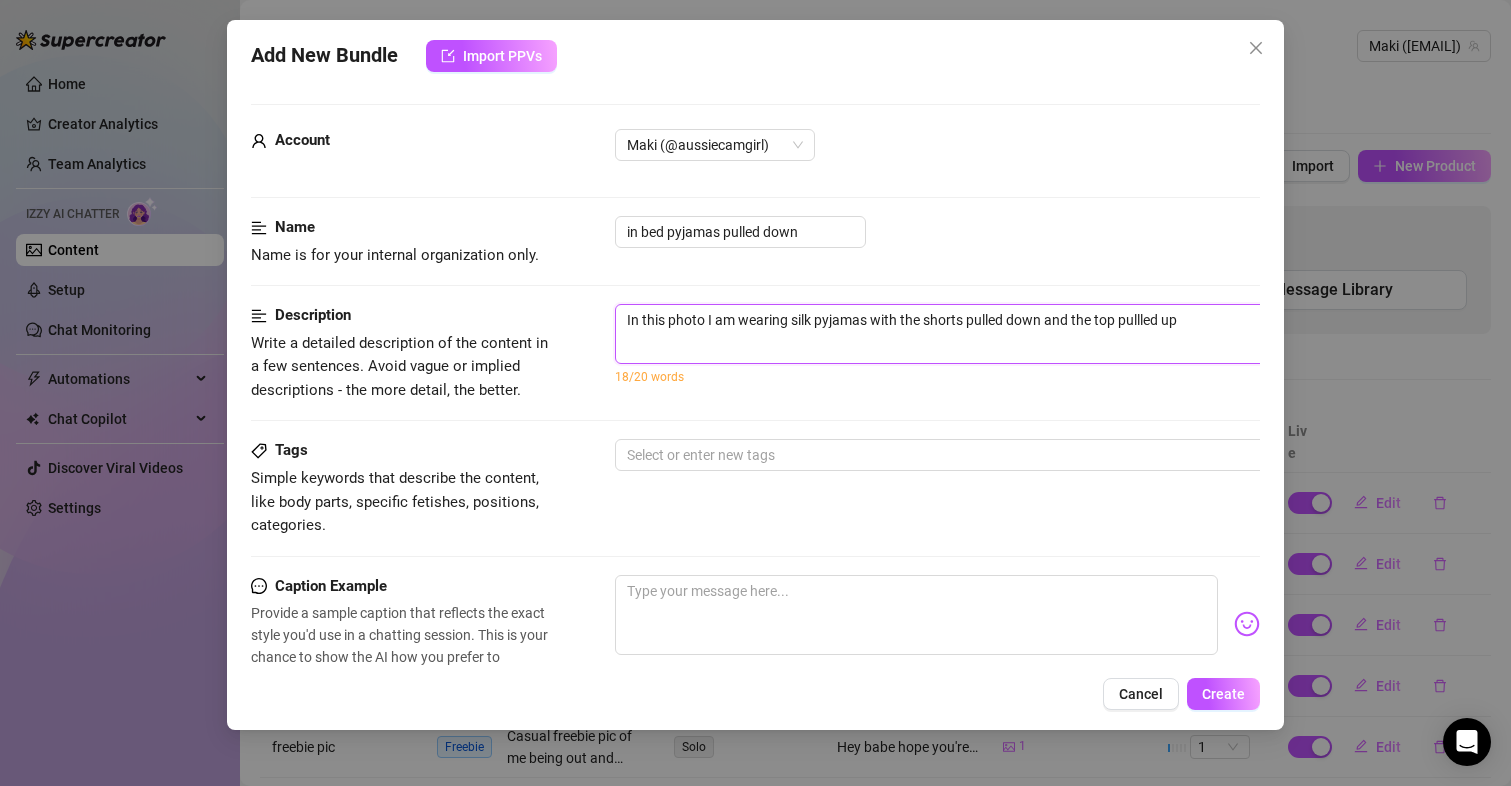 click on "In this photo I am wearing silk pyjamas with the shorts pulled down and the top pullled up" at bounding box center (965, 334) 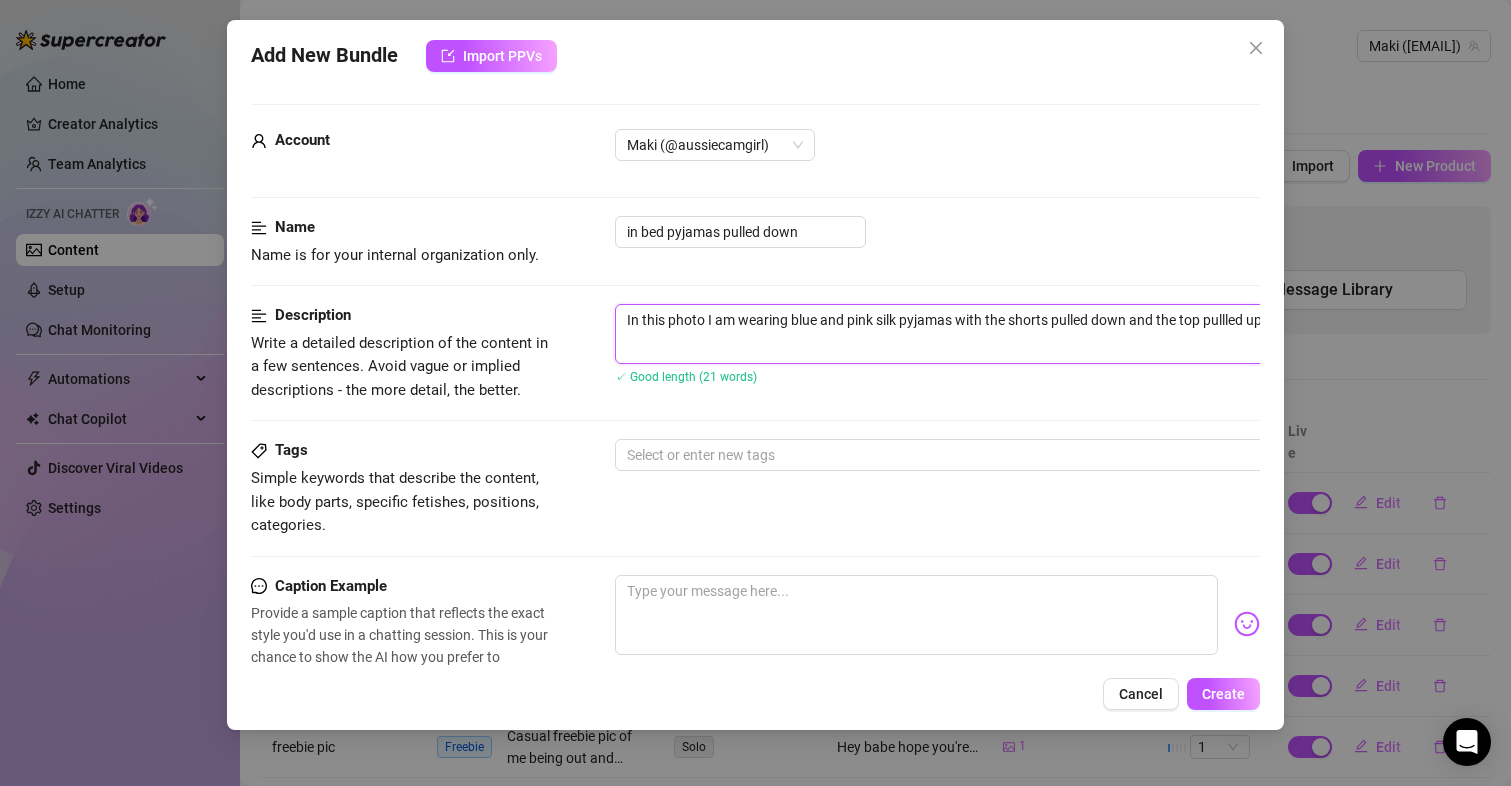 click on "In this photo I am wearing blue and pink silk pyjamas with the shorts pulled down and the top pullled up" at bounding box center (965, 334) 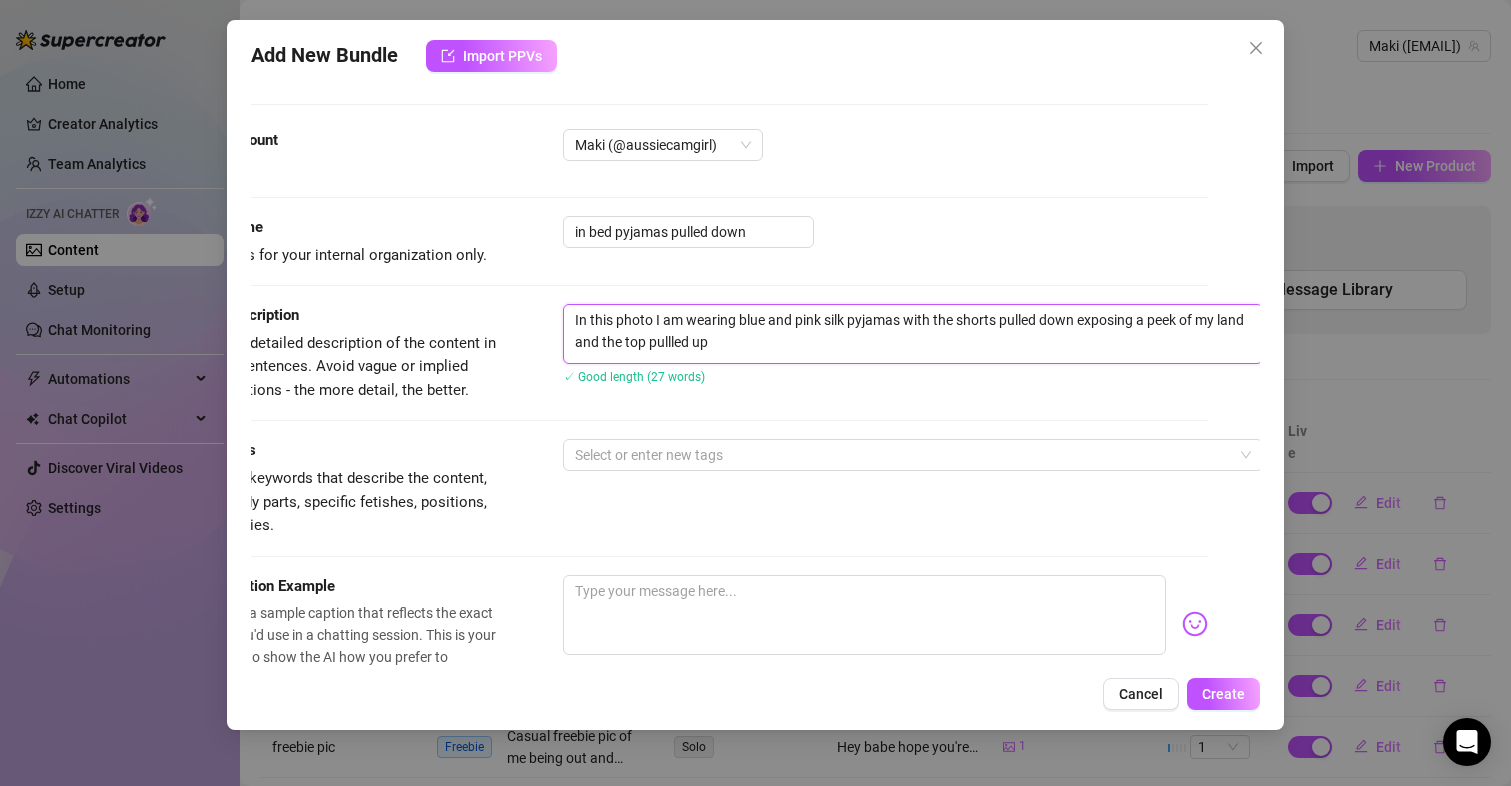 scroll, scrollTop: 0, scrollLeft: 60, axis: horizontal 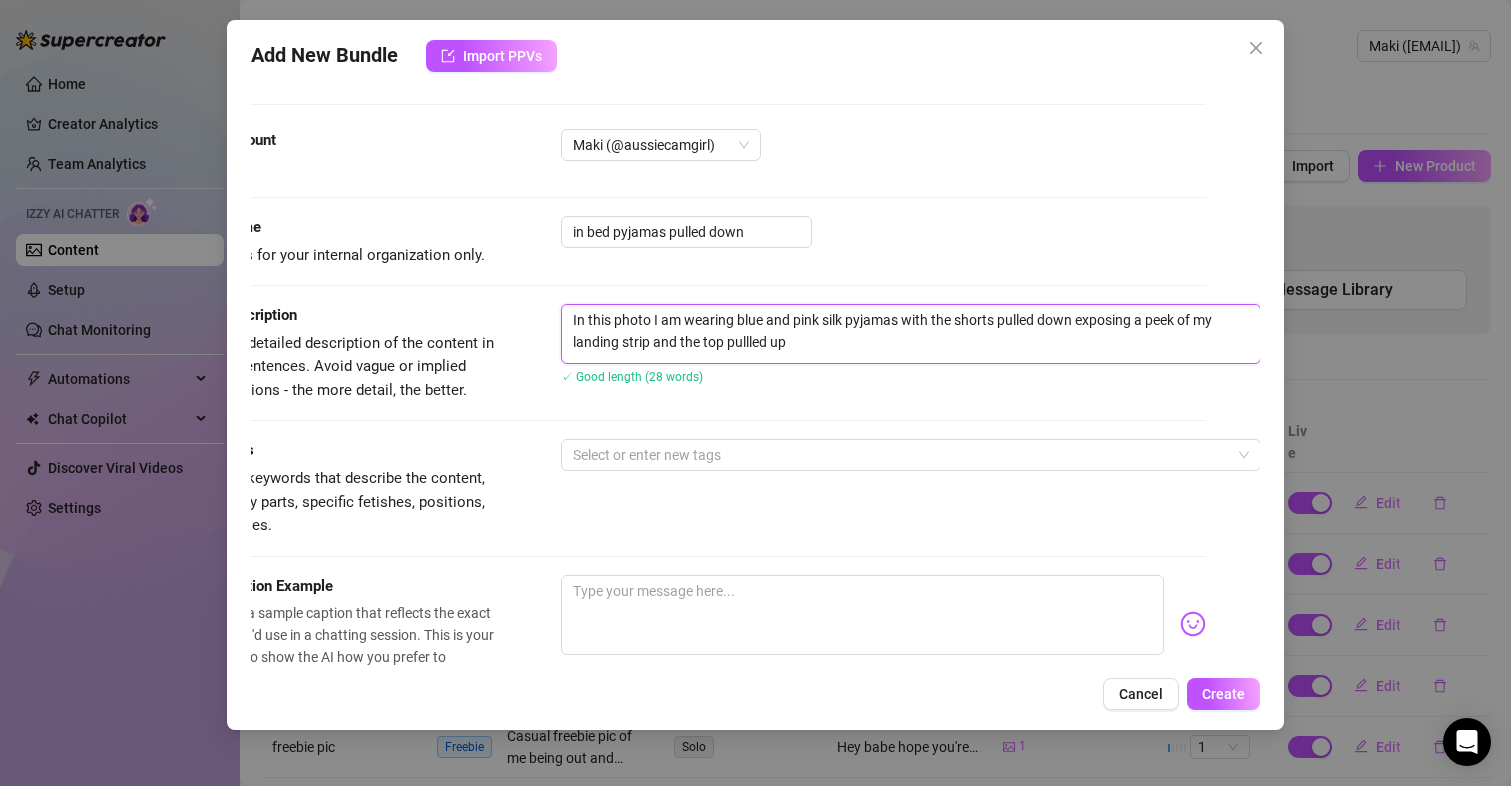 click on "In this photo I am wearing blue and pink silk pyjamas with the shorts pulled down exposing a peek of my landing strip and the top pullled up" at bounding box center (911, 334) 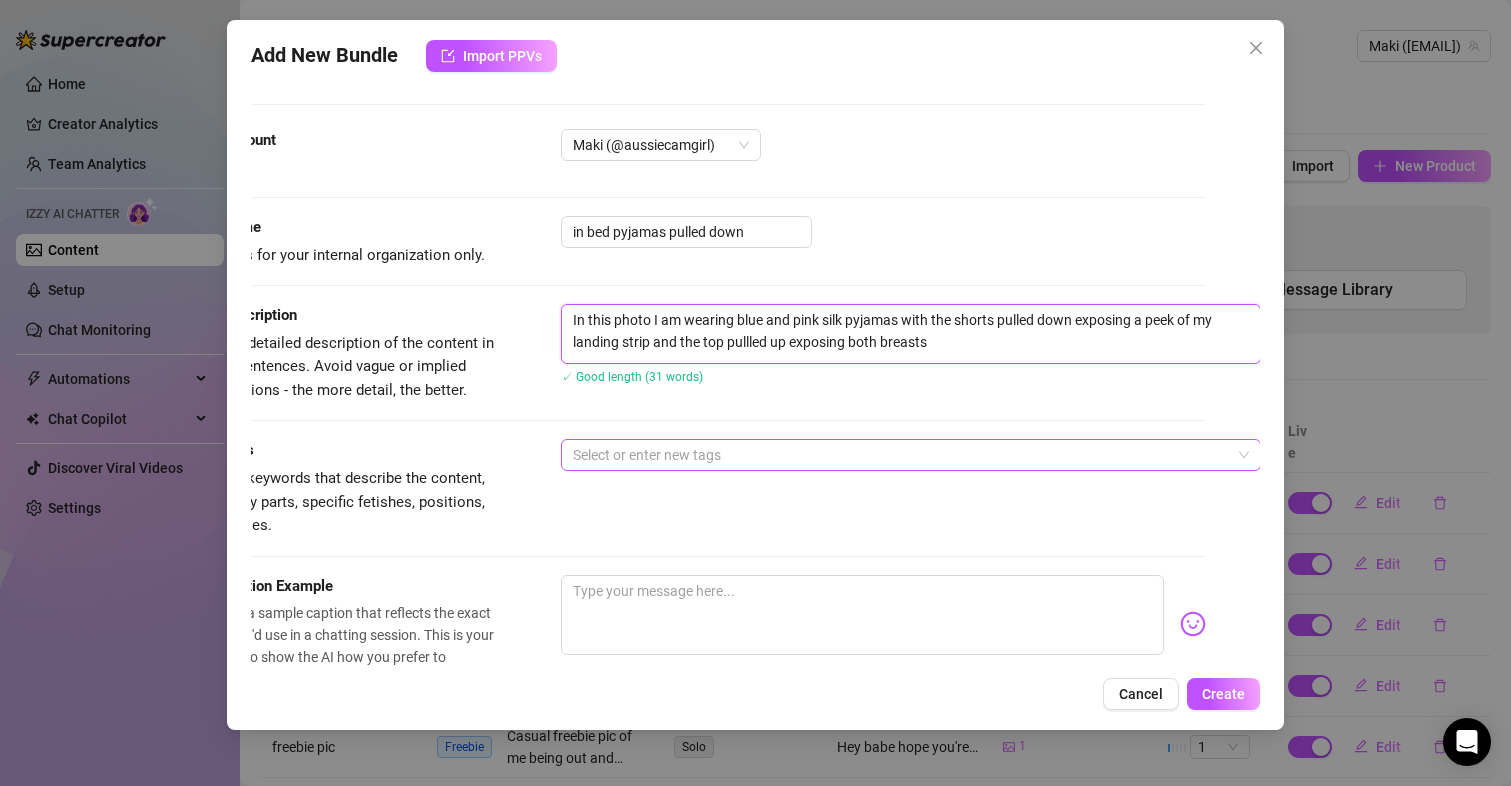 click at bounding box center (900, 455) 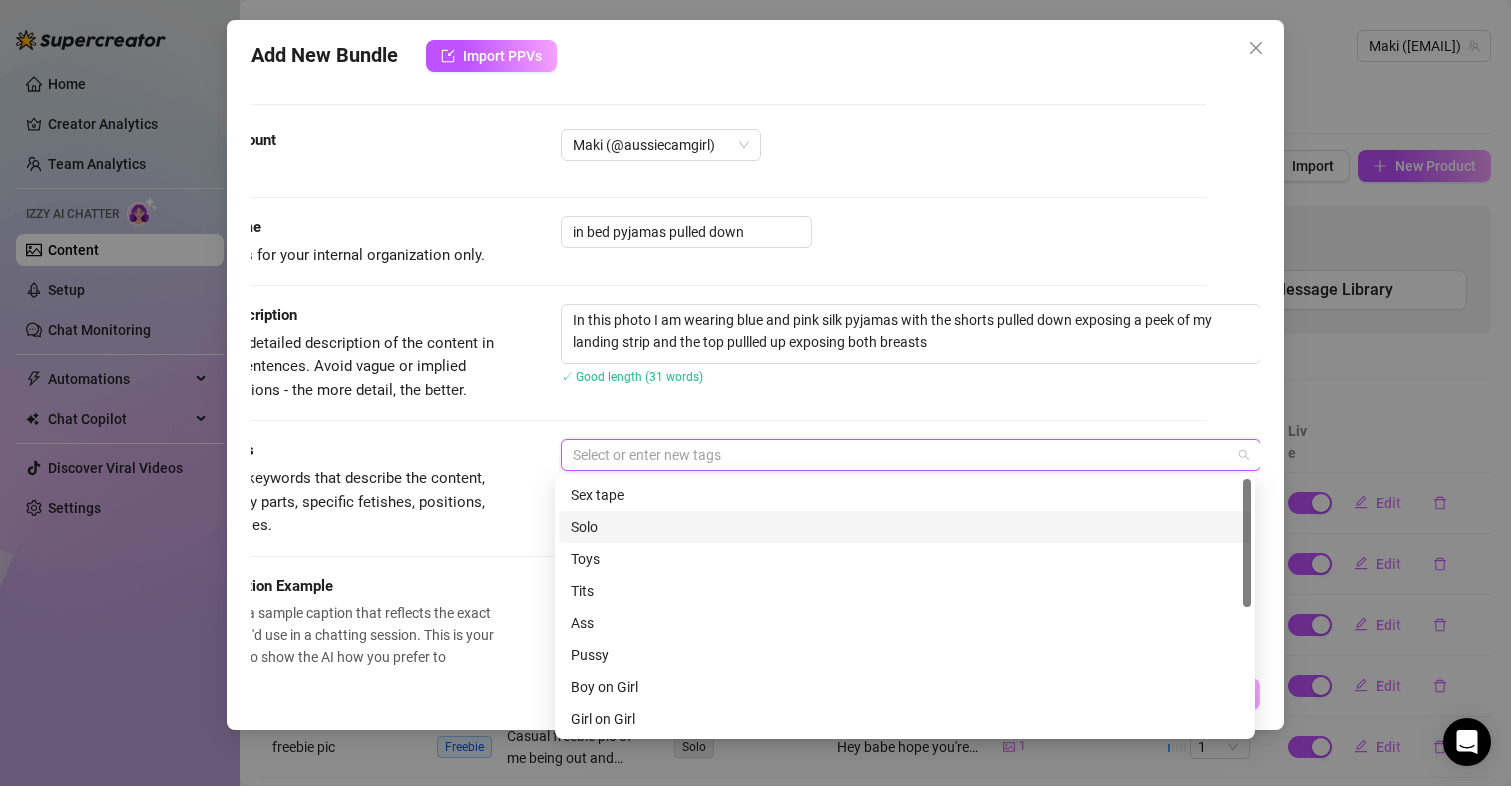click on "Solo" at bounding box center (905, 527) 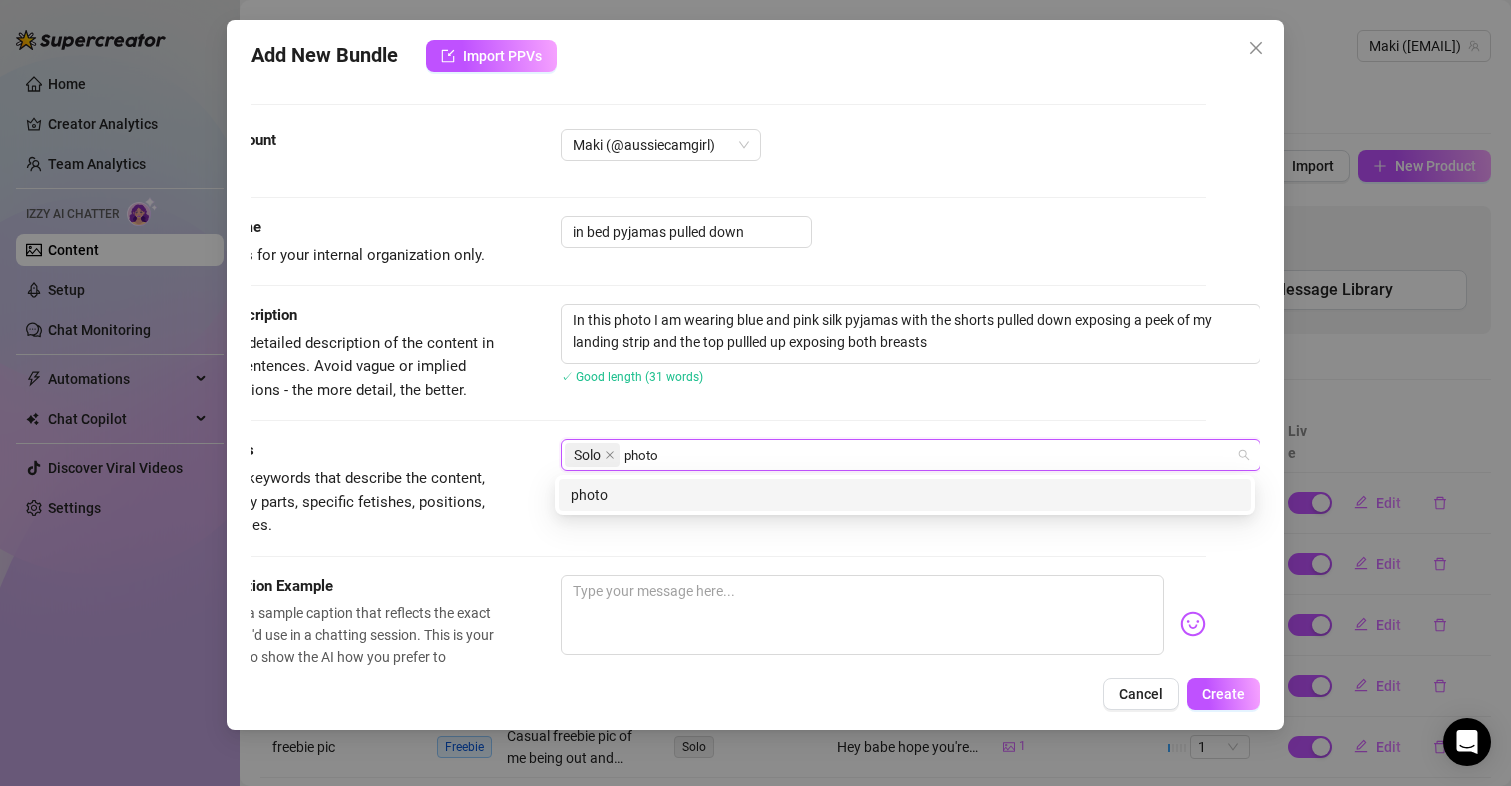 click on "photo" at bounding box center (905, 495) 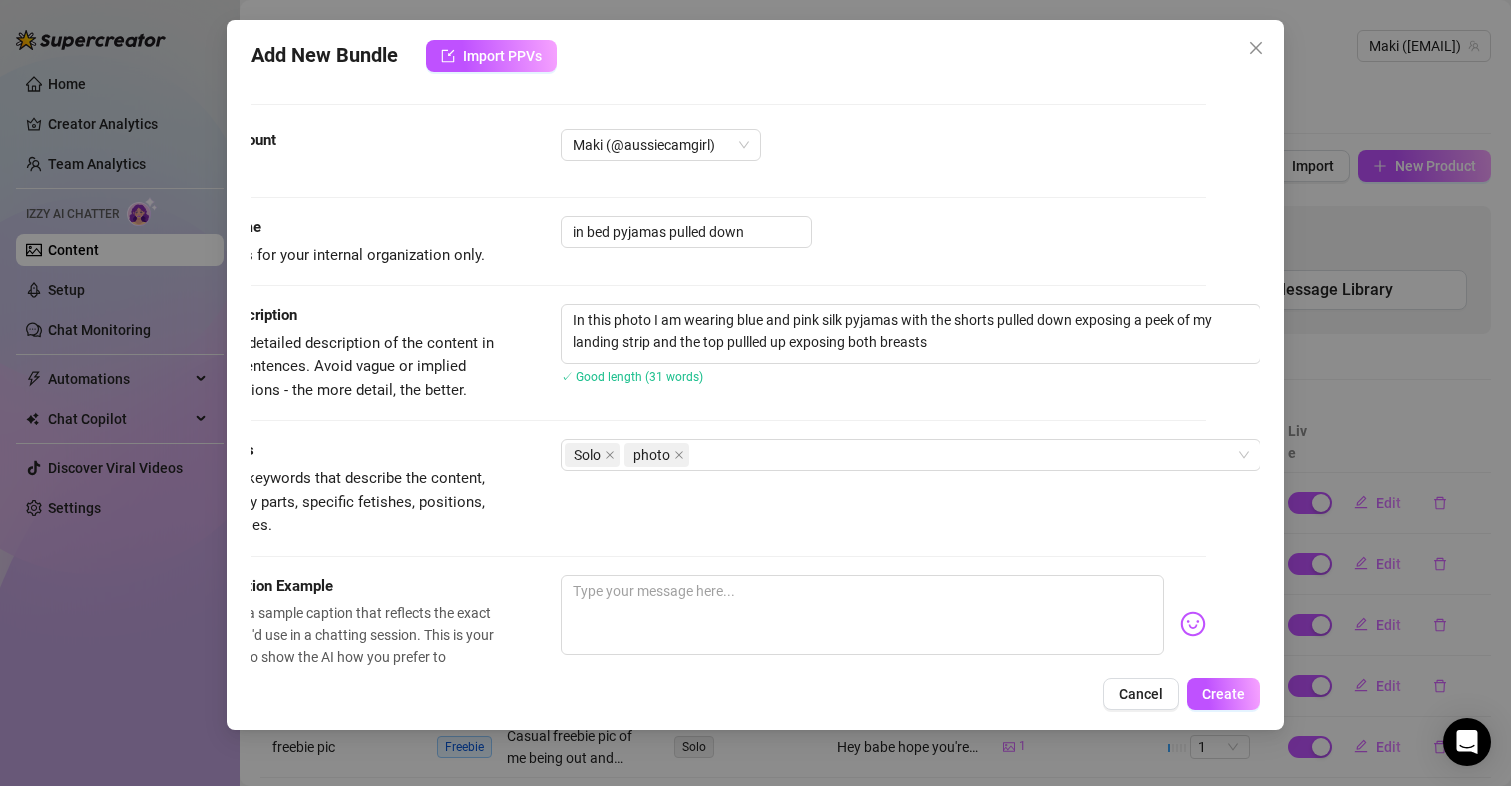 click on "Simple keywords that describe the content, like body parts, specific fetishes, positions, categories." at bounding box center [347, 502] 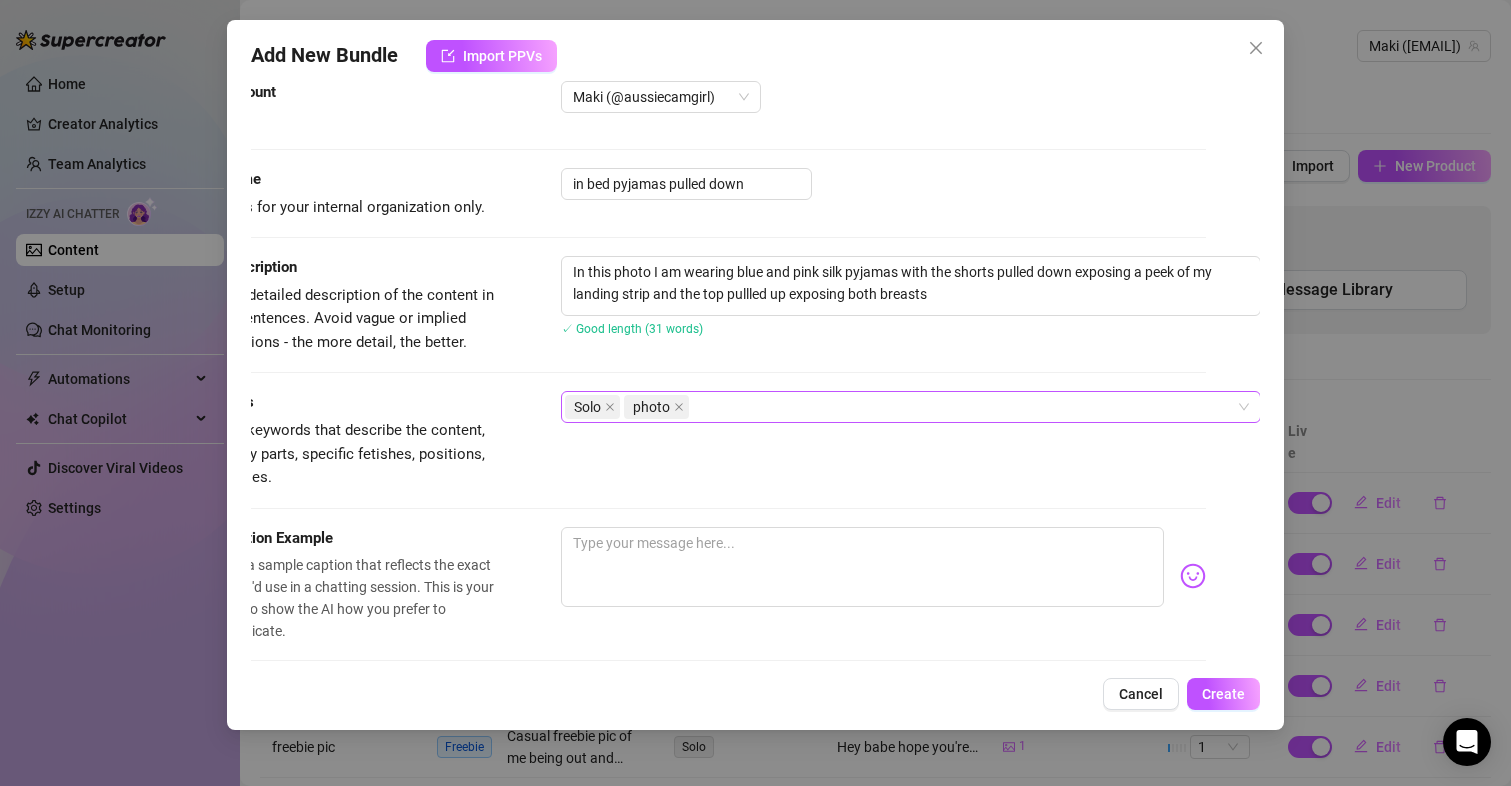 scroll, scrollTop: 300, scrollLeft: 60, axis: both 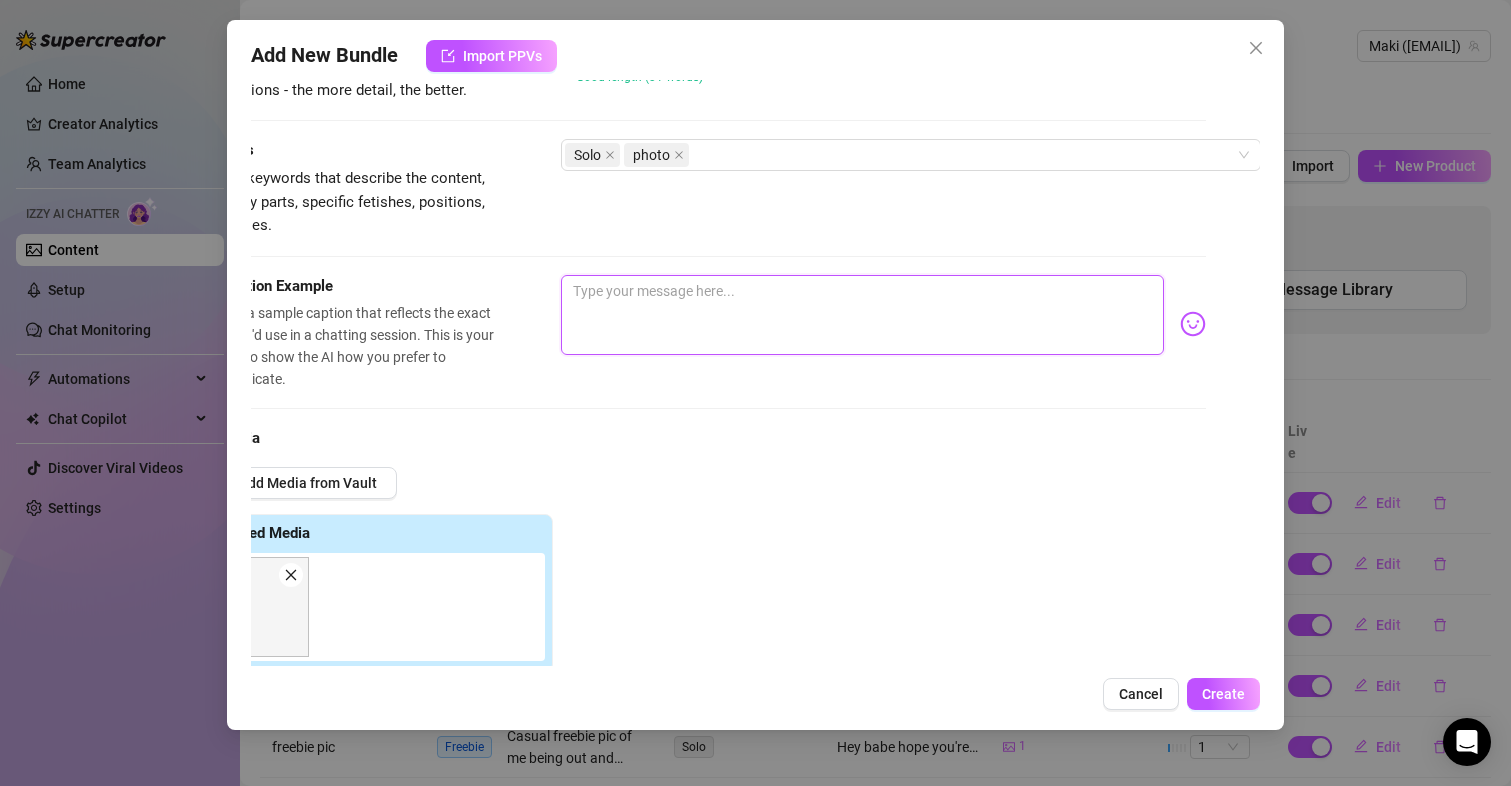 click at bounding box center (863, 315) 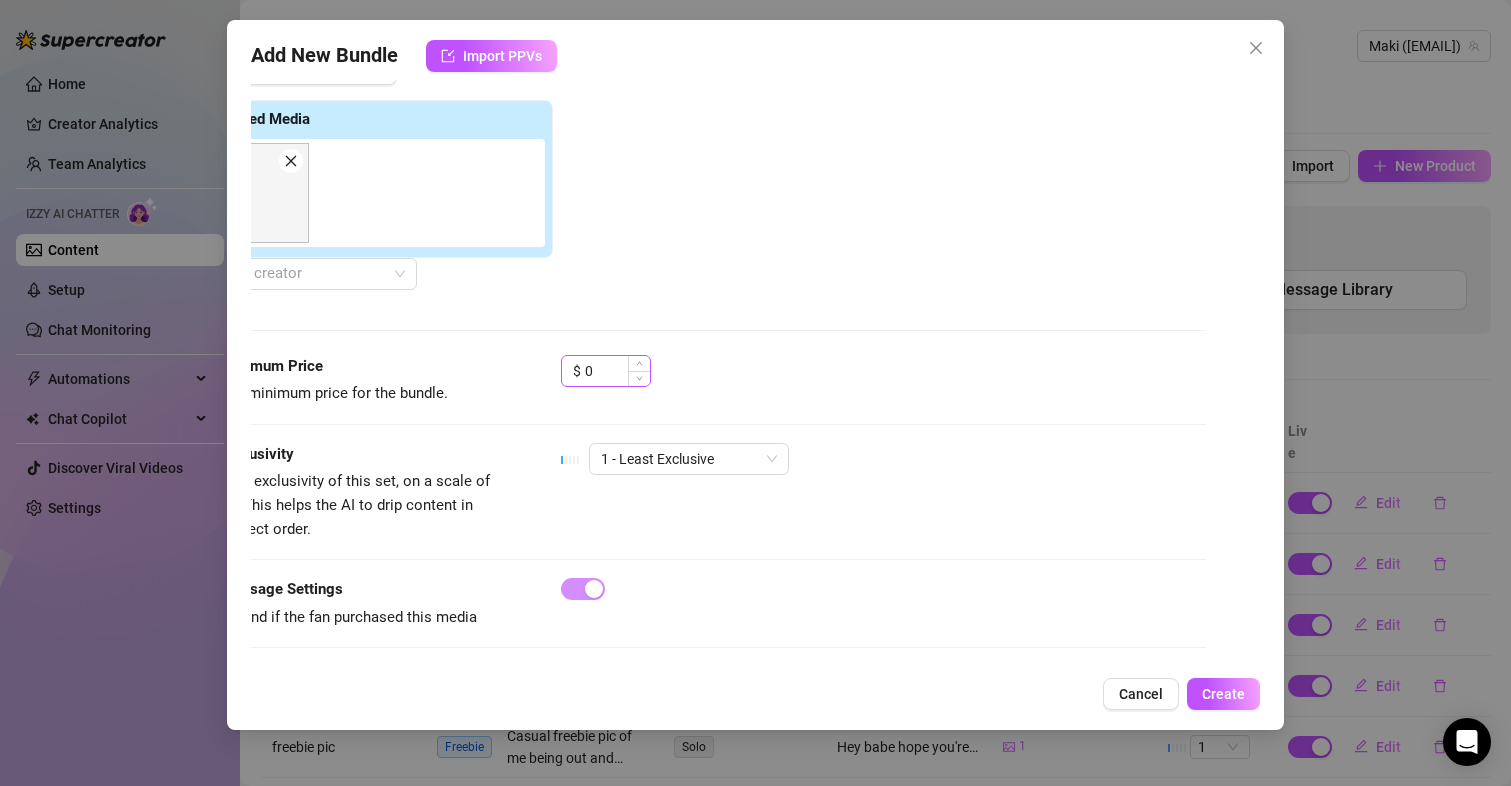 scroll, scrollTop: 731, scrollLeft: 60, axis: both 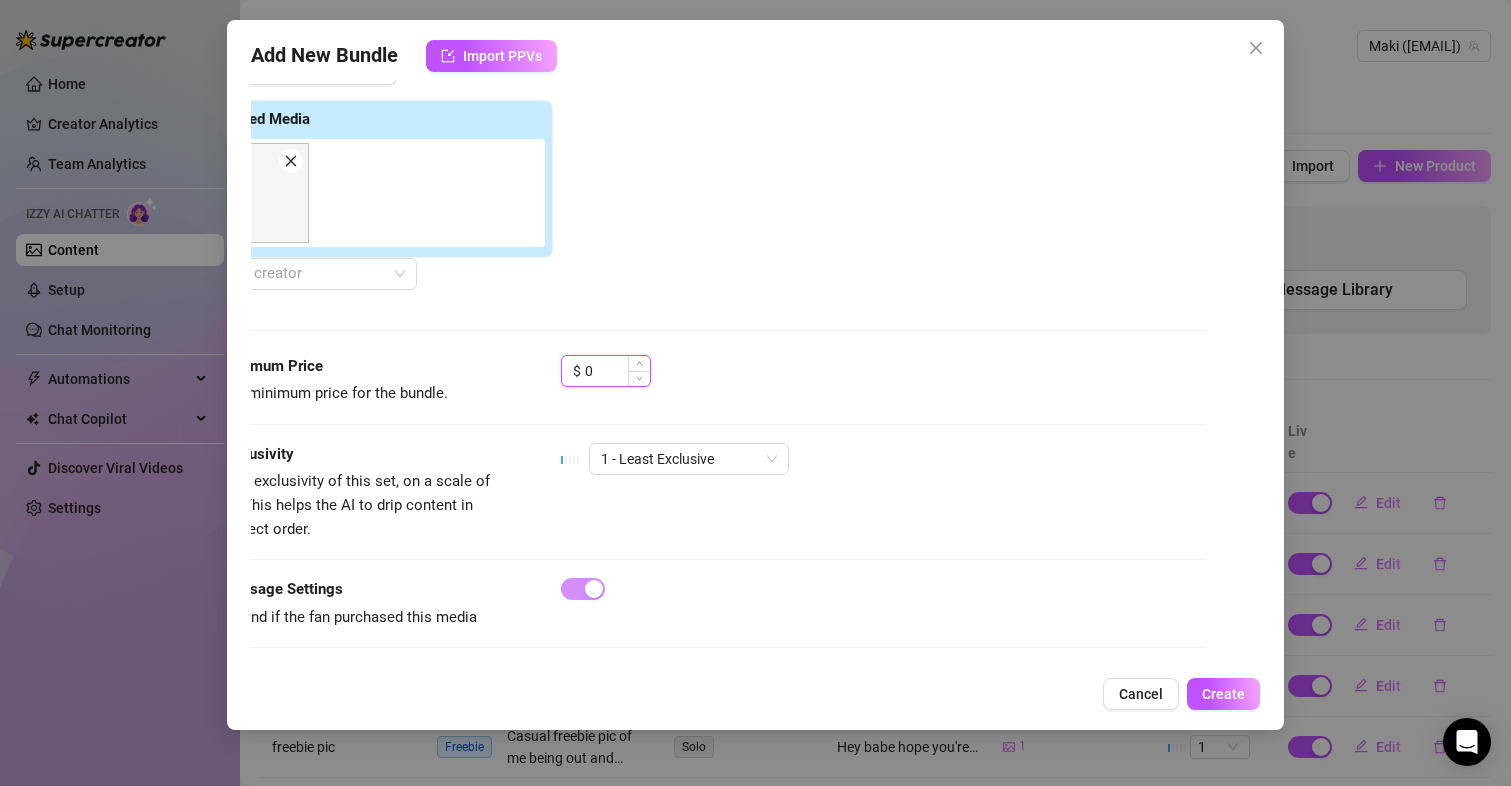 click on "0" at bounding box center (617, 371) 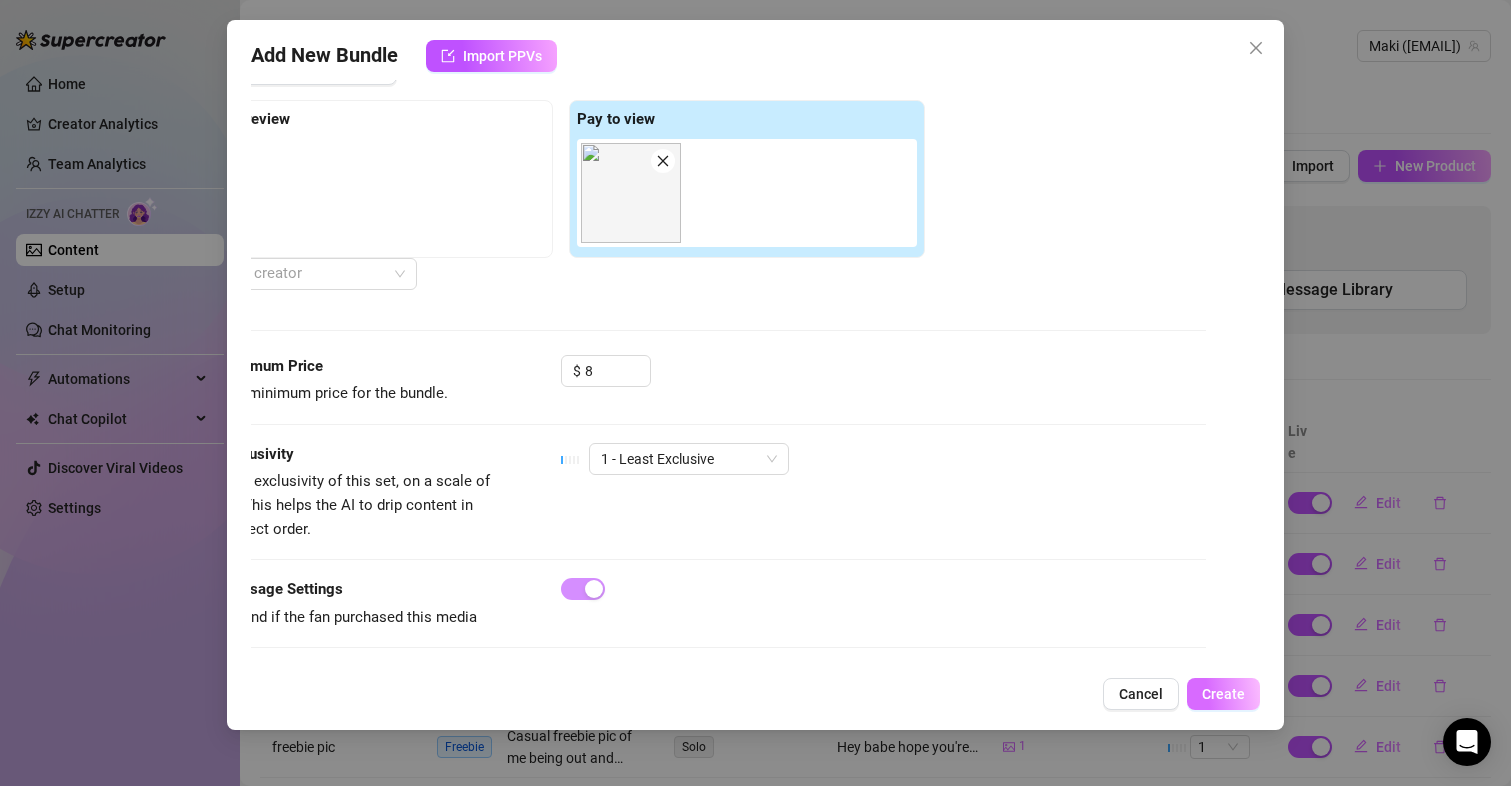 click on "Create" at bounding box center (1223, 694) 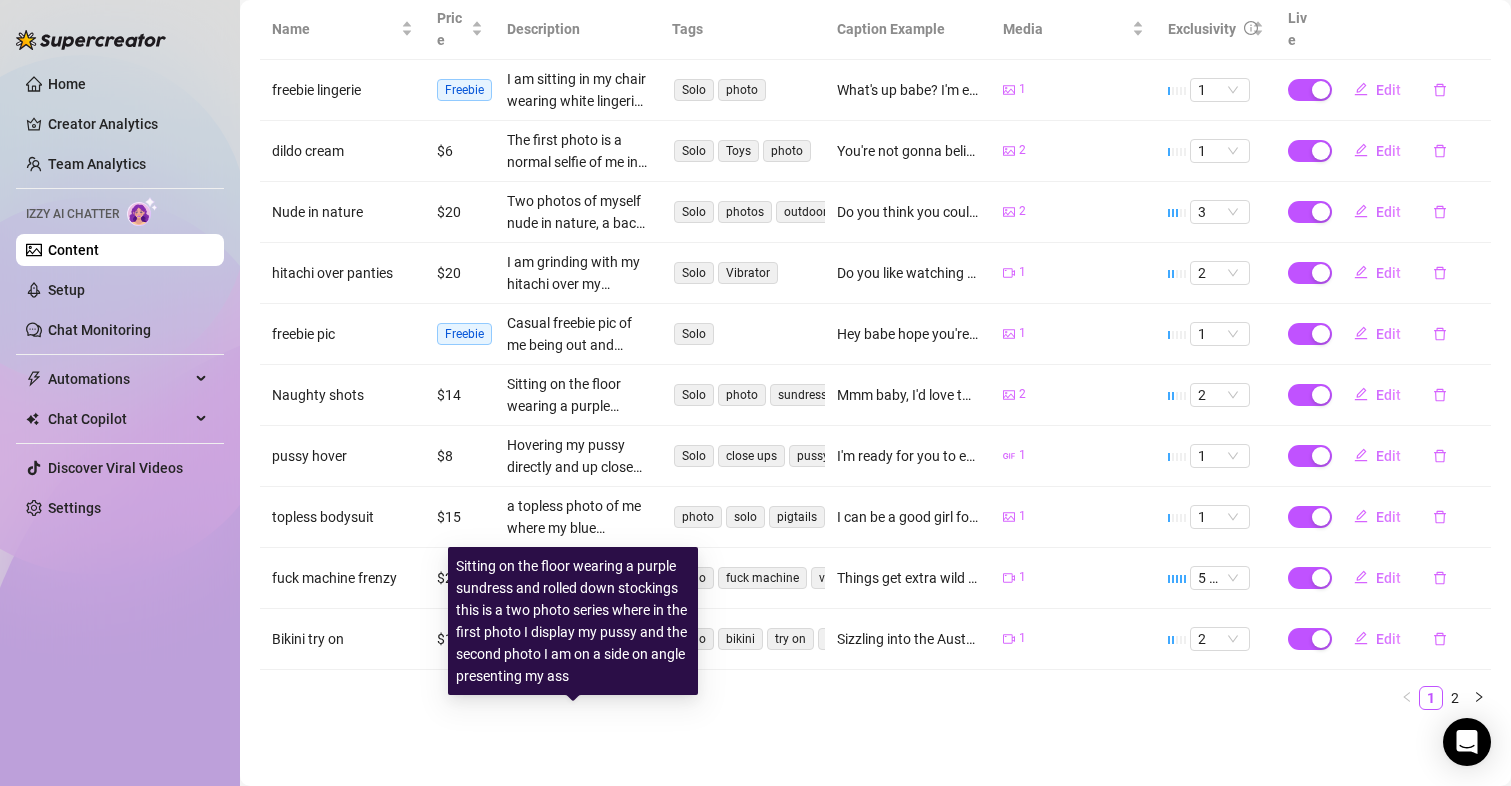 scroll, scrollTop: 0, scrollLeft: 0, axis: both 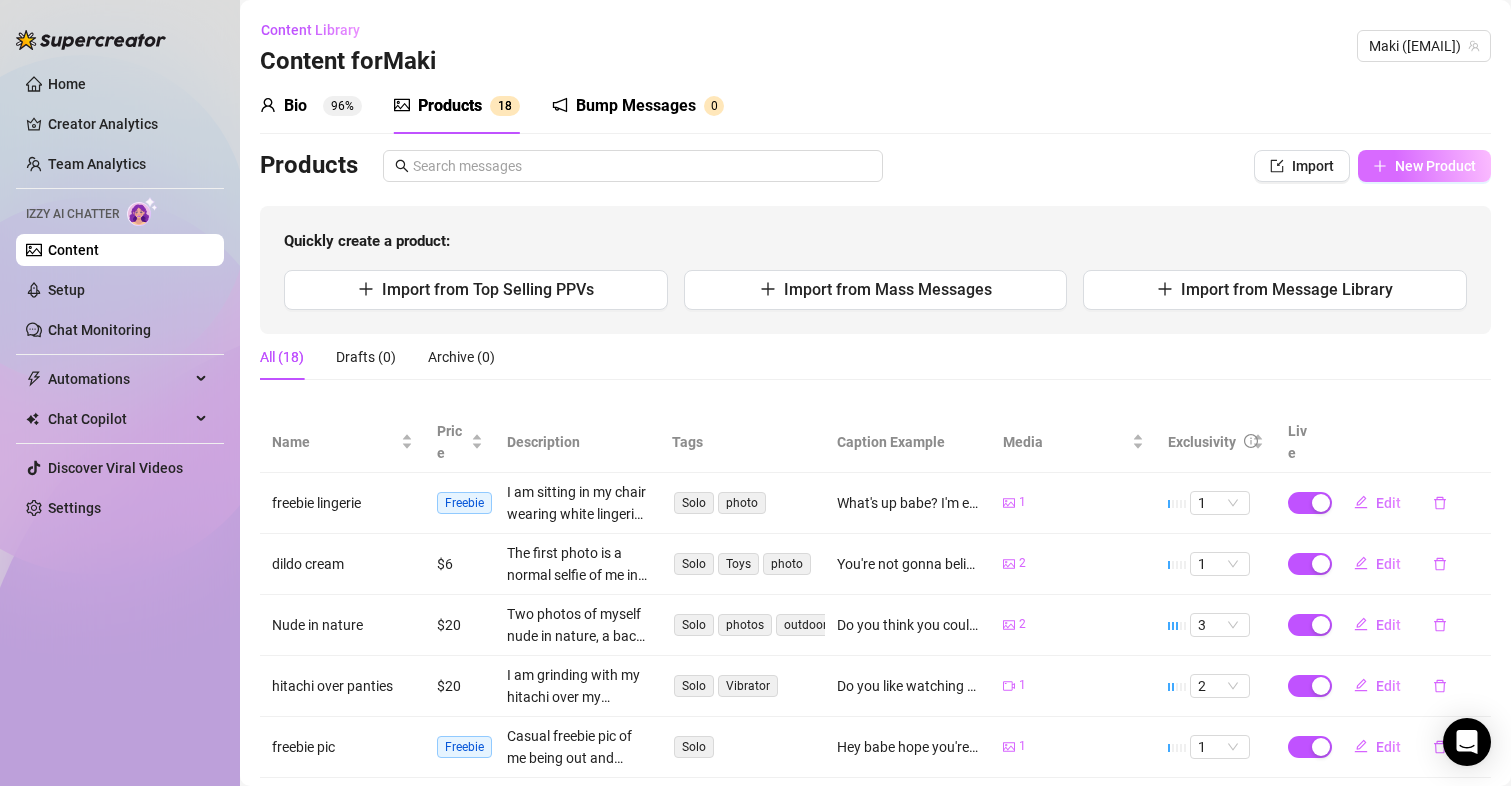 click on "New Product" at bounding box center (1435, 166) 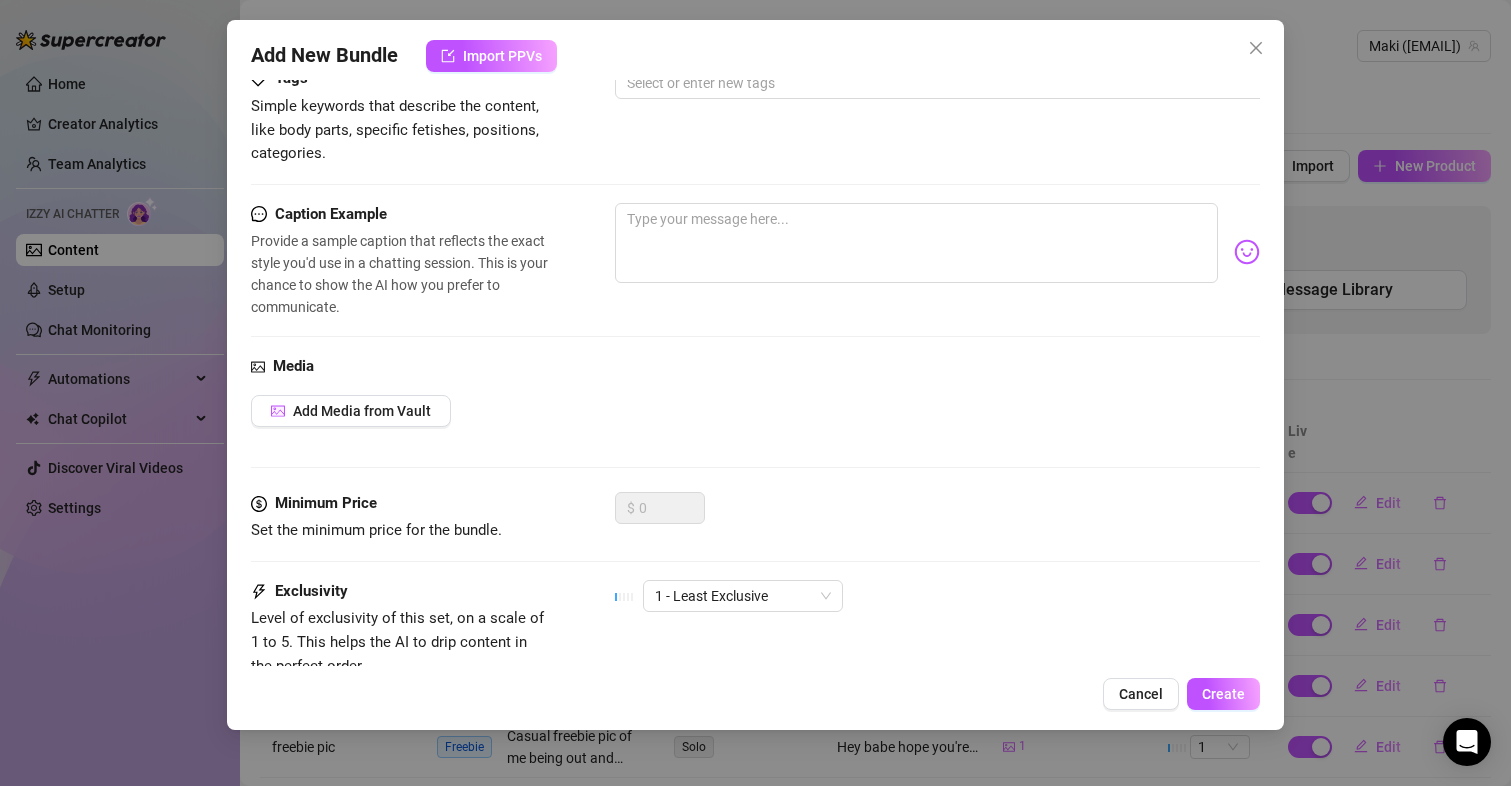 scroll, scrollTop: 326, scrollLeft: 0, axis: vertical 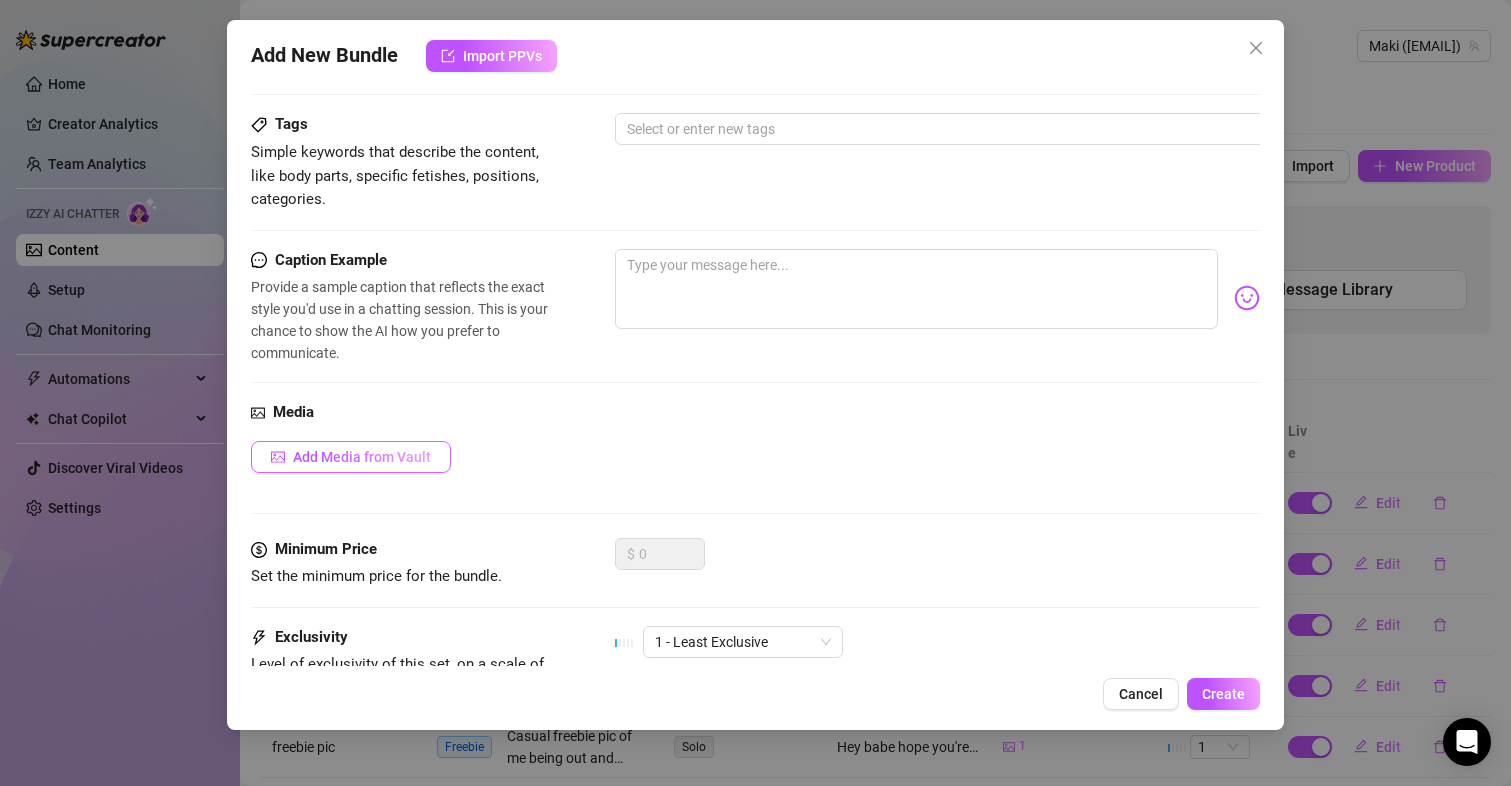 click on "Add Media from Vault" at bounding box center [351, 457] 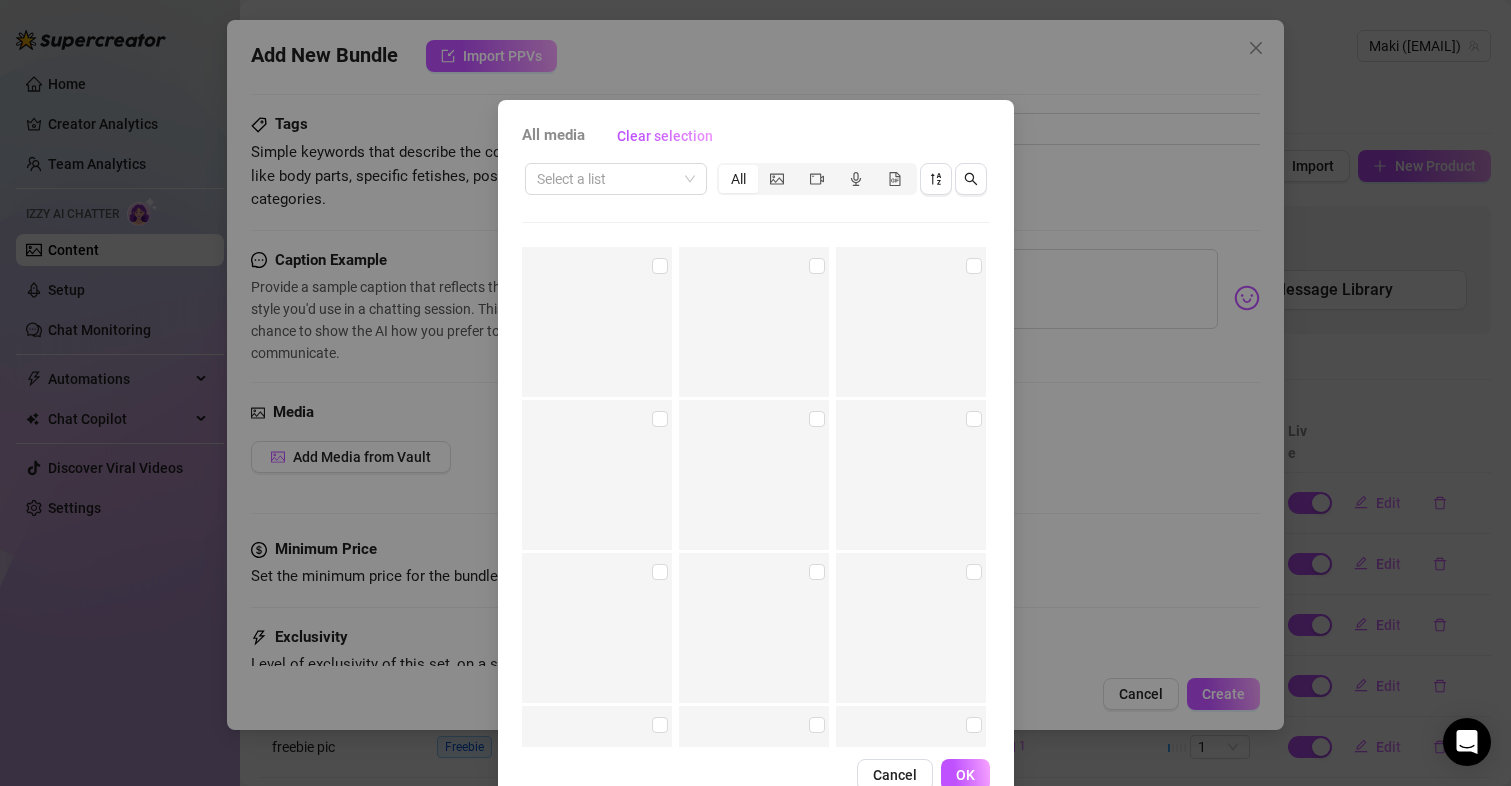 scroll, scrollTop: 49, scrollLeft: 0, axis: vertical 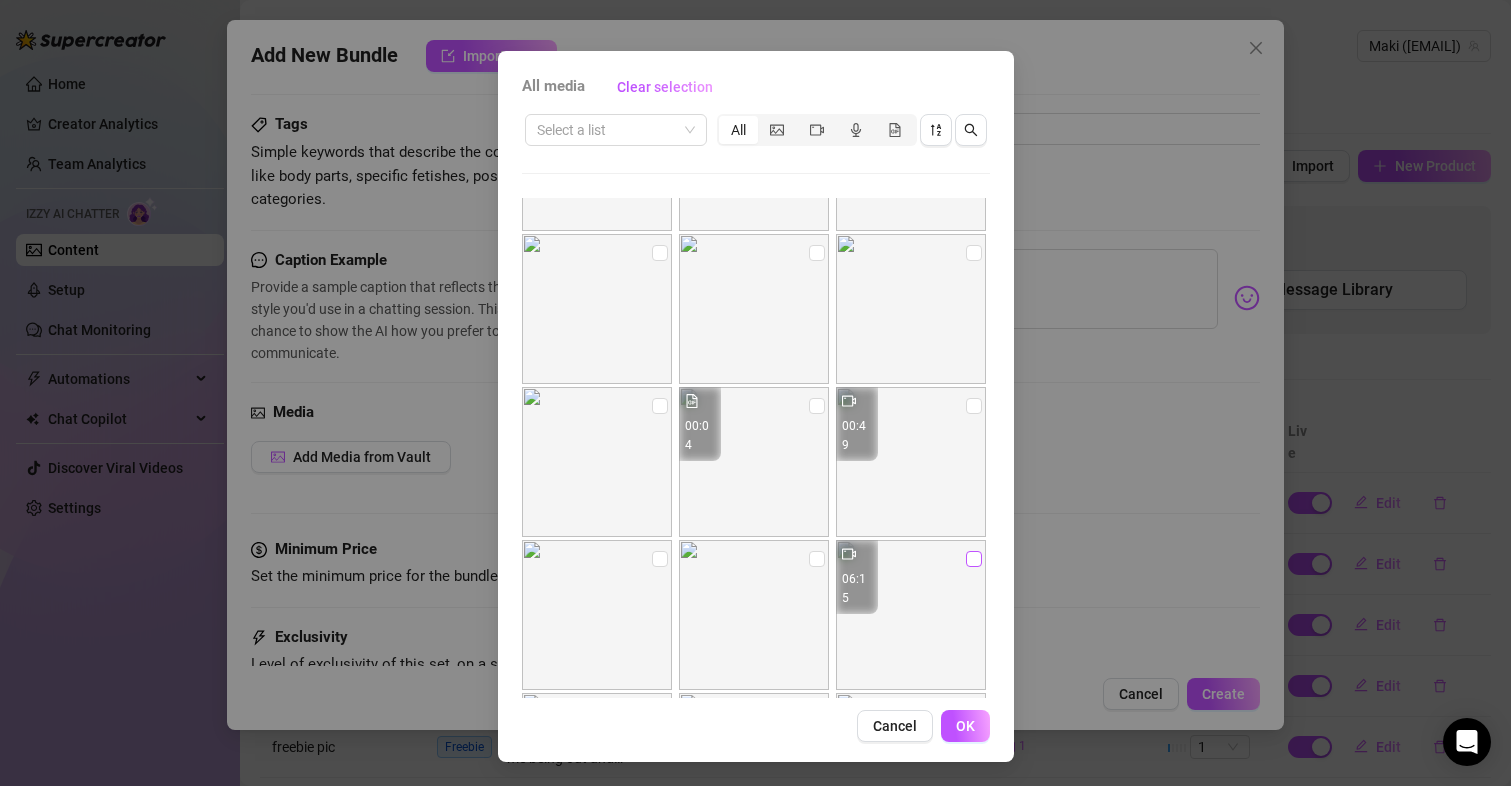 click at bounding box center (974, 559) 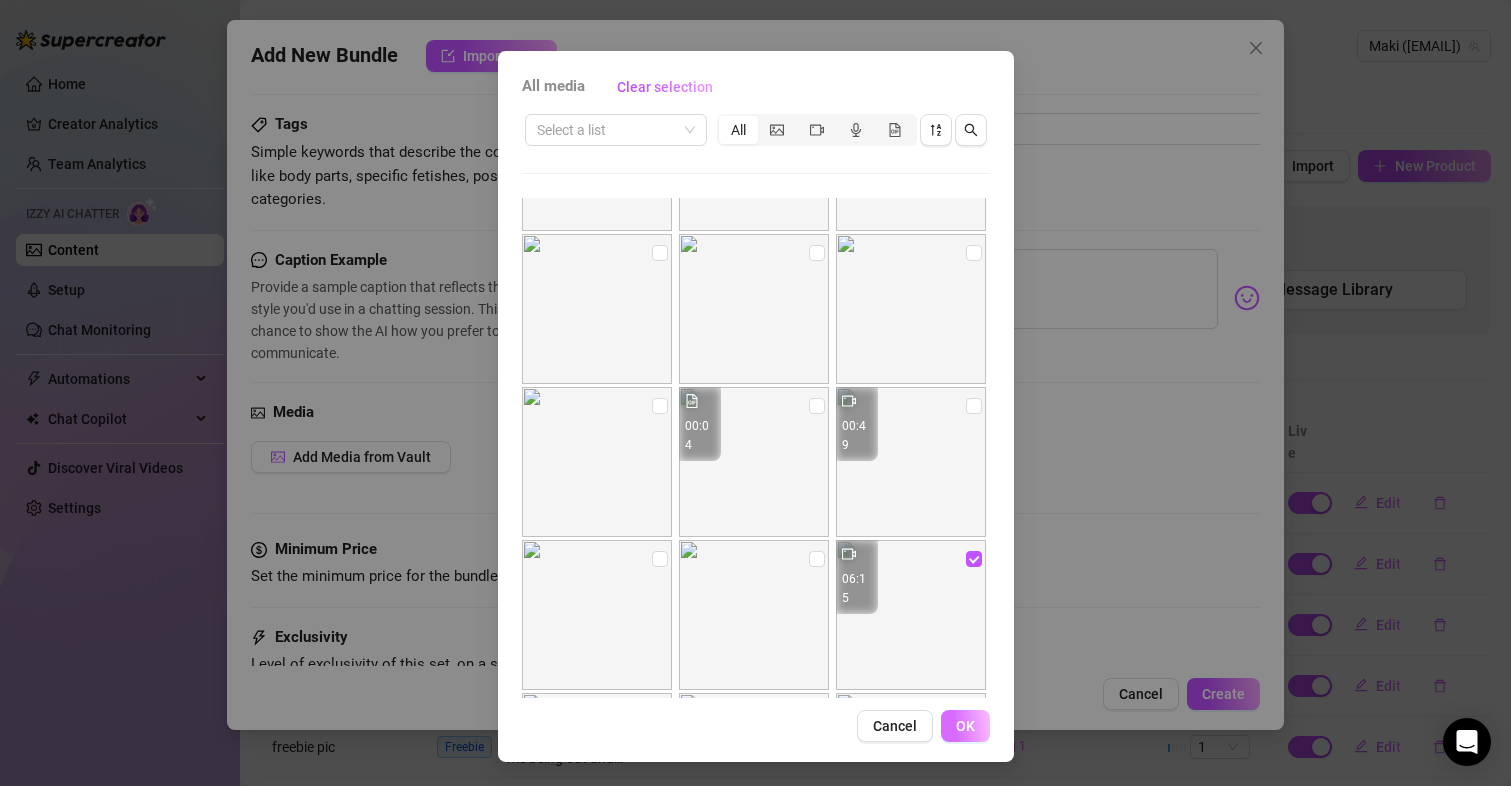 click on "OK" at bounding box center (965, 726) 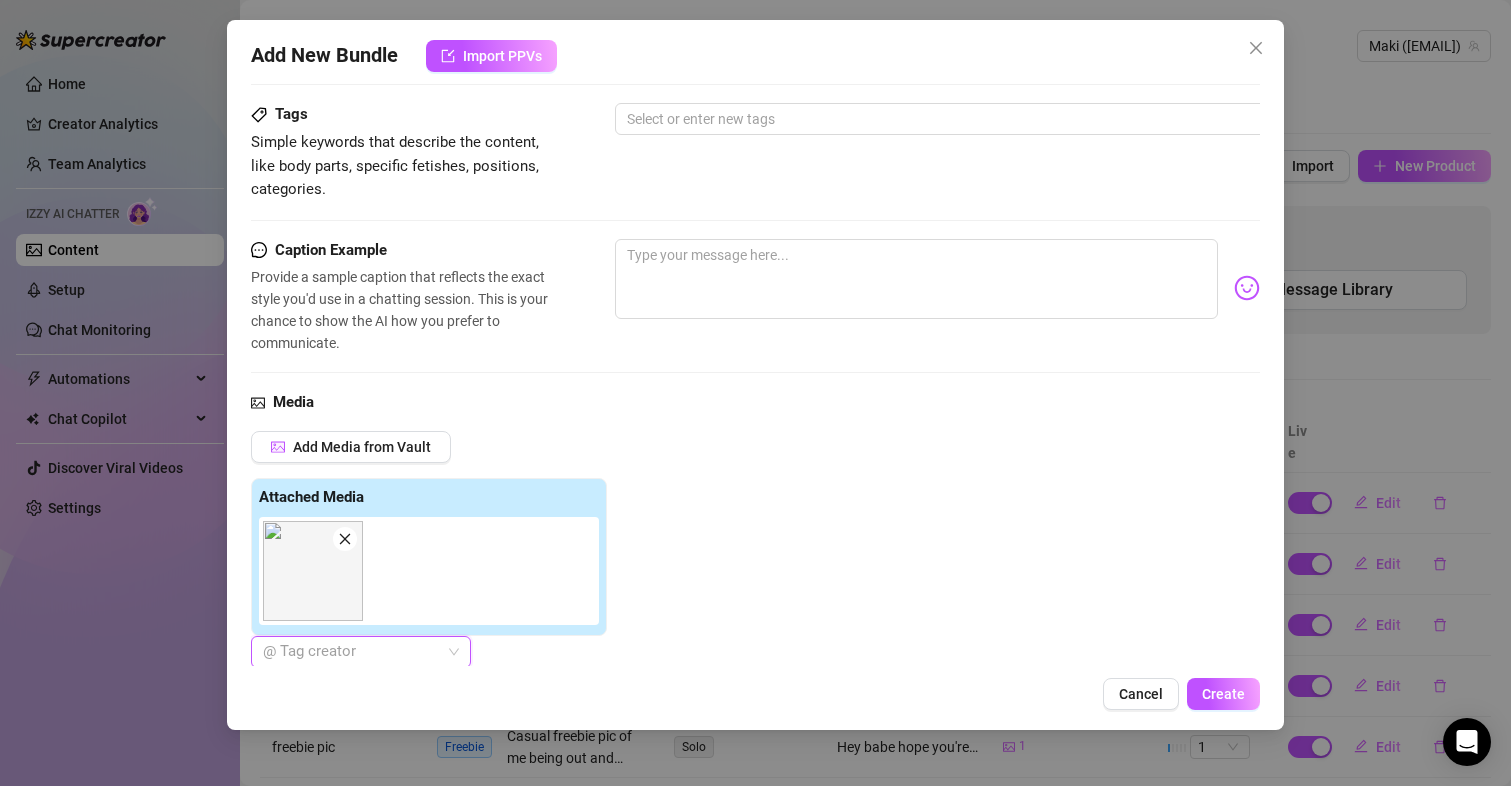click 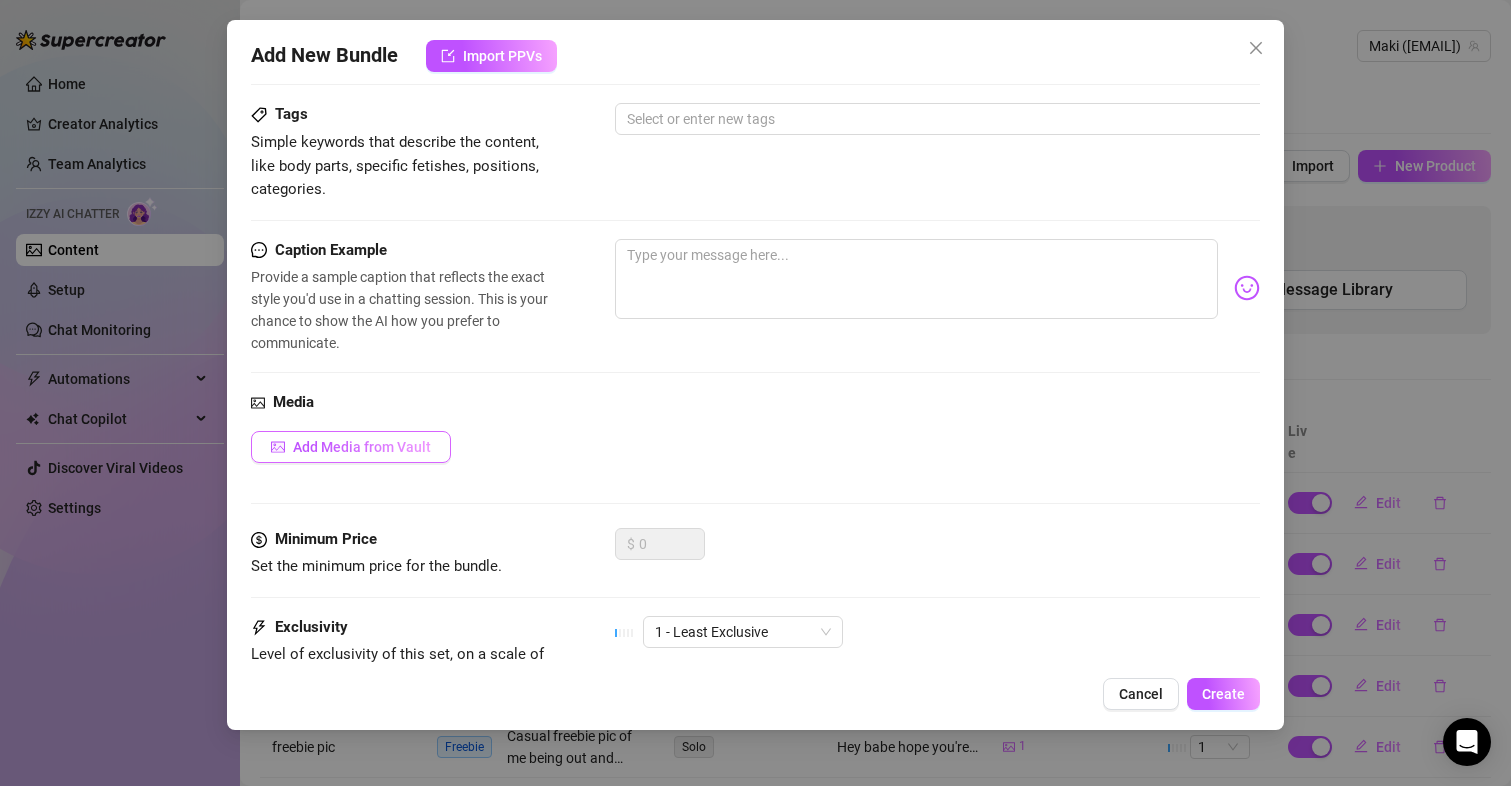 click on "Add Media from Vault" at bounding box center (362, 447) 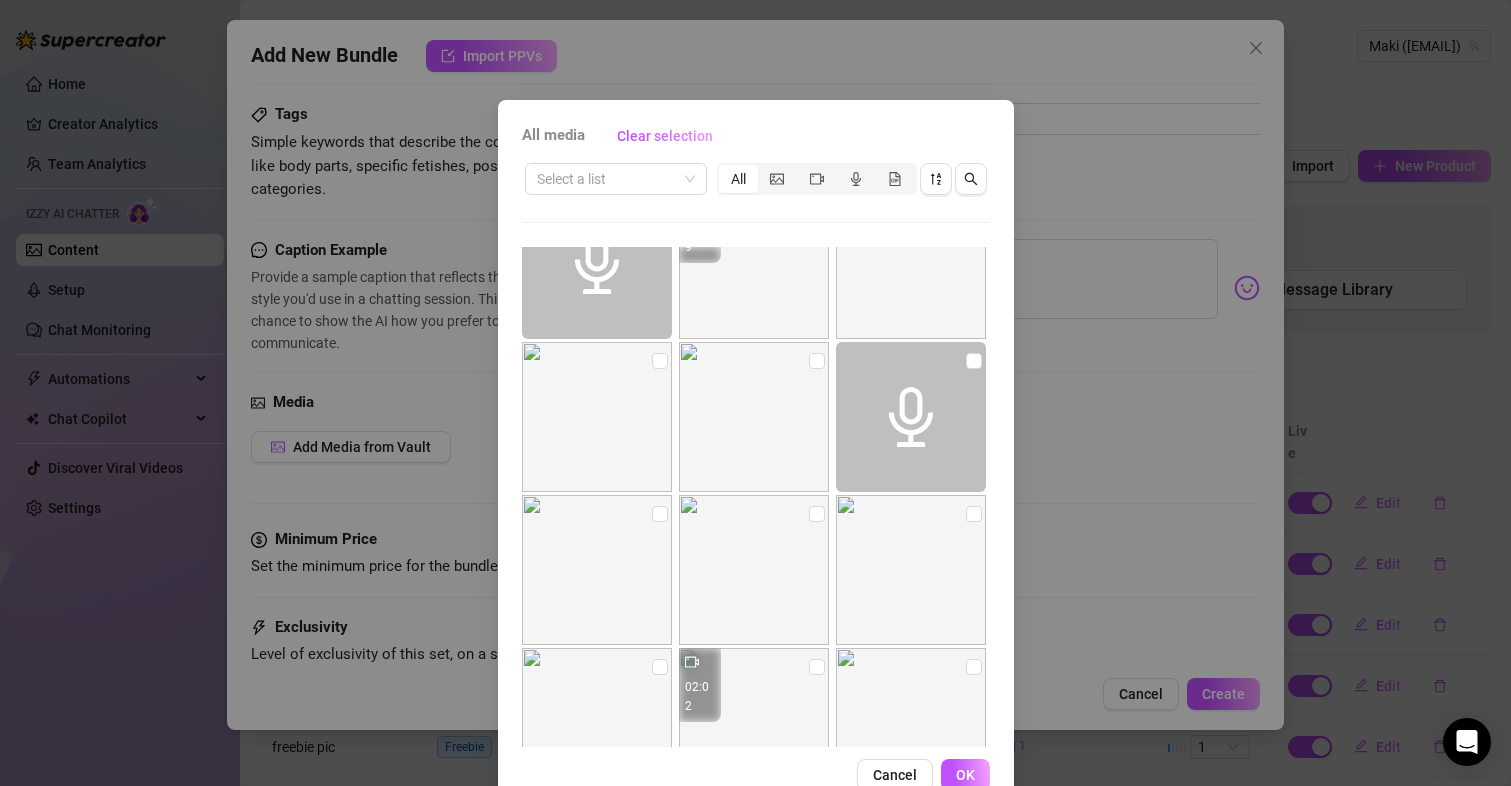 scroll, scrollTop: 18710, scrollLeft: 0, axis: vertical 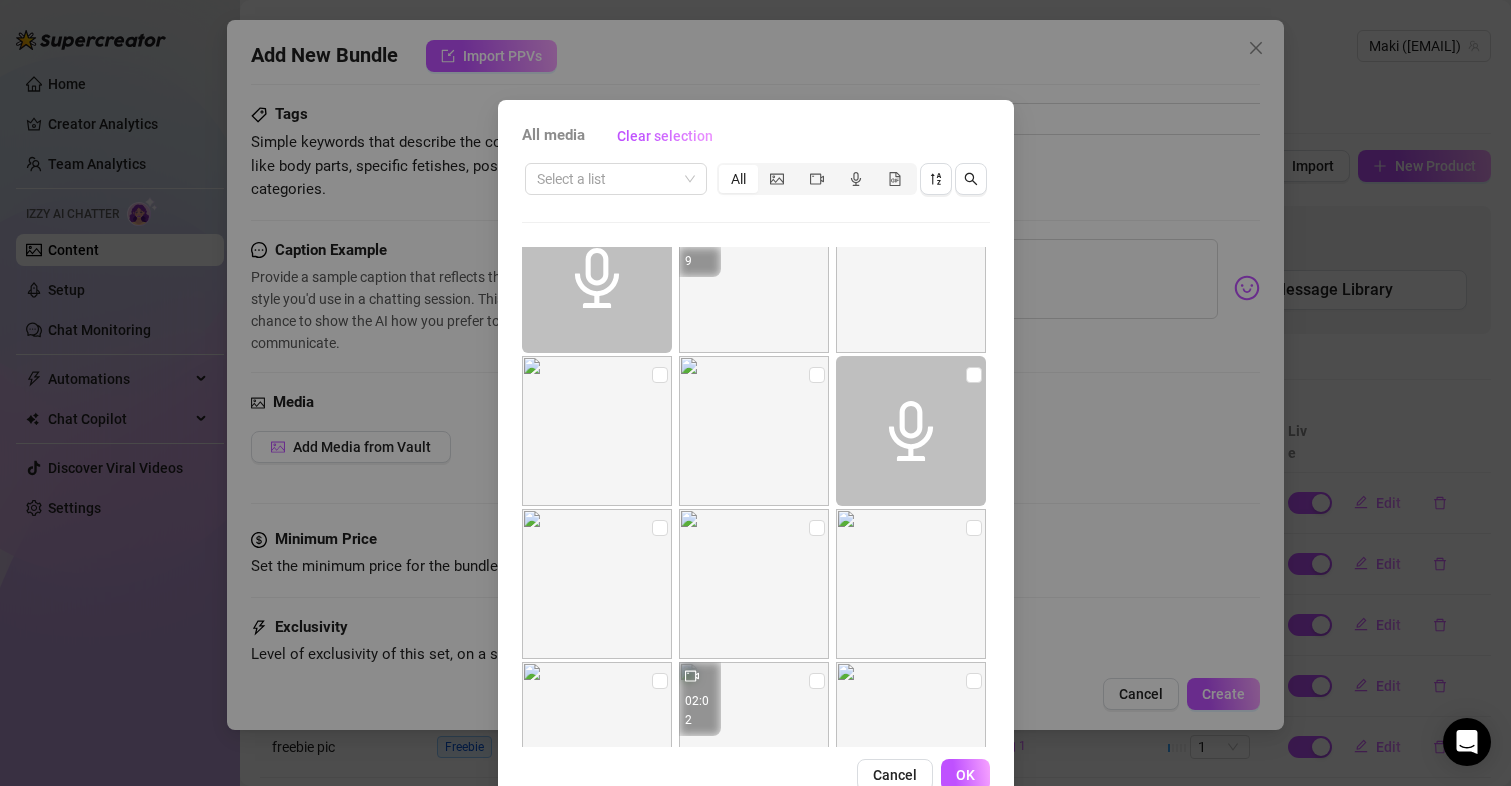 click at bounding box center (754, 737) 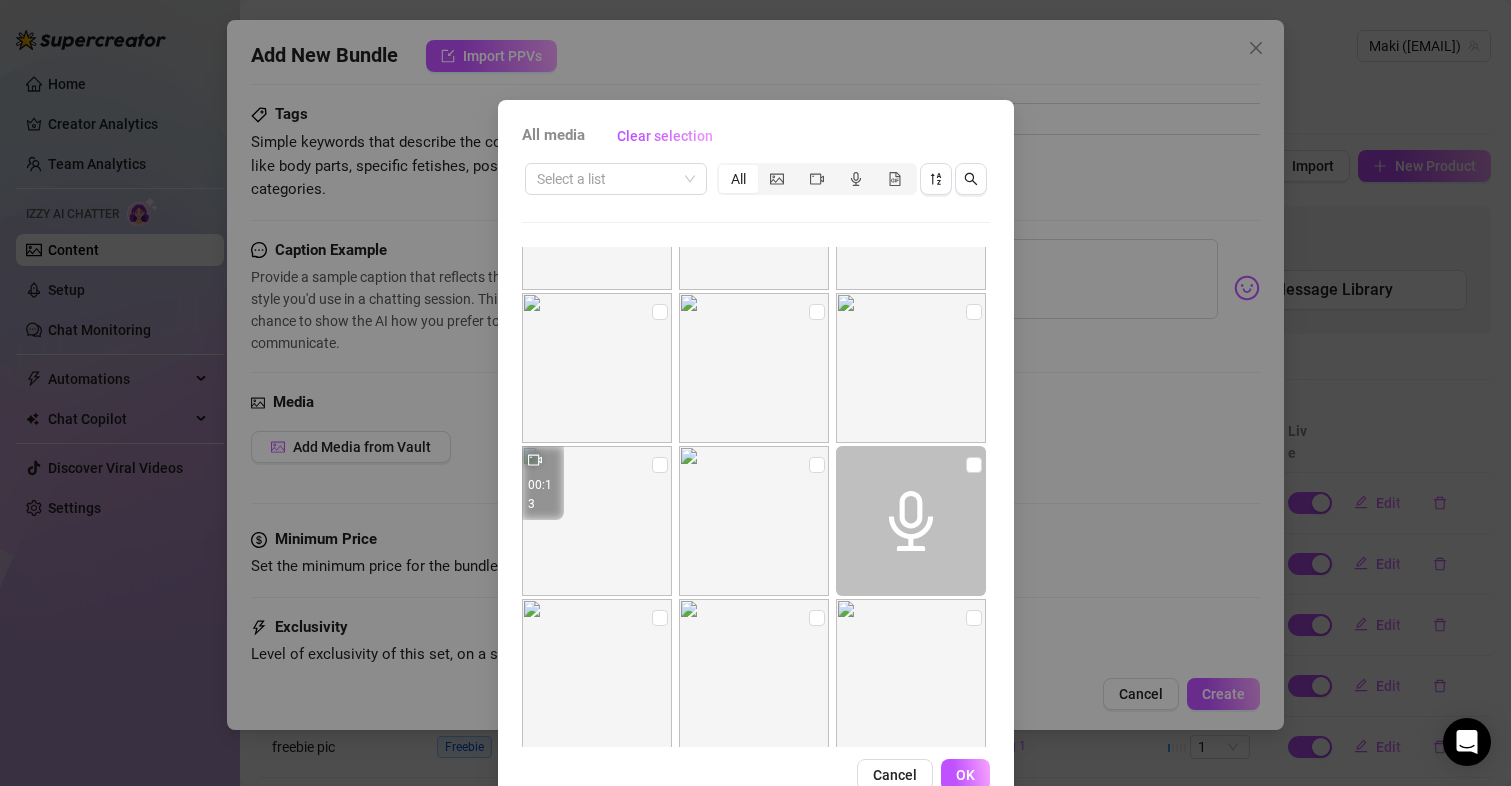 scroll, scrollTop: 18110, scrollLeft: 0, axis: vertical 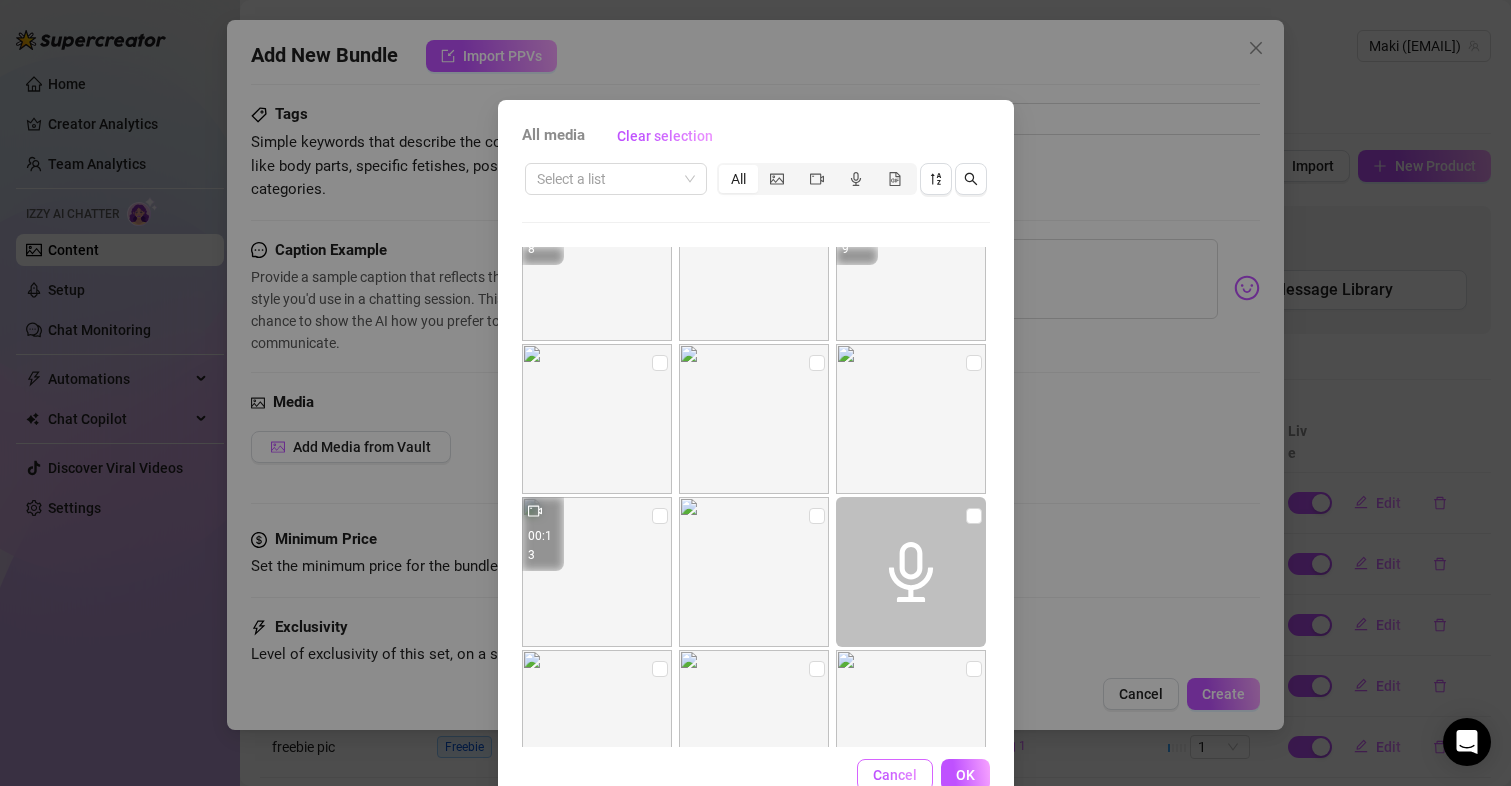 click on "Cancel" at bounding box center [895, 775] 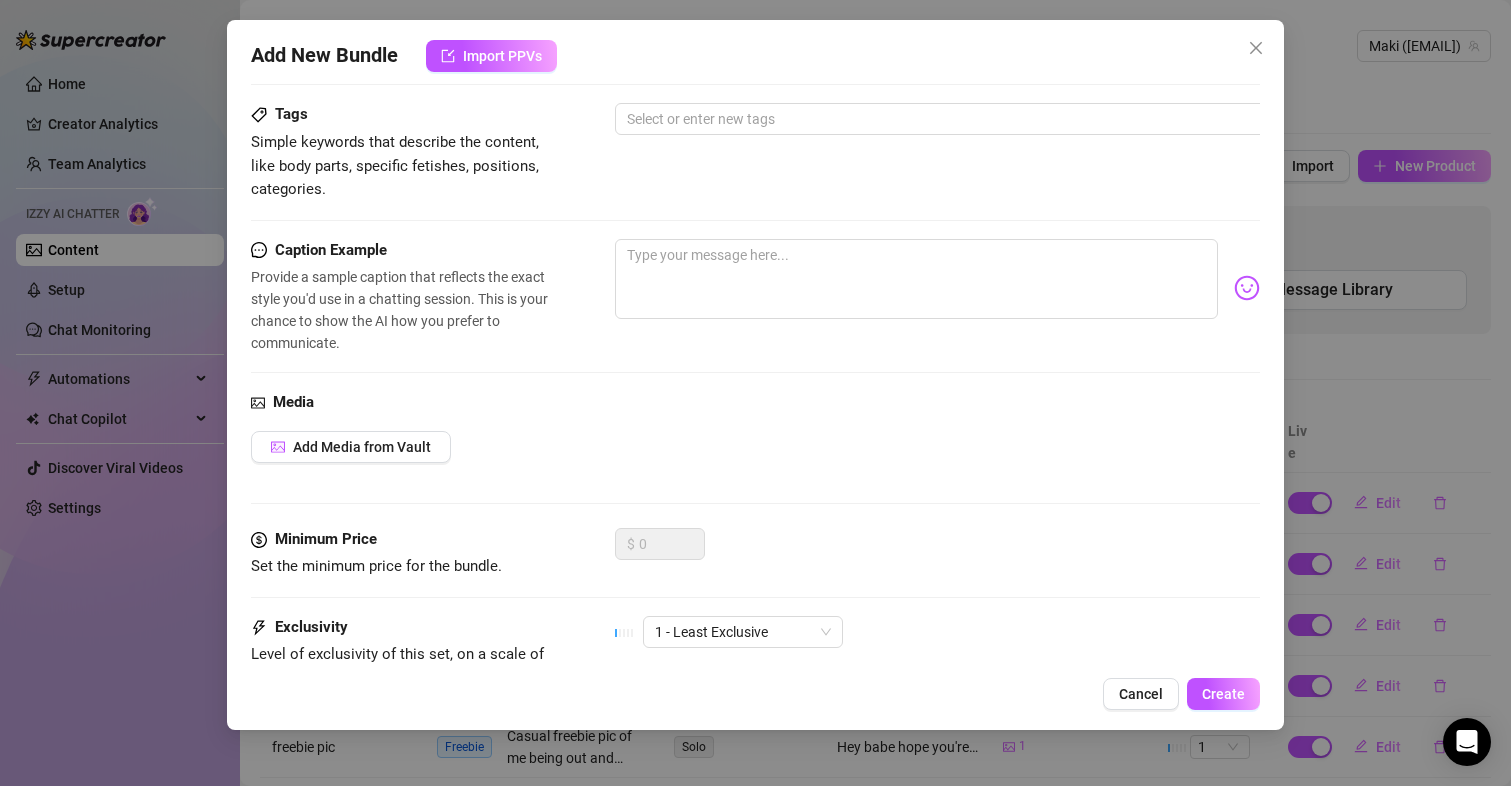 click on "Add New Bundle Import PPVs Account Maki ([EMAIL]) Name Name is for your internal organization only. Bundle 19 Description Write a detailed description of the content in a few sentences. Avoid vague or implied descriptions - the more detail, the better. Tags Simple keywords that describe the content, like body parts, specific fetishes, positions, categories.   Select or enter new tags Caption Example Provide a sample caption that reflects the exact style you'd use in a chatting session. This is your chance to show the AI how you prefer to communicate. Media Add Media from Vault Minimum Price Set the minimum price for the bundle. $ 0 Exclusivity Level of exclusivity of this set, on a scale of 1 to 5. This helps the AI to drip content in the perfect order. 1 - Least Exclusive Message Settings Don't send if the fan purchased this media Cancel Create" at bounding box center [756, 375] 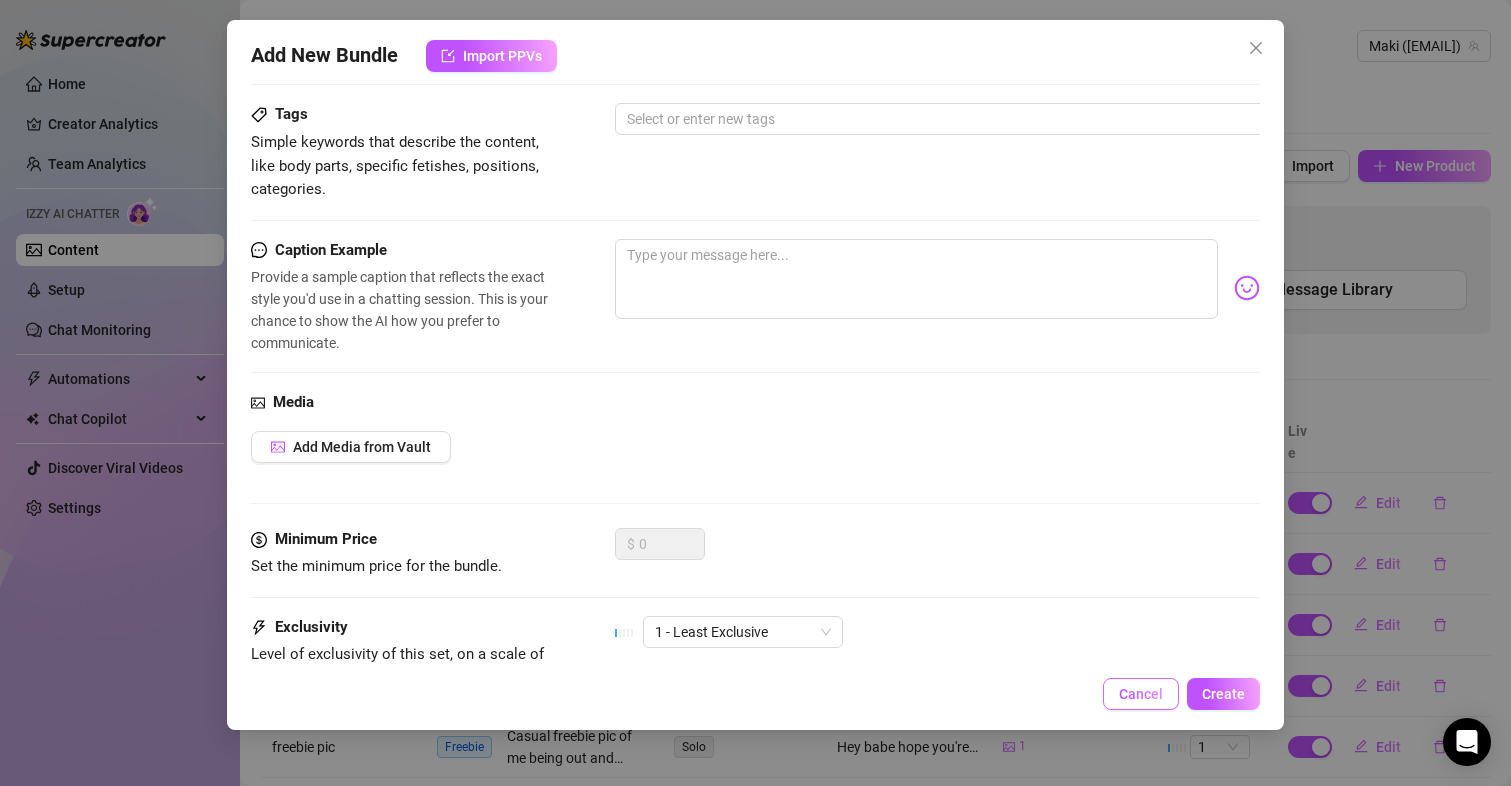 click on "Cancel" at bounding box center (1141, 694) 